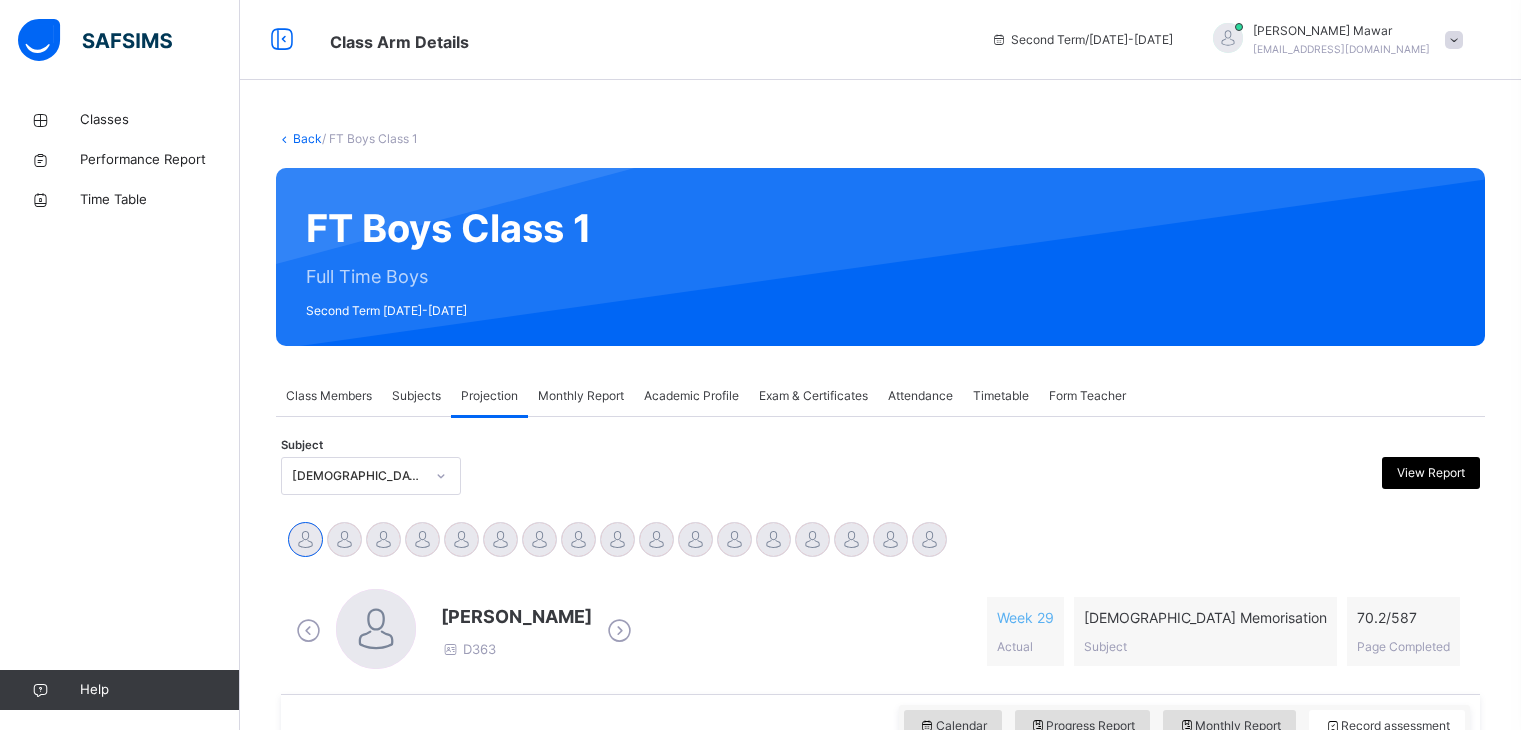 scroll, scrollTop: 344, scrollLeft: 0, axis: vertical 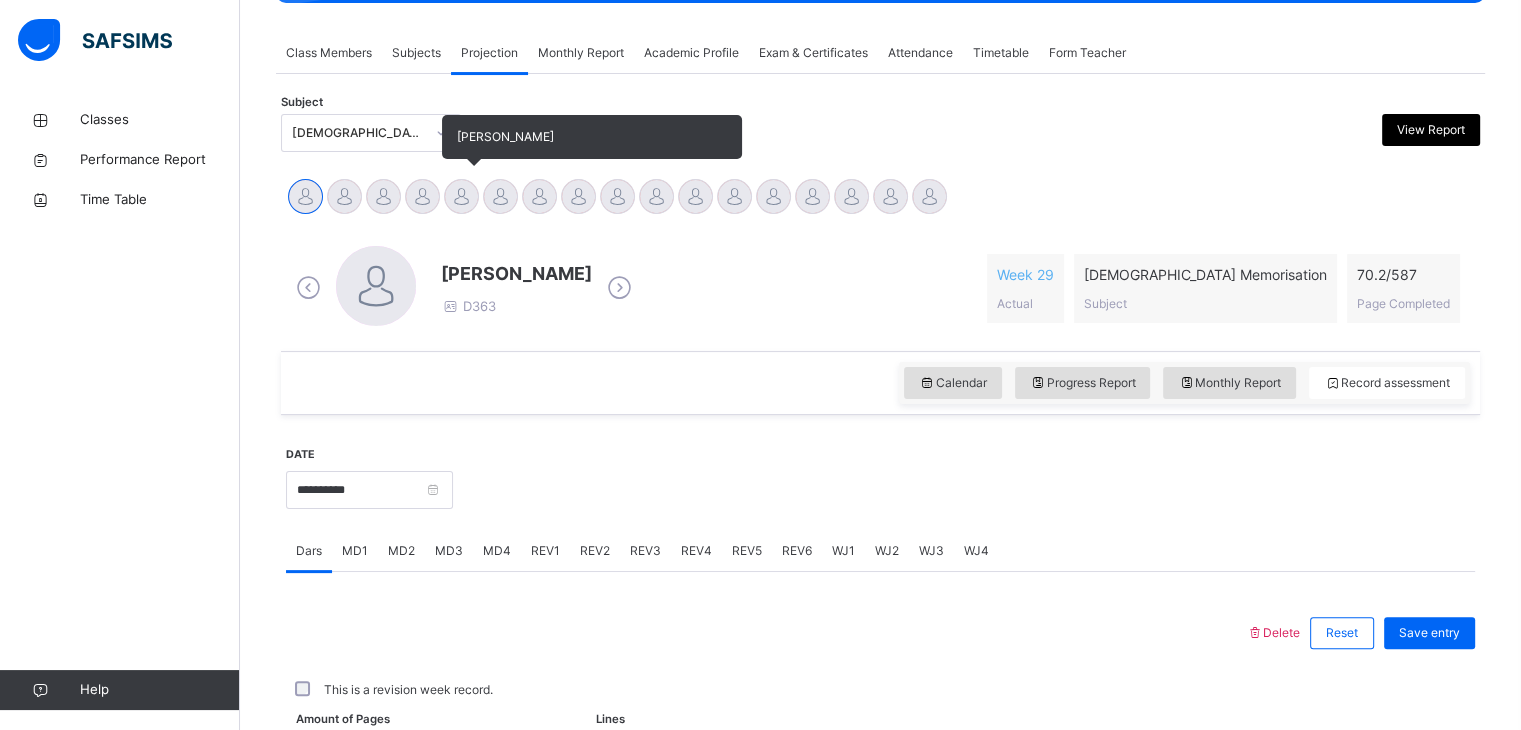 click at bounding box center [461, 196] 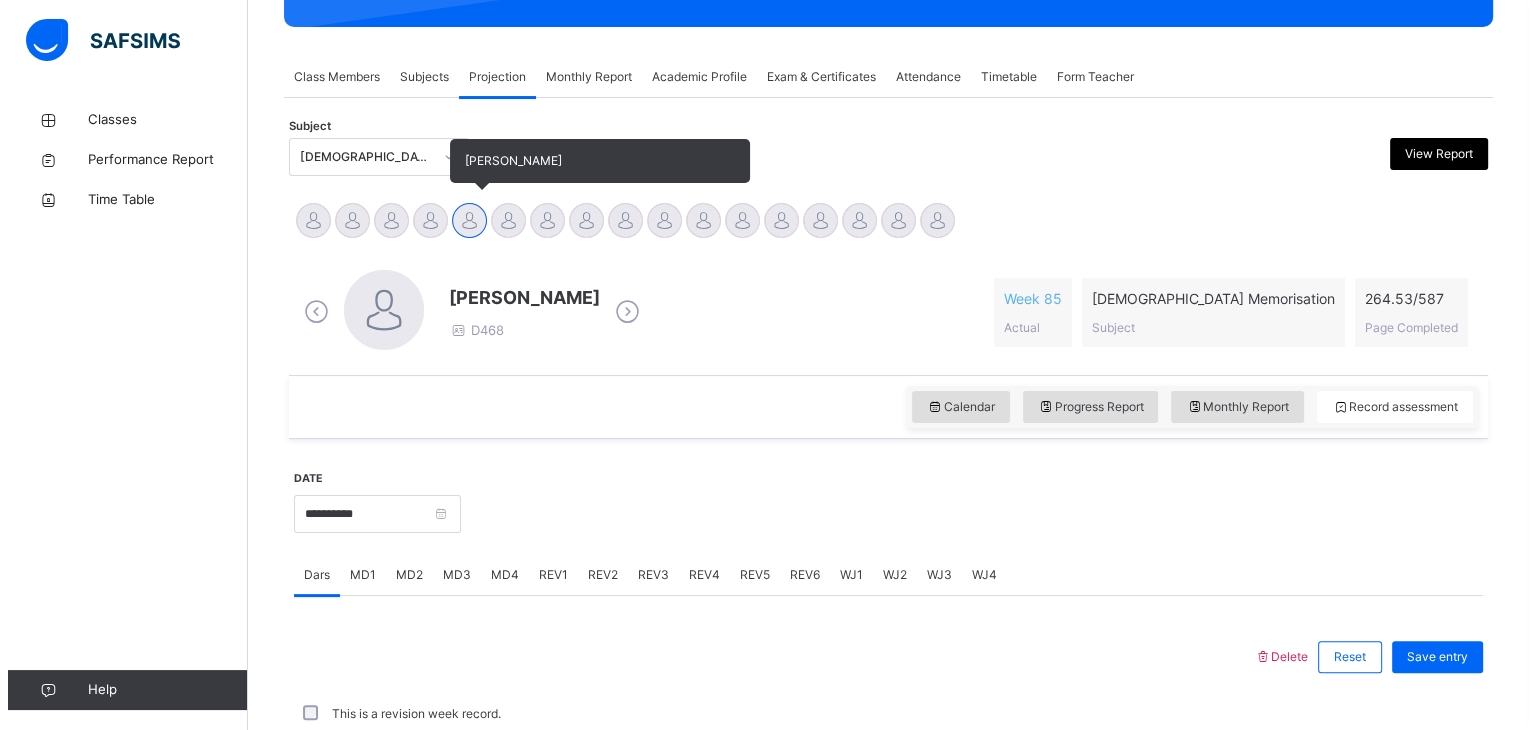 scroll, scrollTop: 343, scrollLeft: 0, axis: vertical 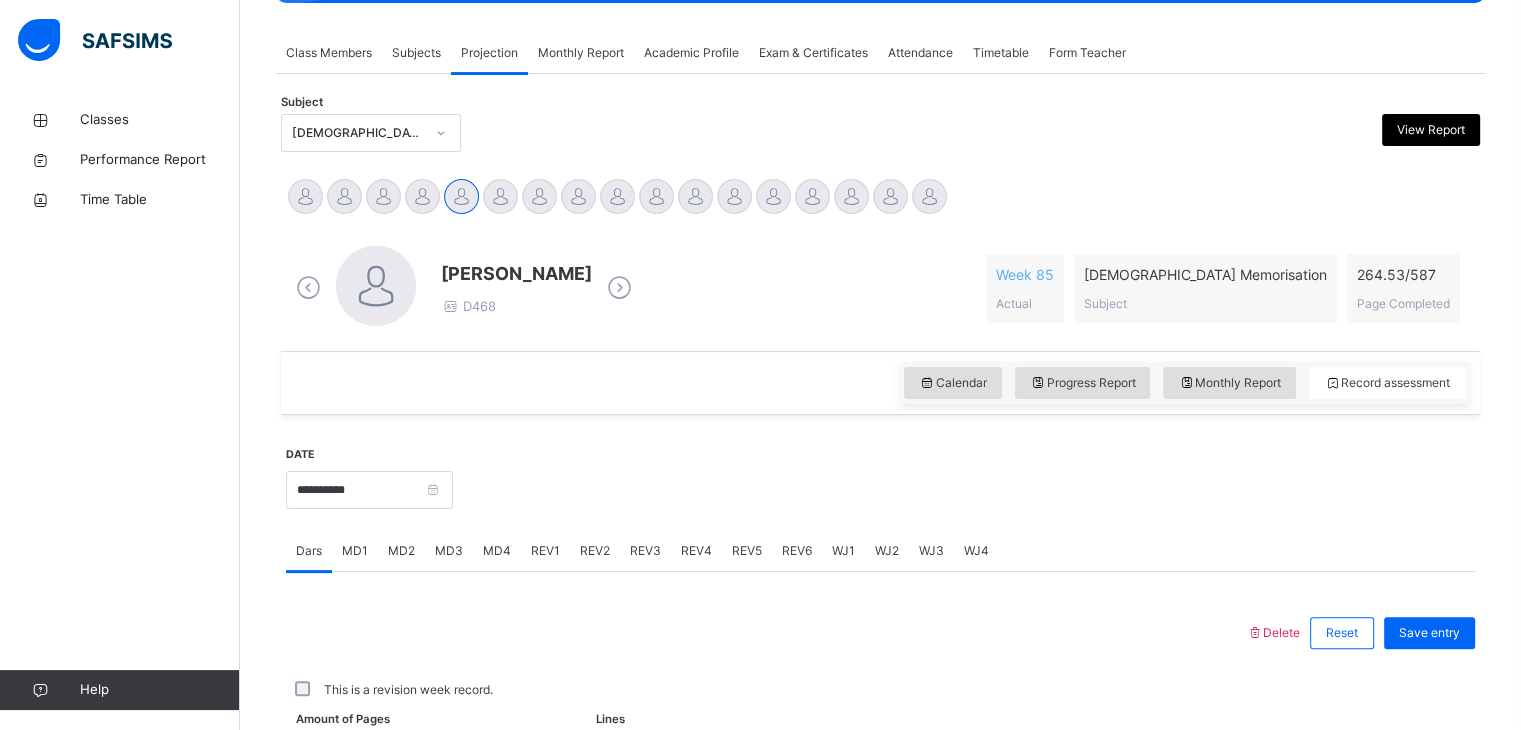 click on "View Report" at bounding box center (1431, 130) 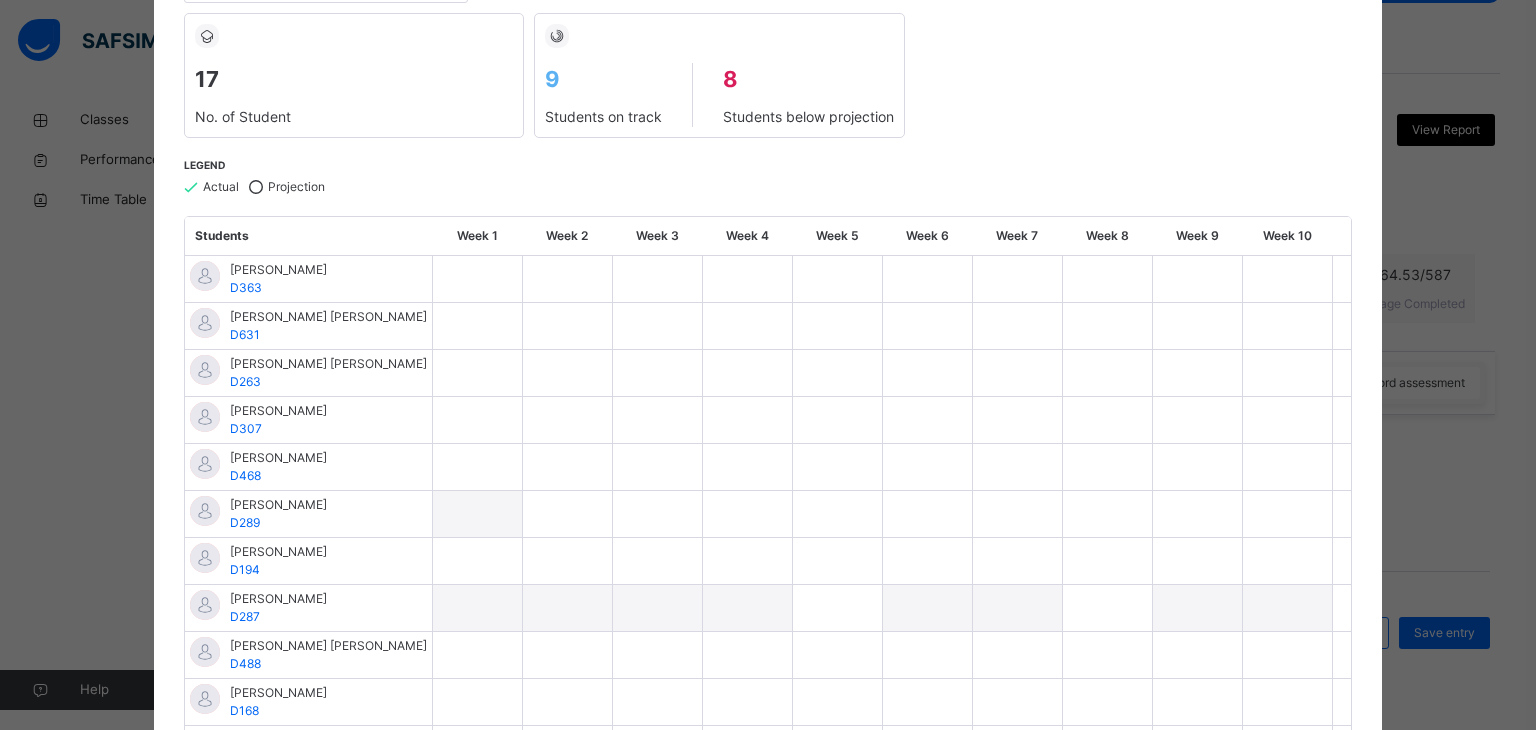scroll, scrollTop: 379, scrollLeft: 0, axis: vertical 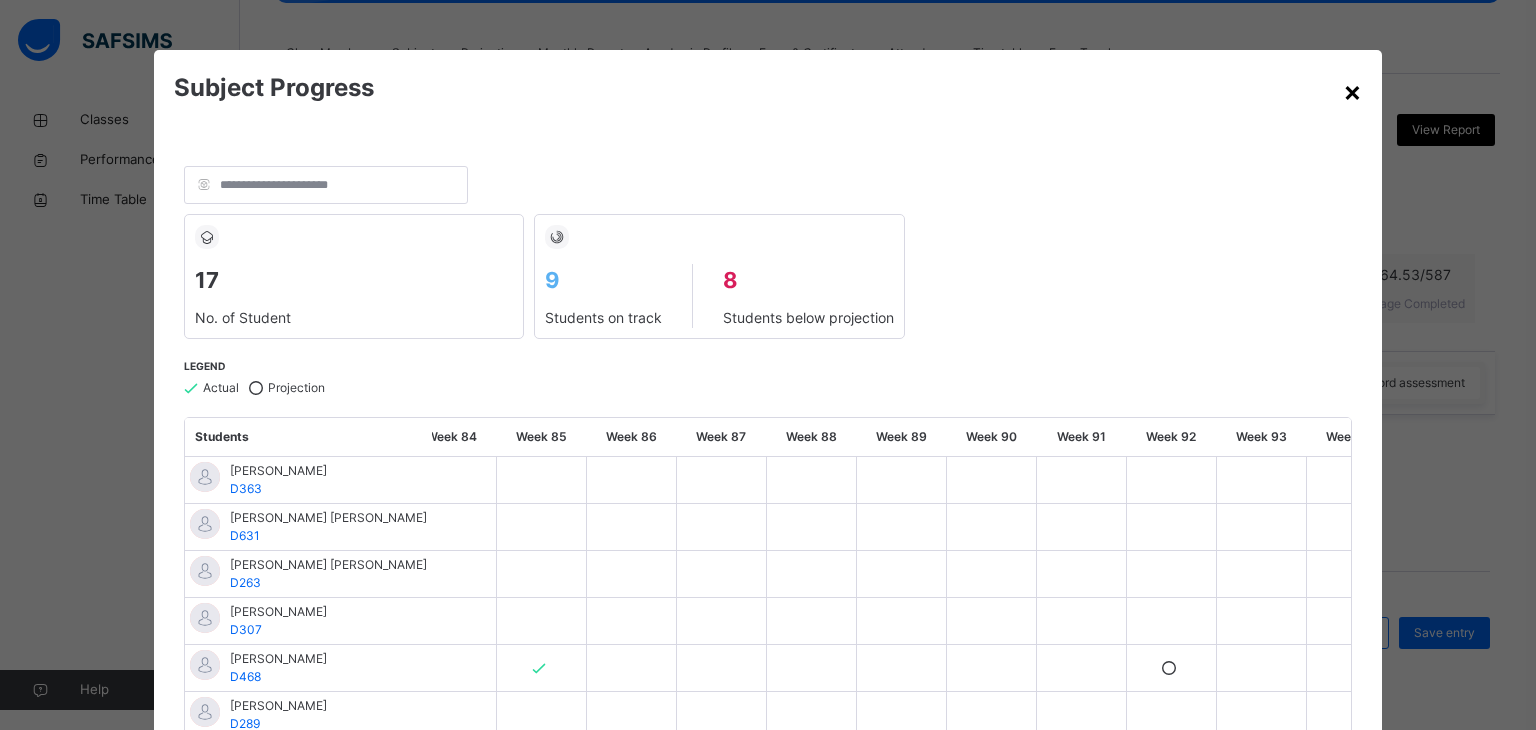 click on "×" at bounding box center [1352, 91] 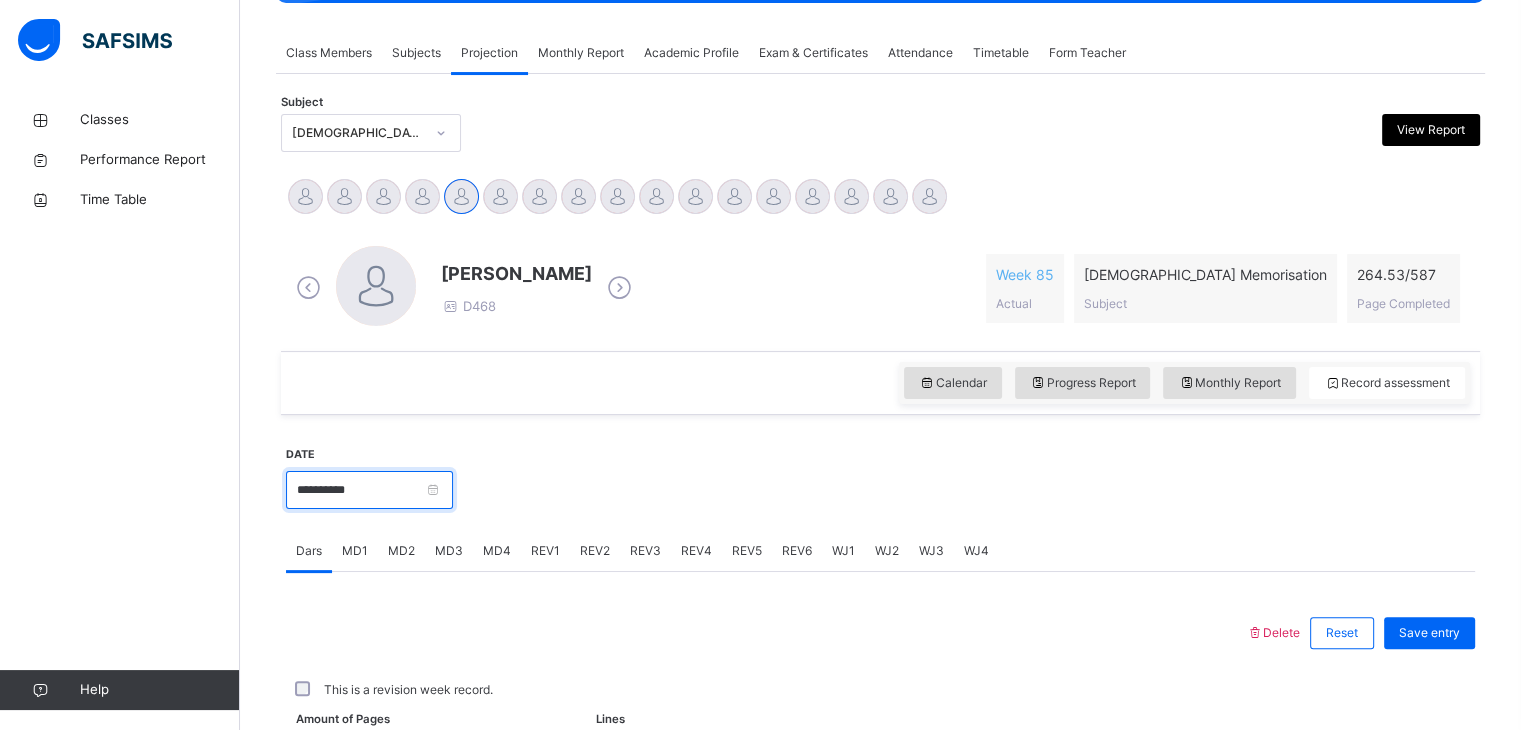 click on "**********" at bounding box center [369, 490] 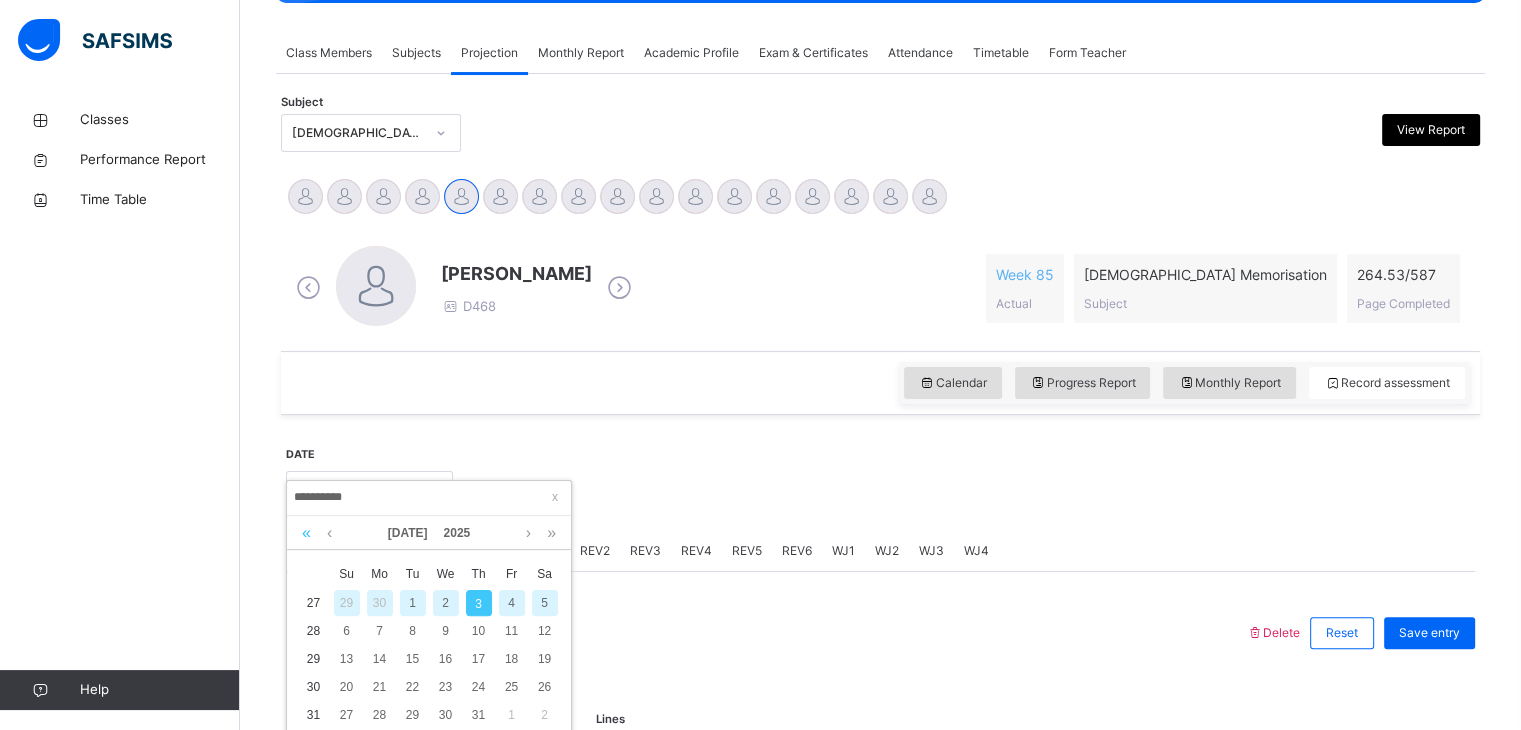 click at bounding box center (306, 533) 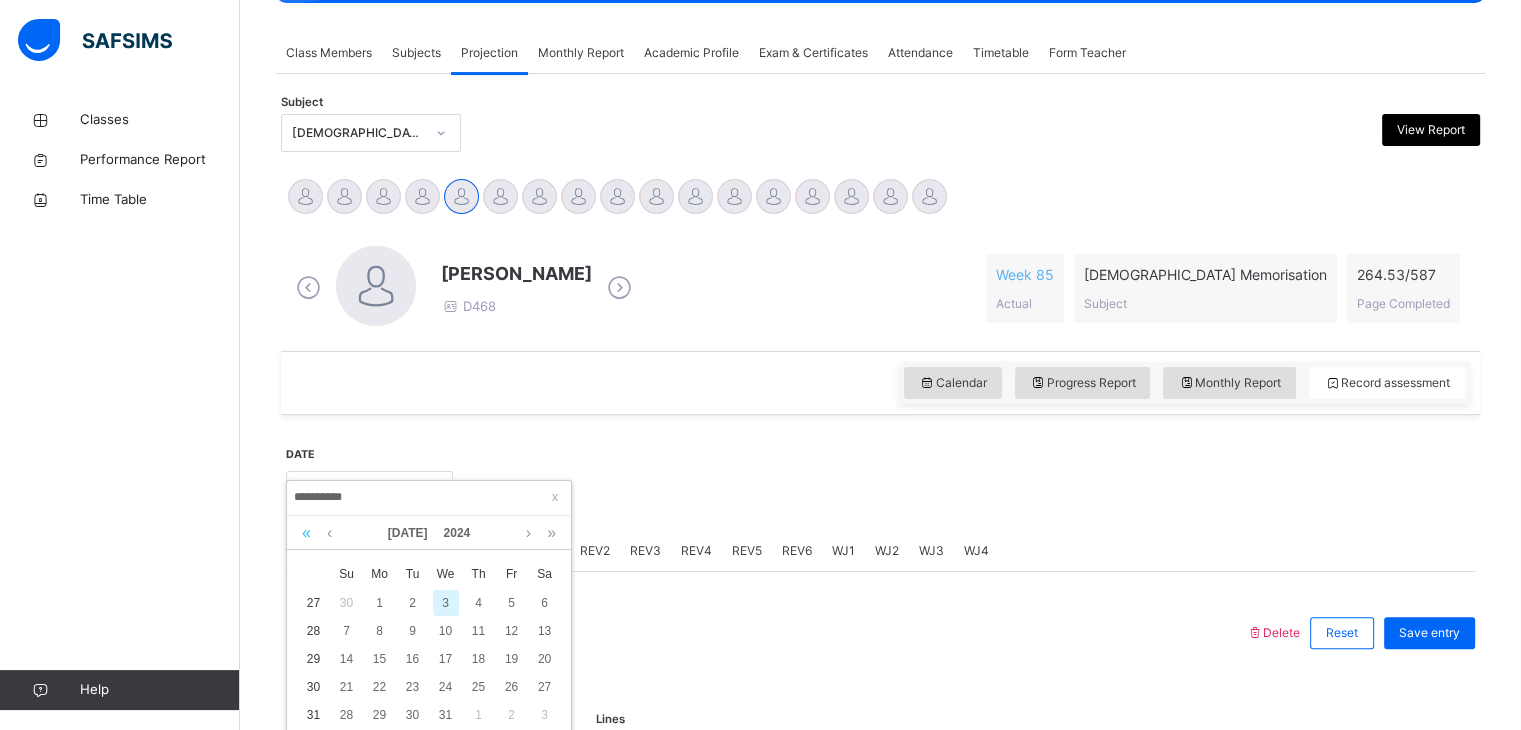 click at bounding box center [306, 533] 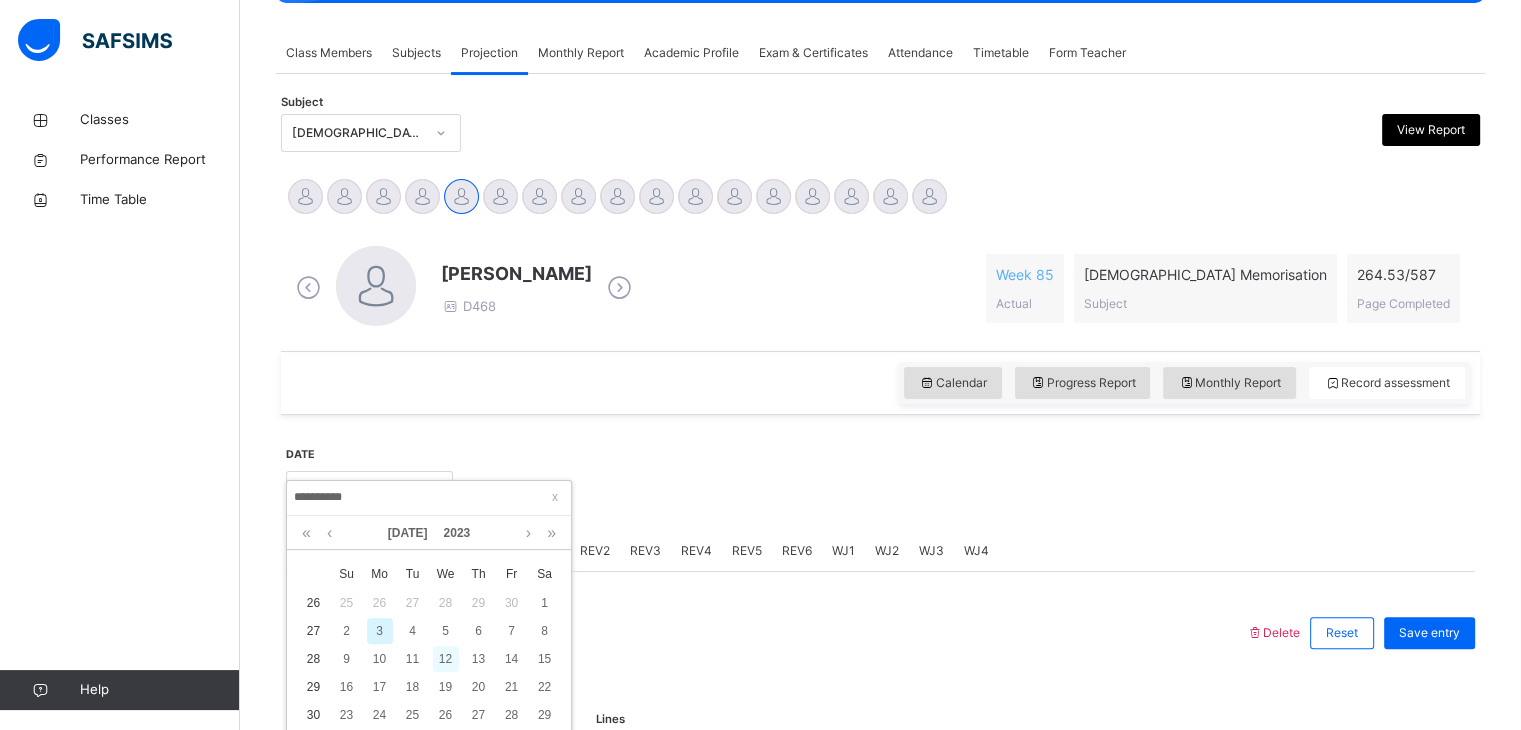 click on "12" at bounding box center [446, 659] 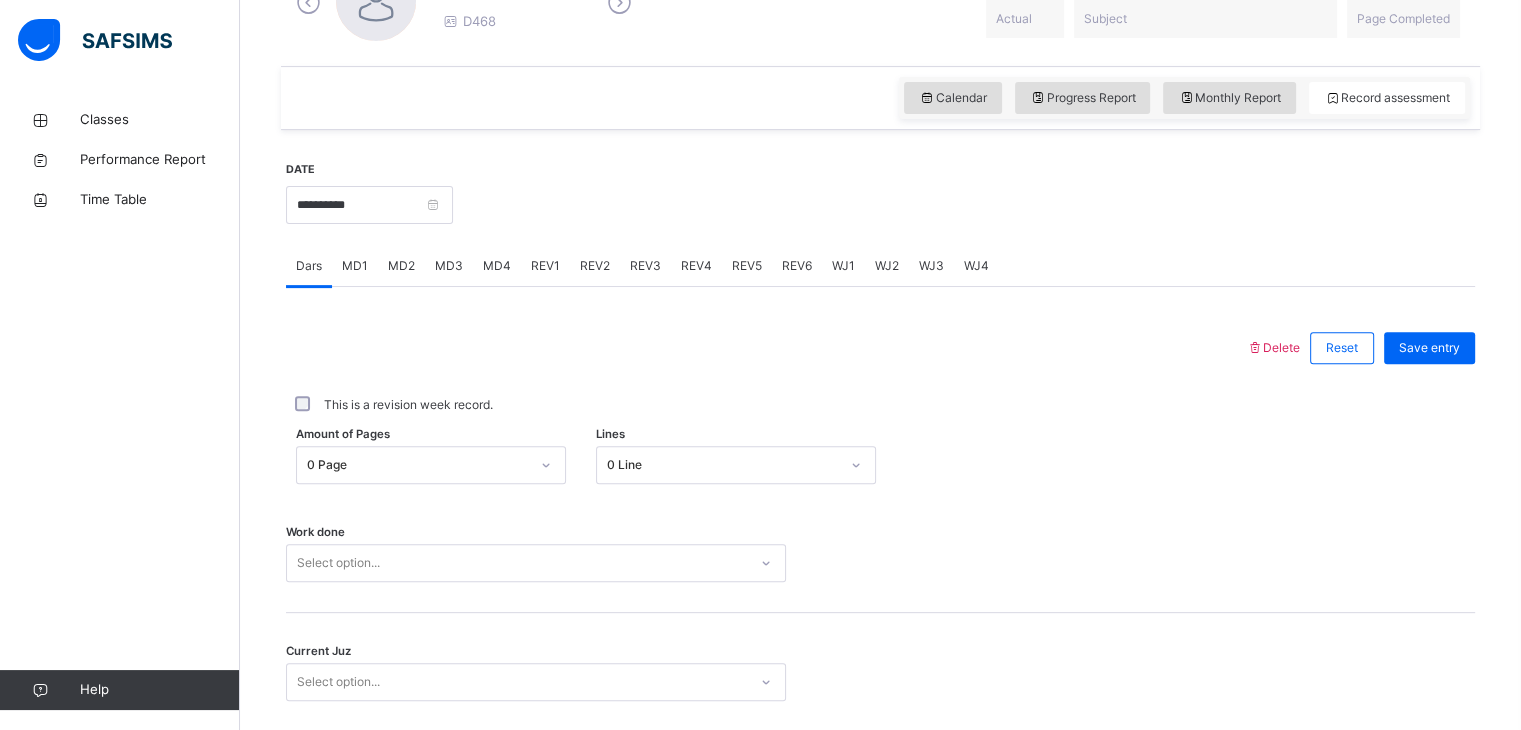 scroll, scrollTop: 635, scrollLeft: 0, axis: vertical 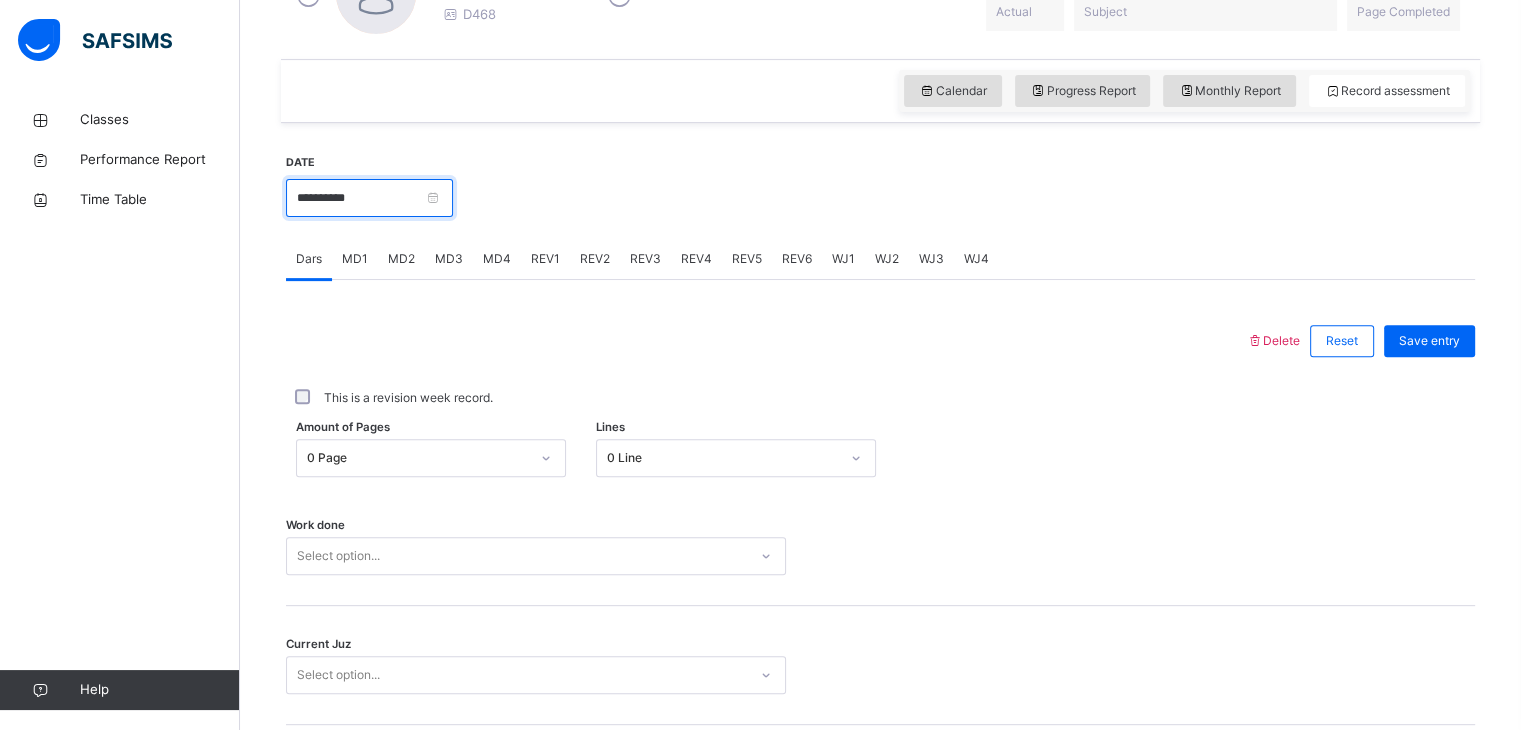 click on "**********" at bounding box center (369, 198) 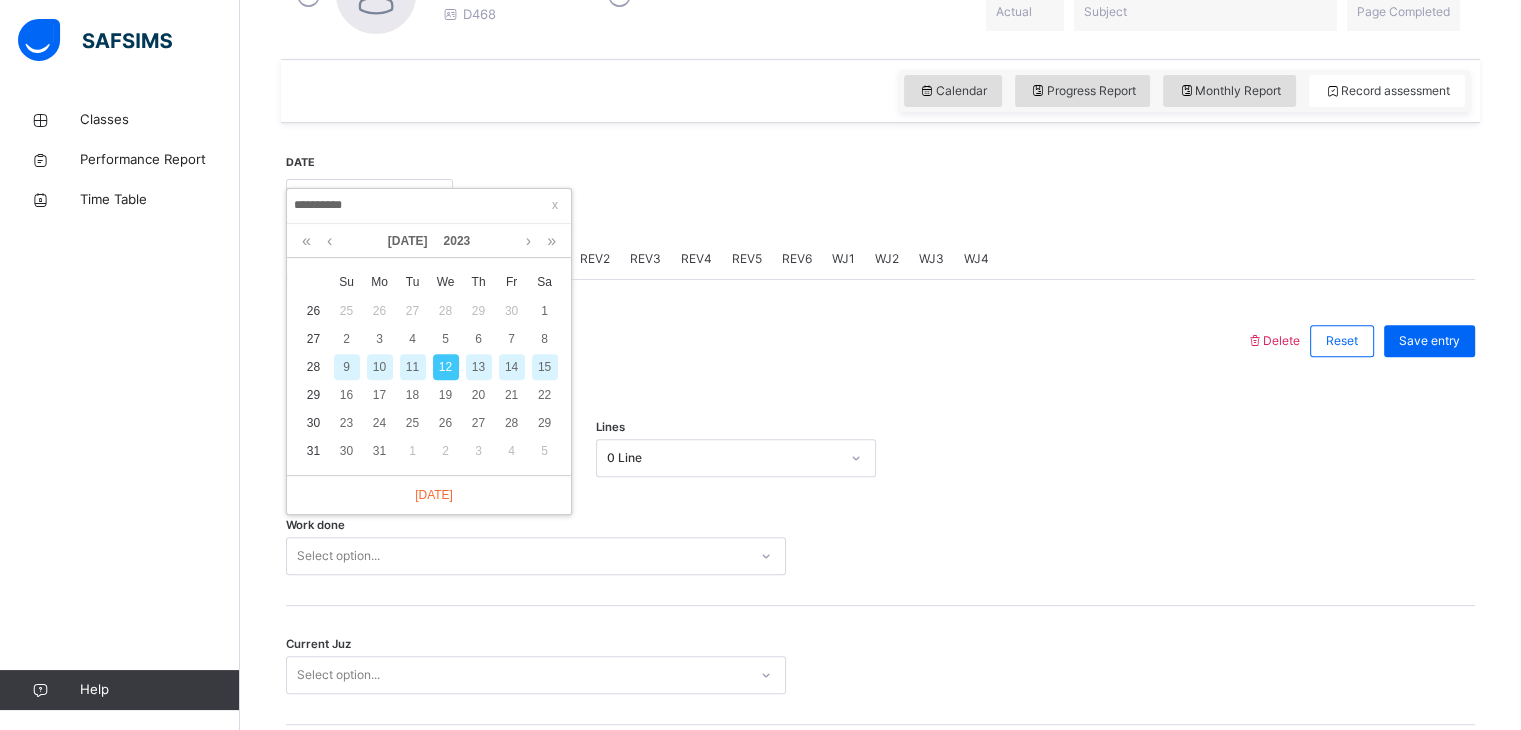 click on "10" at bounding box center (380, 367) 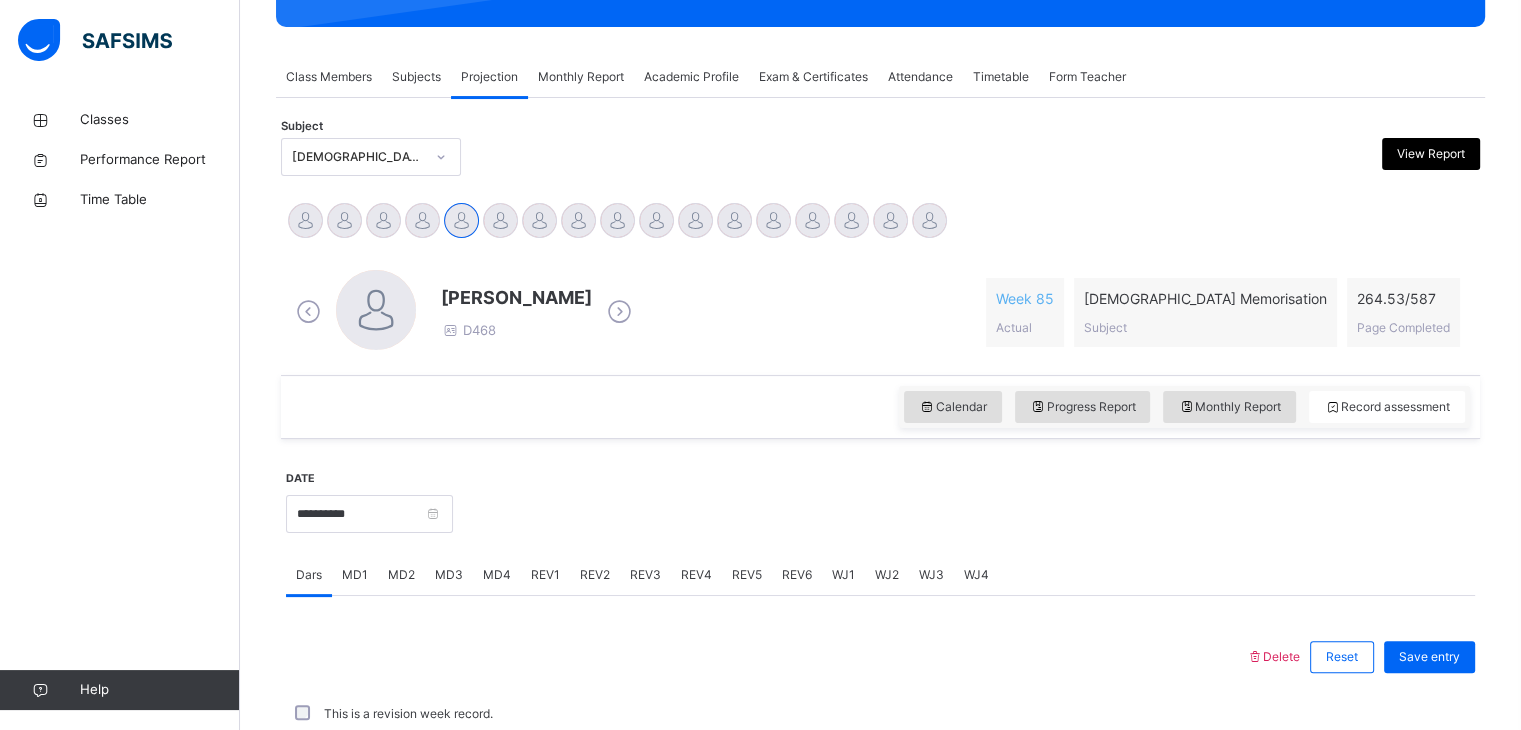 scroll, scrollTop: 635, scrollLeft: 0, axis: vertical 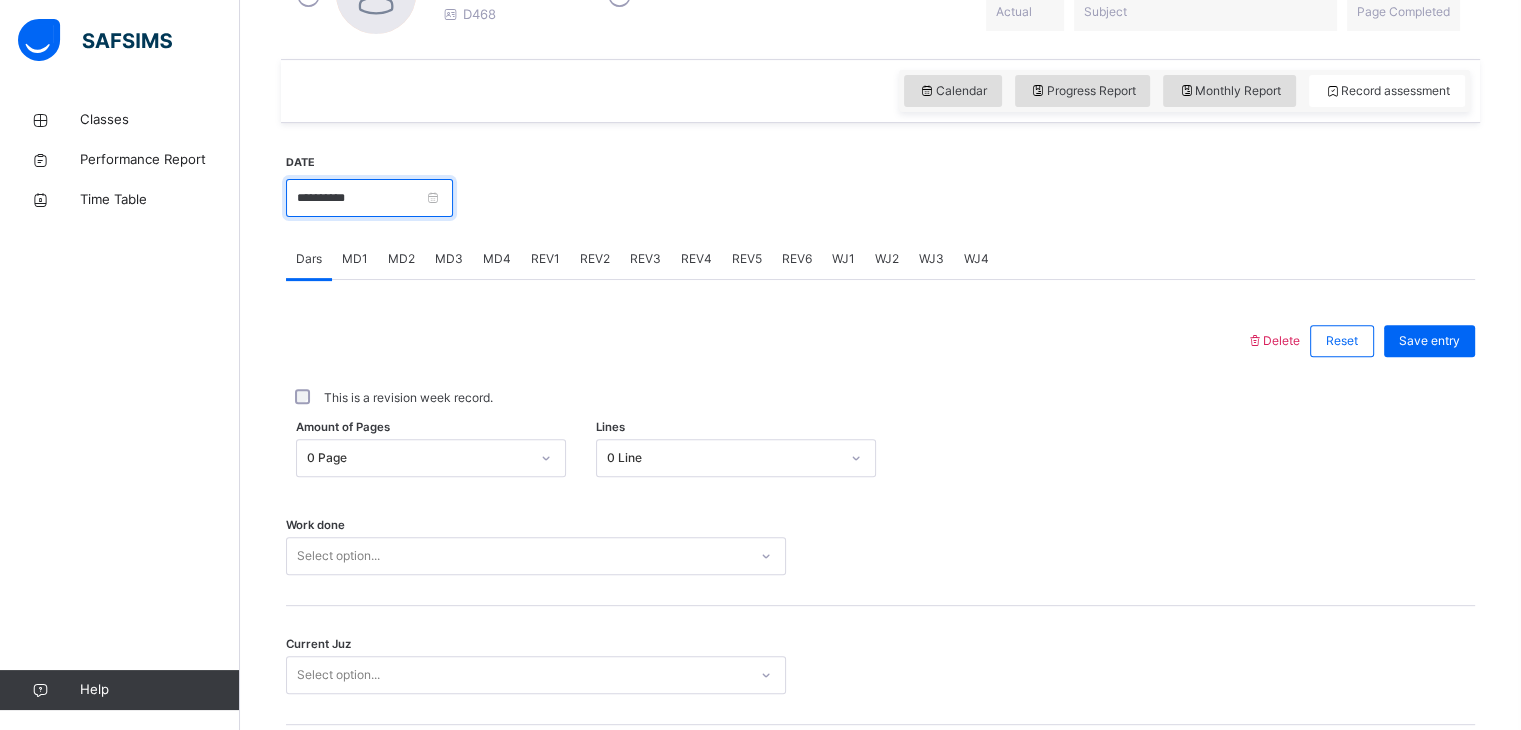click on "**********" at bounding box center [369, 198] 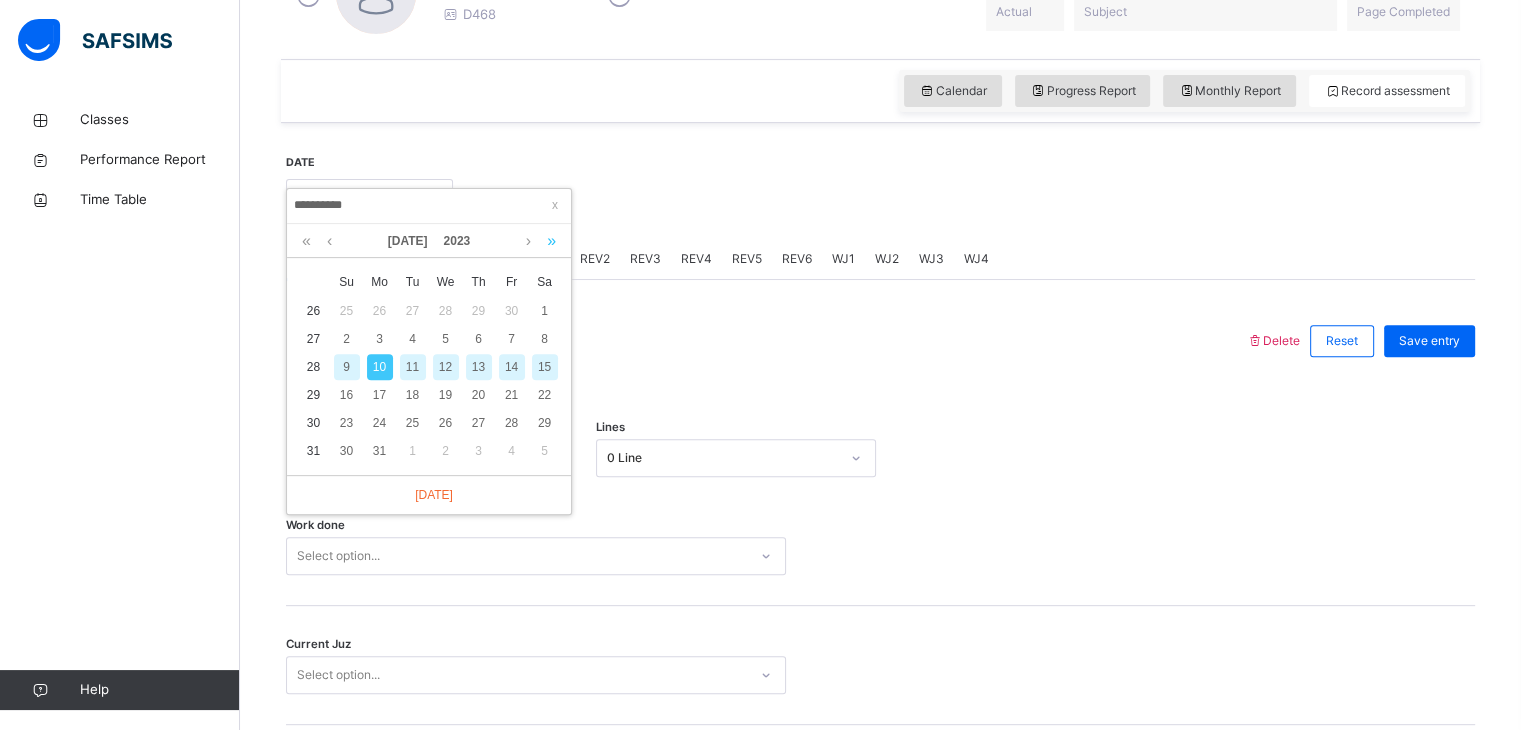click at bounding box center [551, 241] 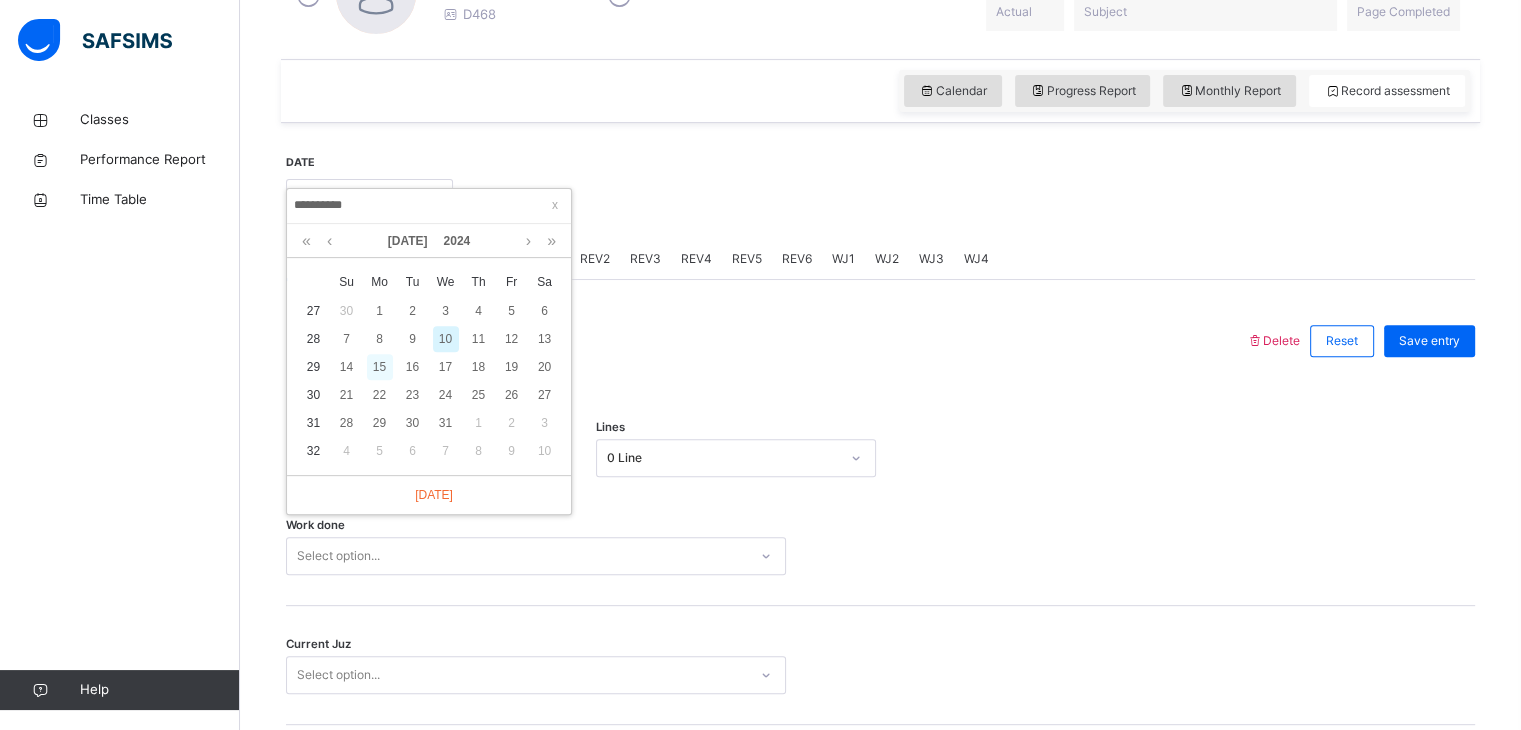 click on "15" at bounding box center (380, 367) 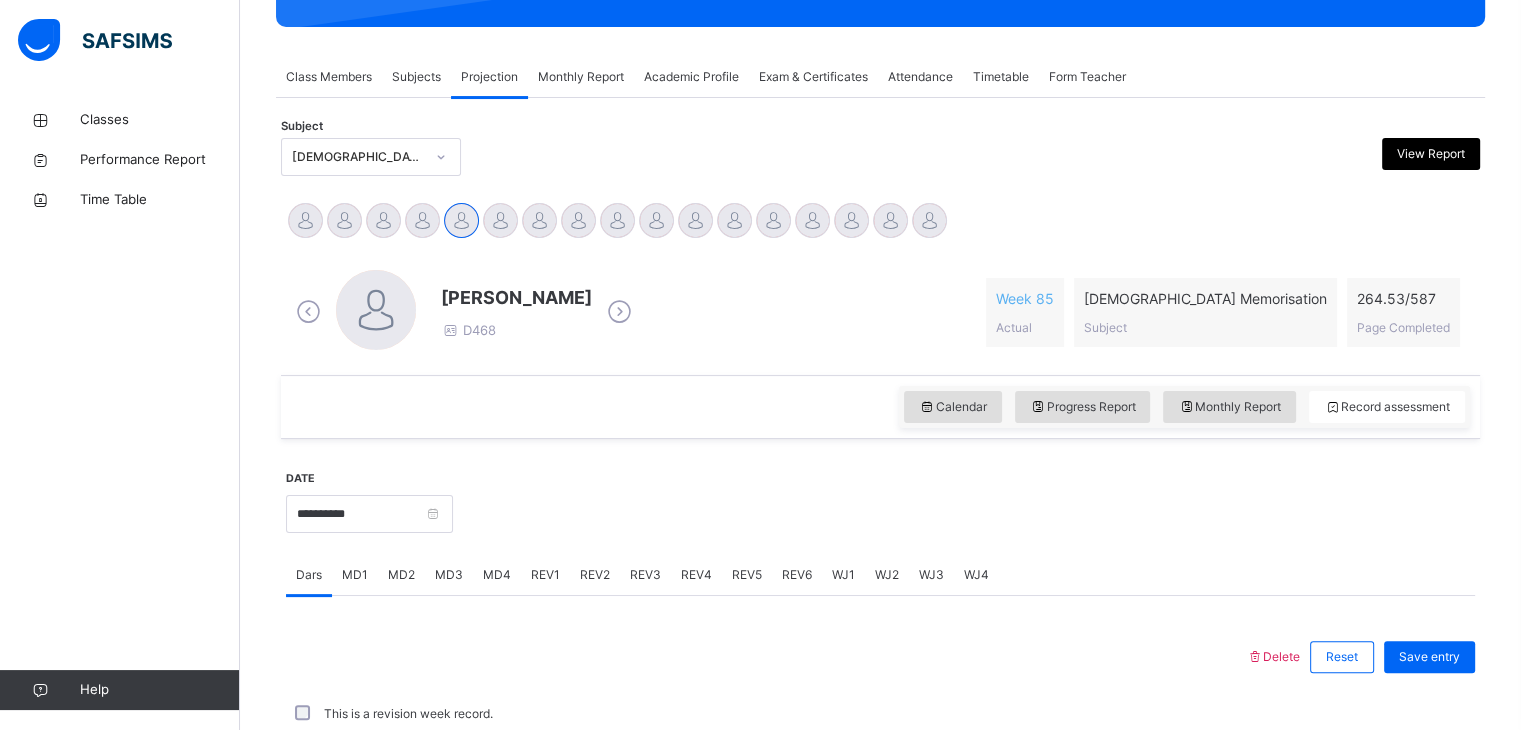 scroll, scrollTop: 635, scrollLeft: 0, axis: vertical 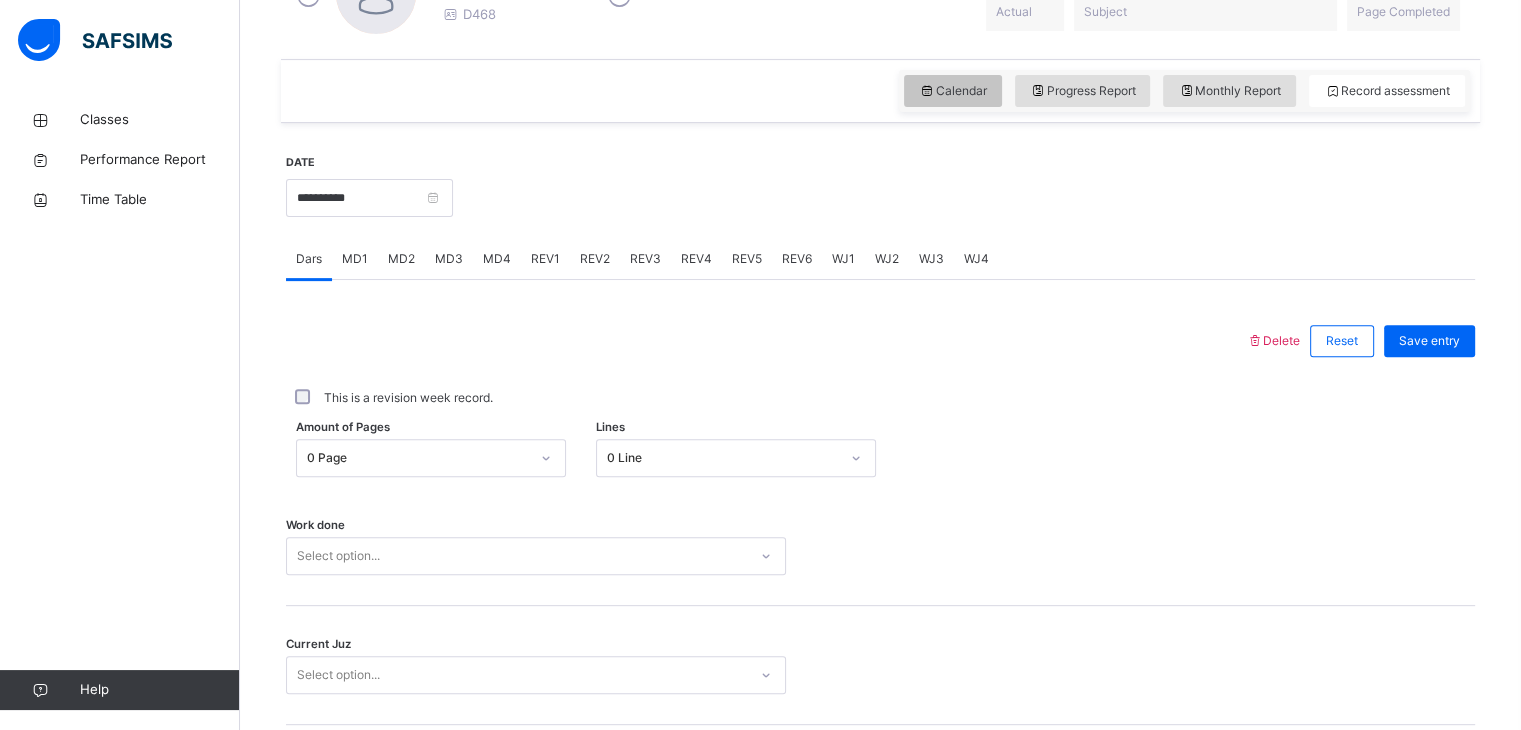 click at bounding box center [927, 91] 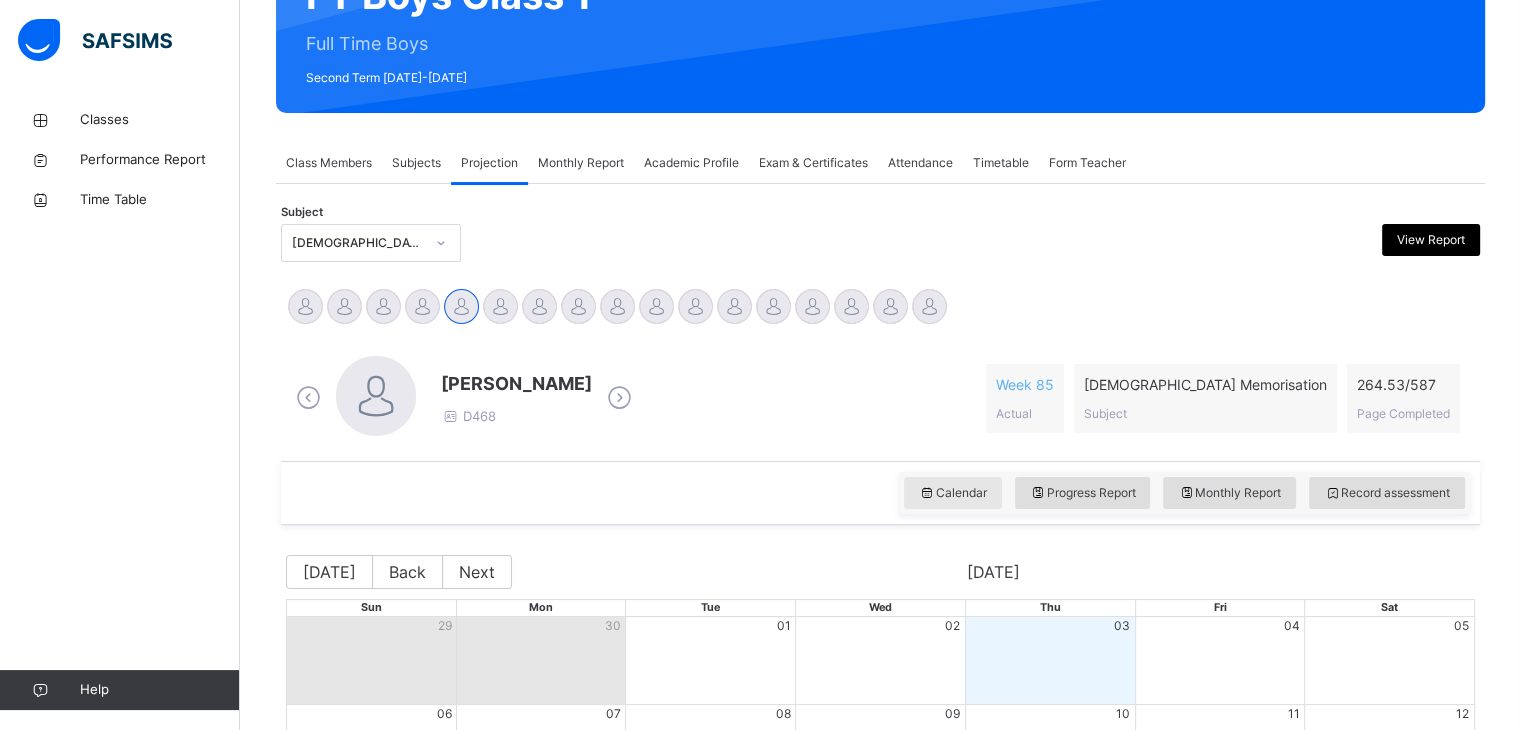 scroll, scrollTop: 635, scrollLeft: 0, axis: vertical 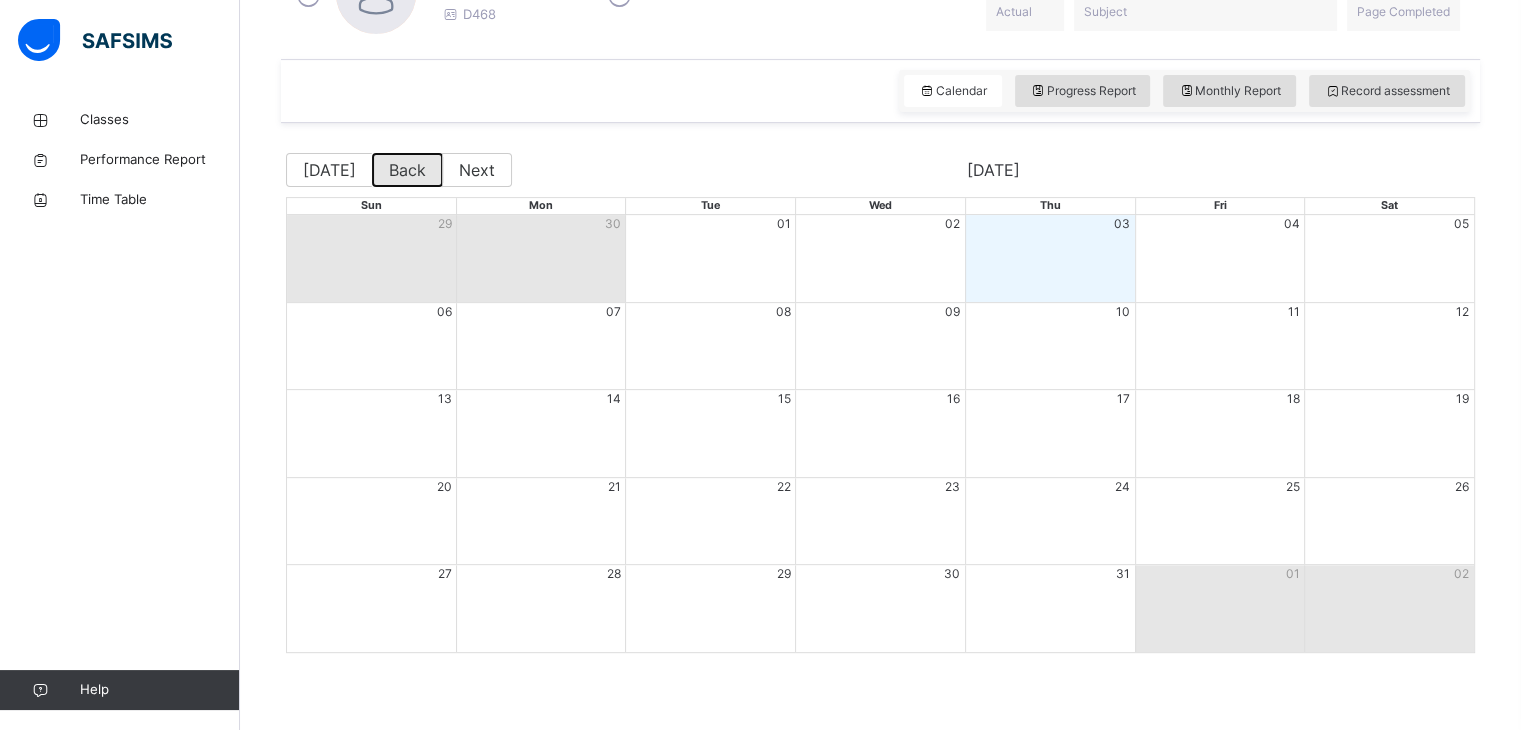 click on "Back" at bounding box center [407, 170] 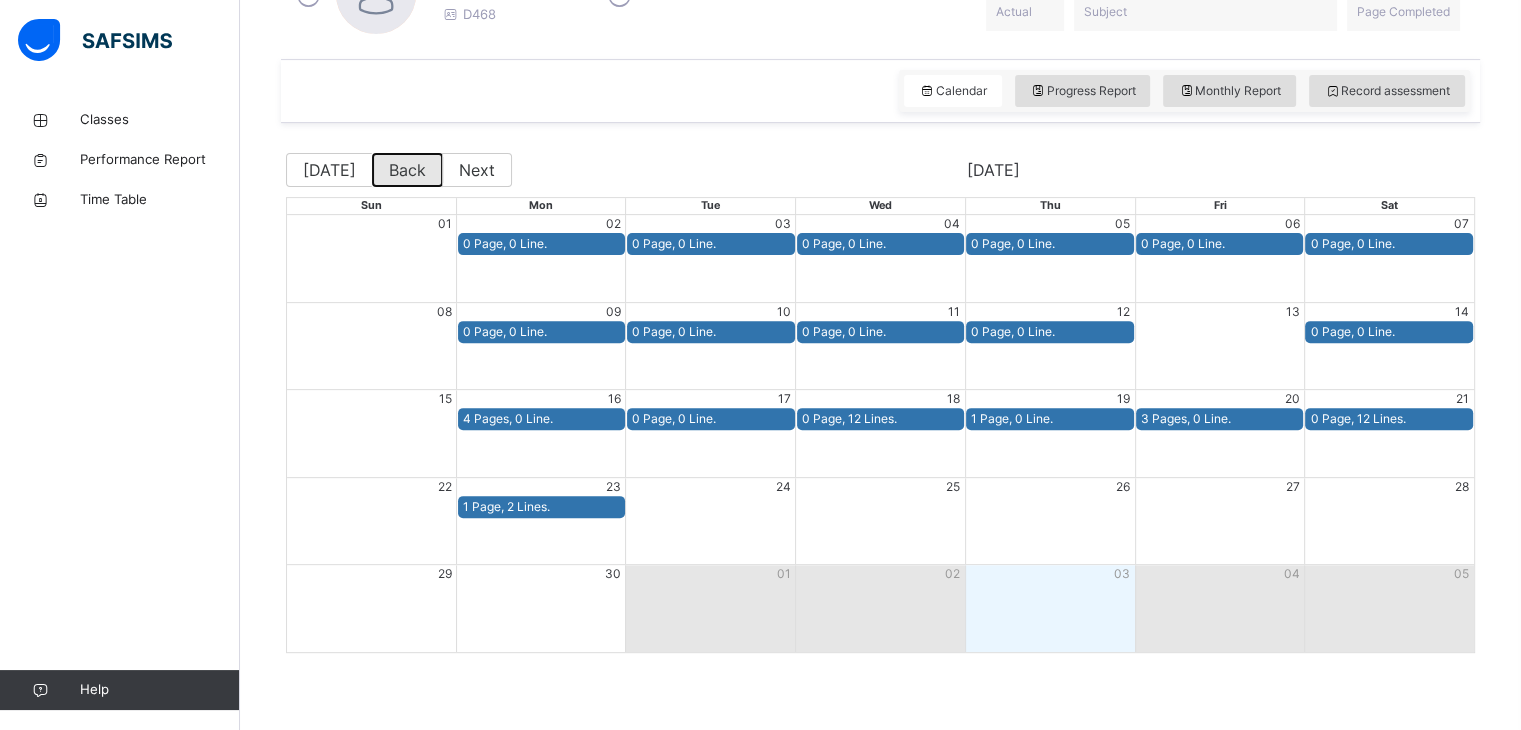 click on "Back" at bounding box center (407, 170) 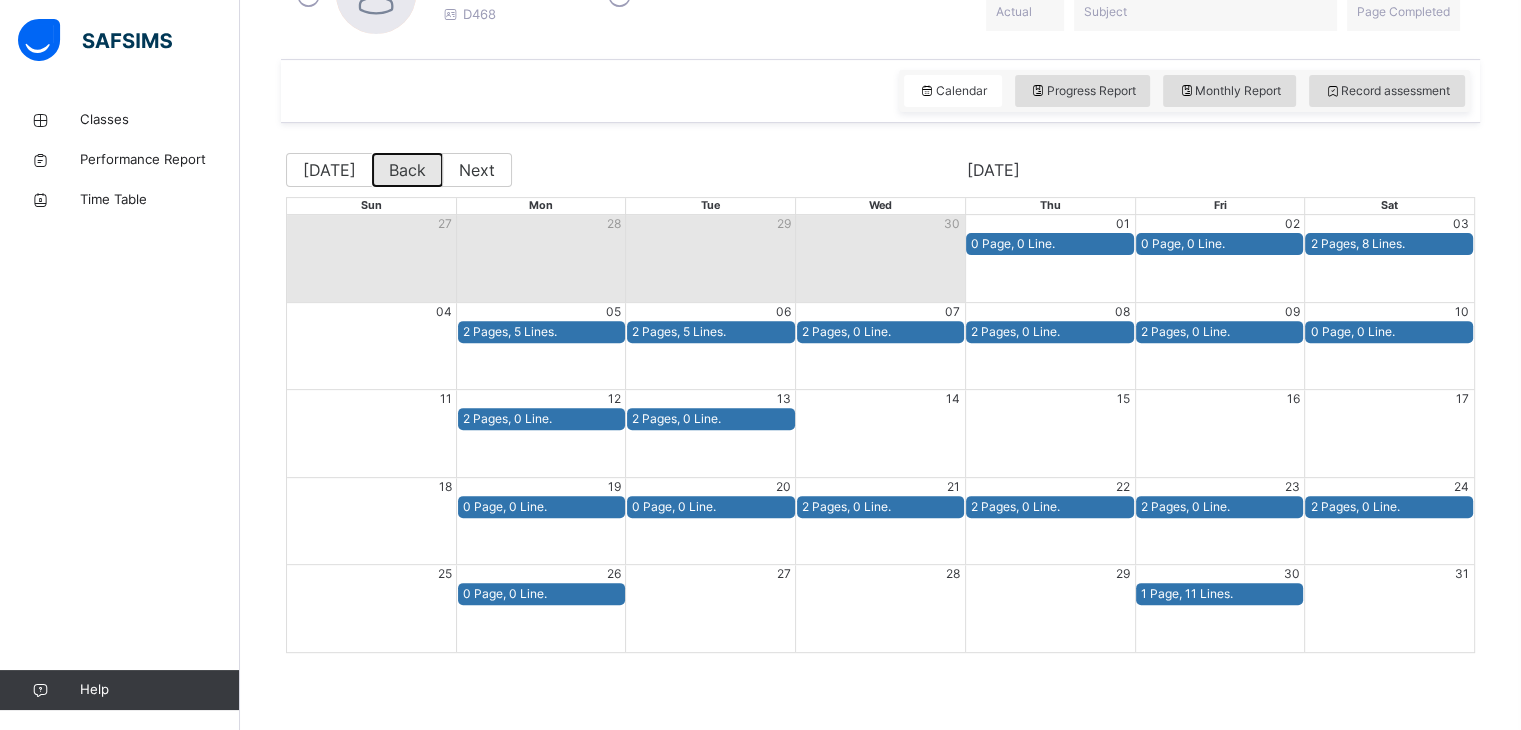 click on "Back" at bounding box center [407, 170] 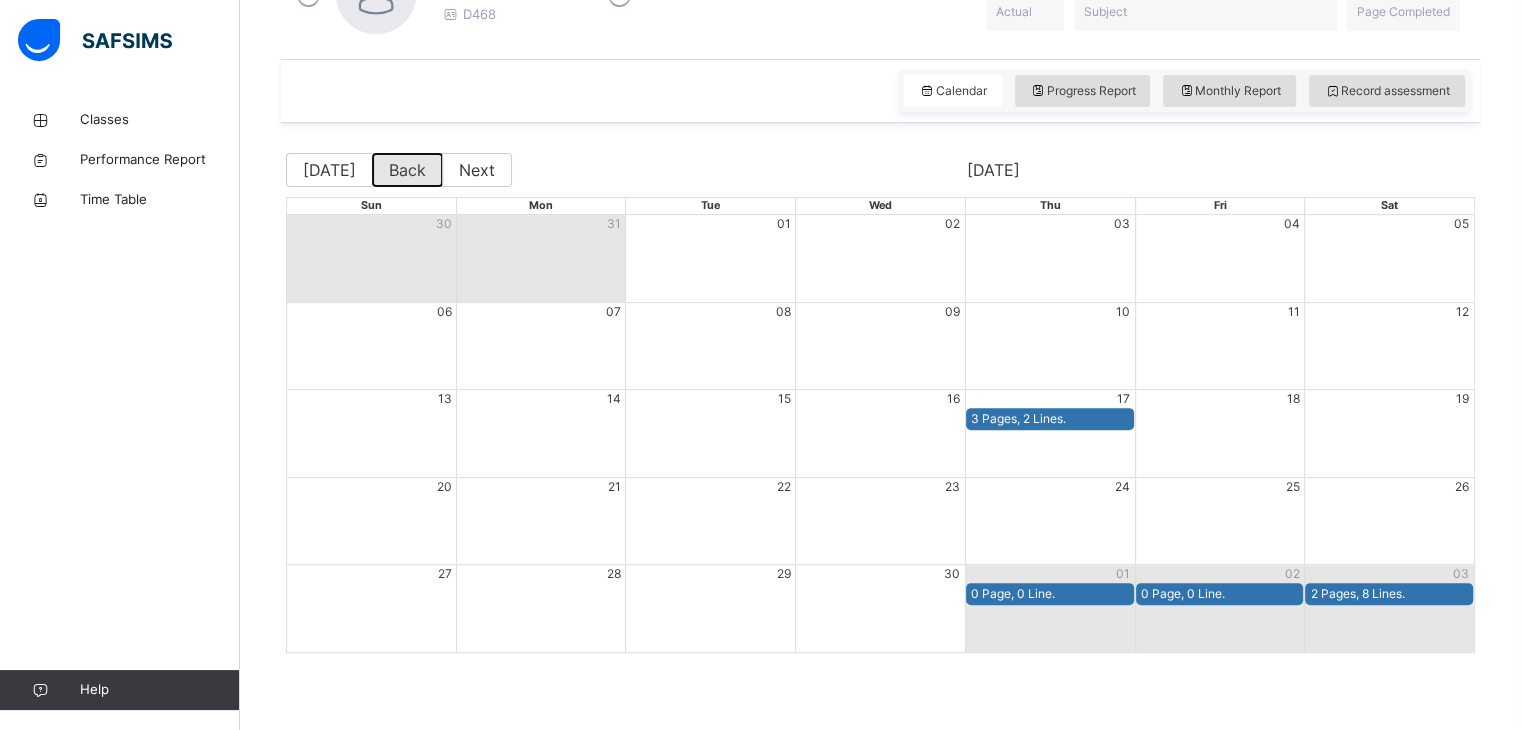 click on "Back" at bounding box center [407, 170] 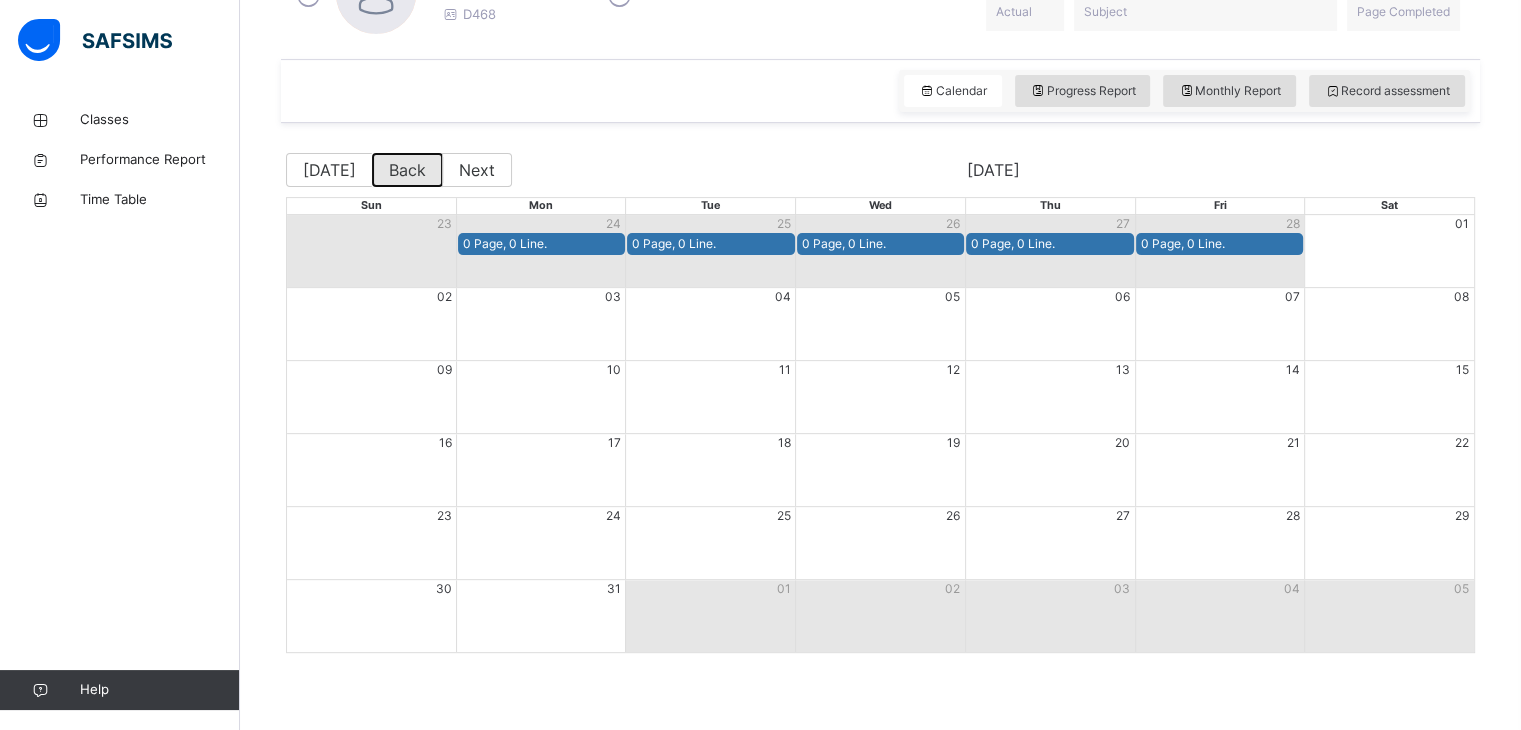 click on "Back" at bounding box center (407, 170) 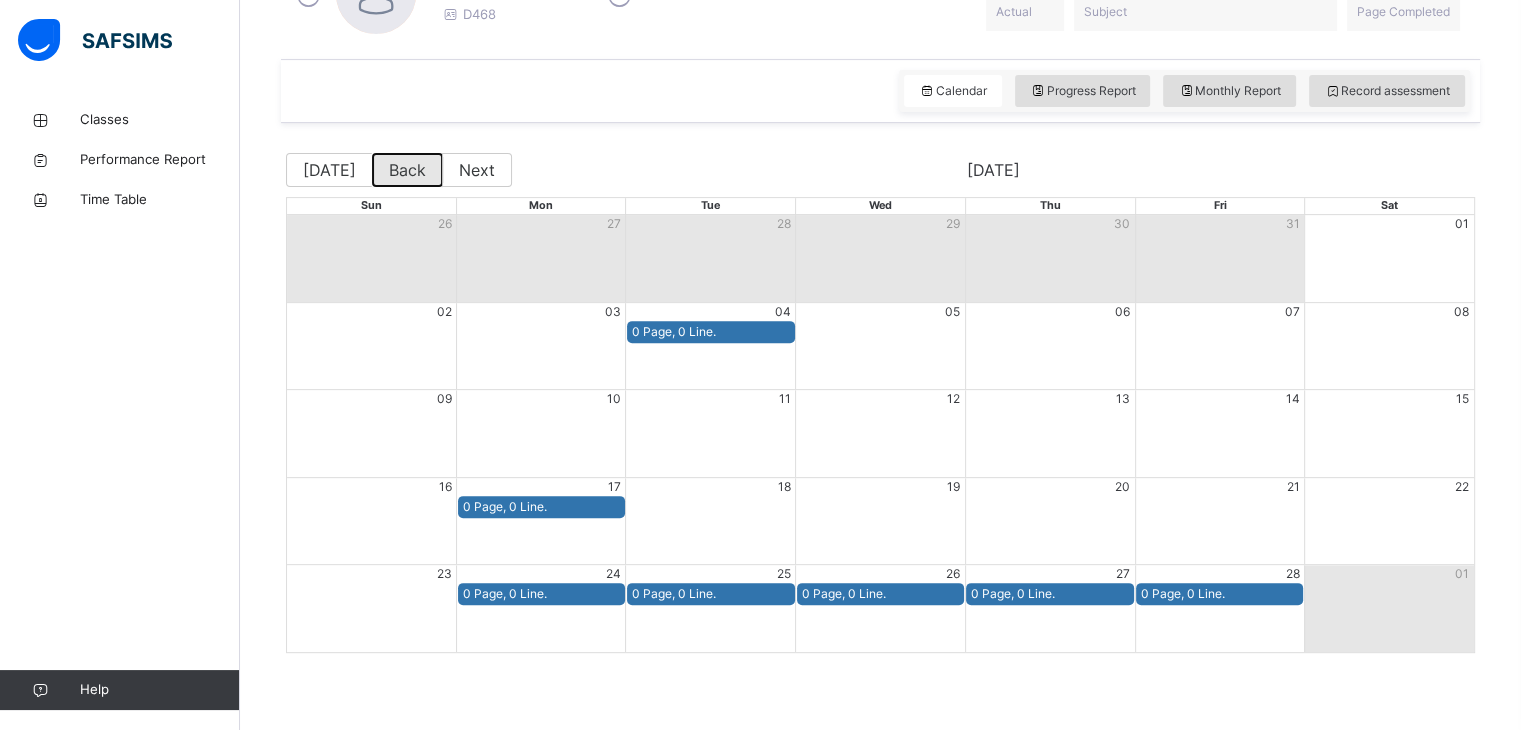 click on "Back" at bounding box center (407, 170) 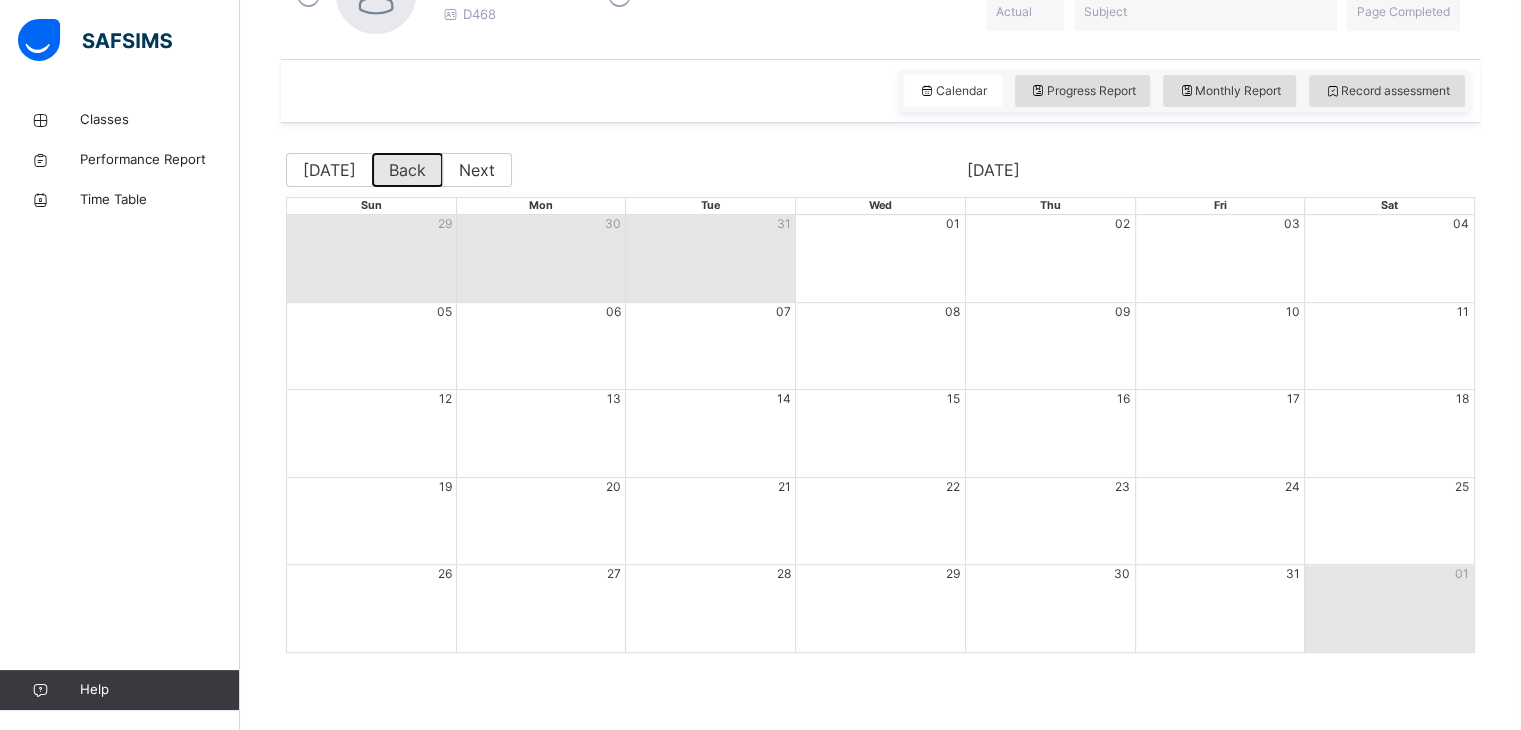 click on "Back" at bounding box center [407, 170] 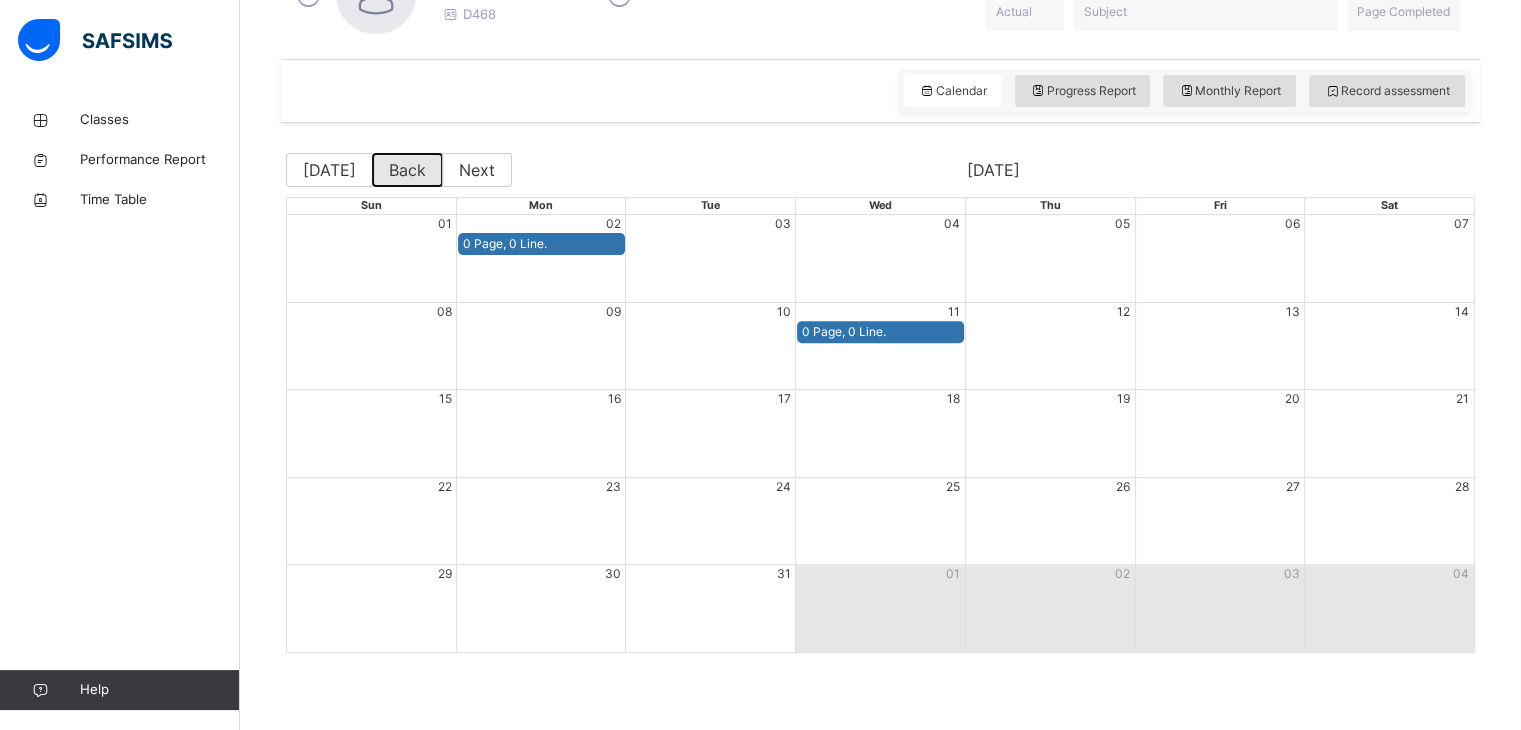 click on "Back" at bounding box center (407, 170) 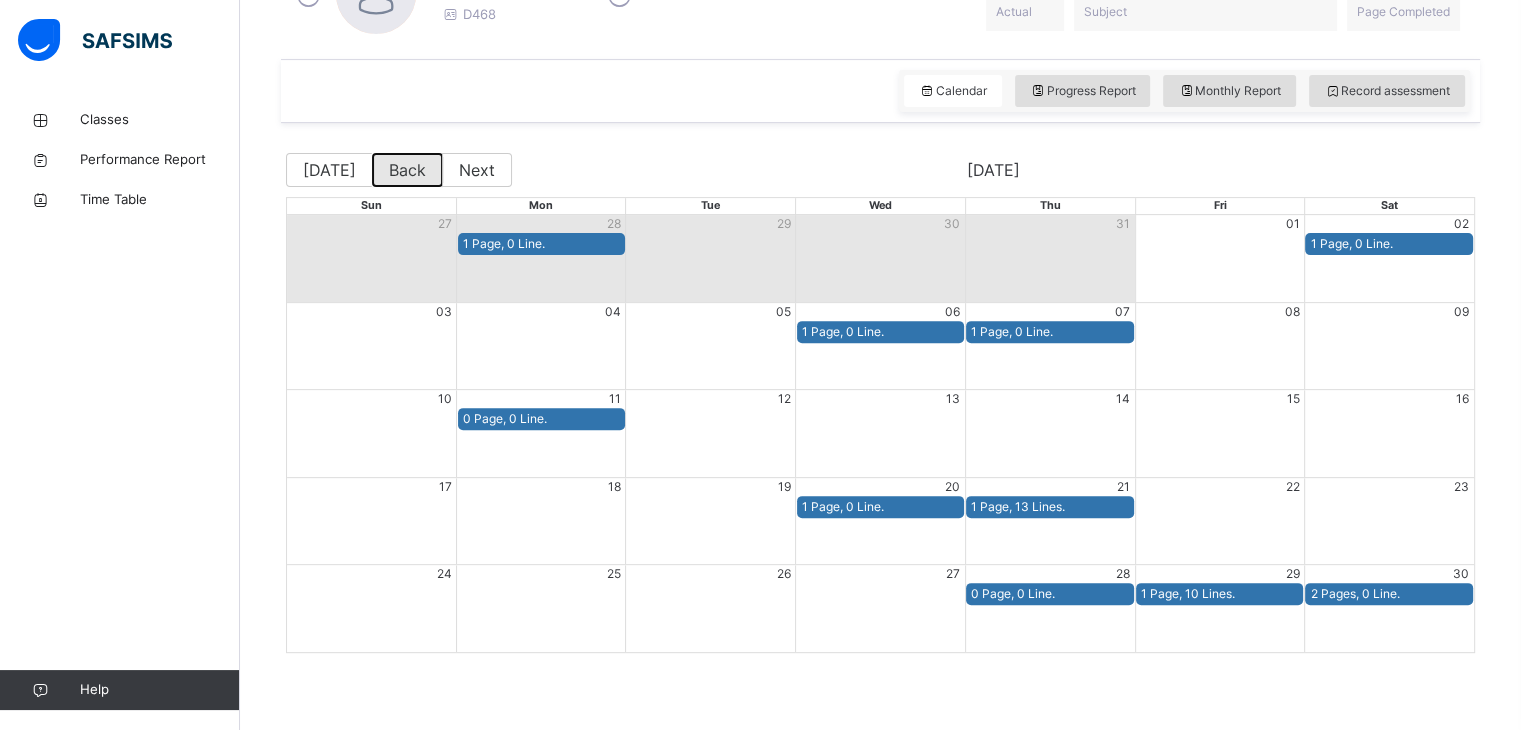 click on "Back" at bounding box center (407, 170) 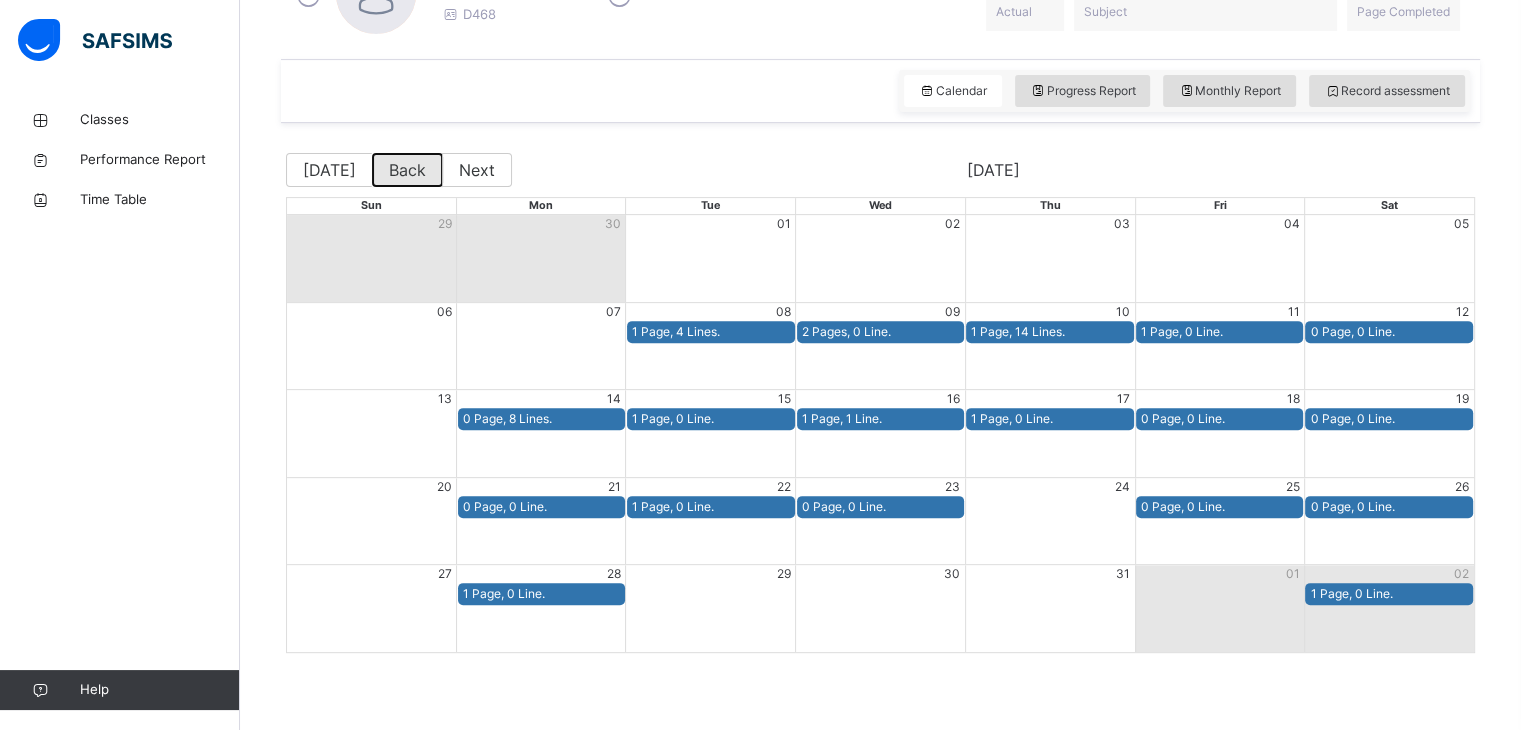 click on "Back" at bounding box center [407, 170] 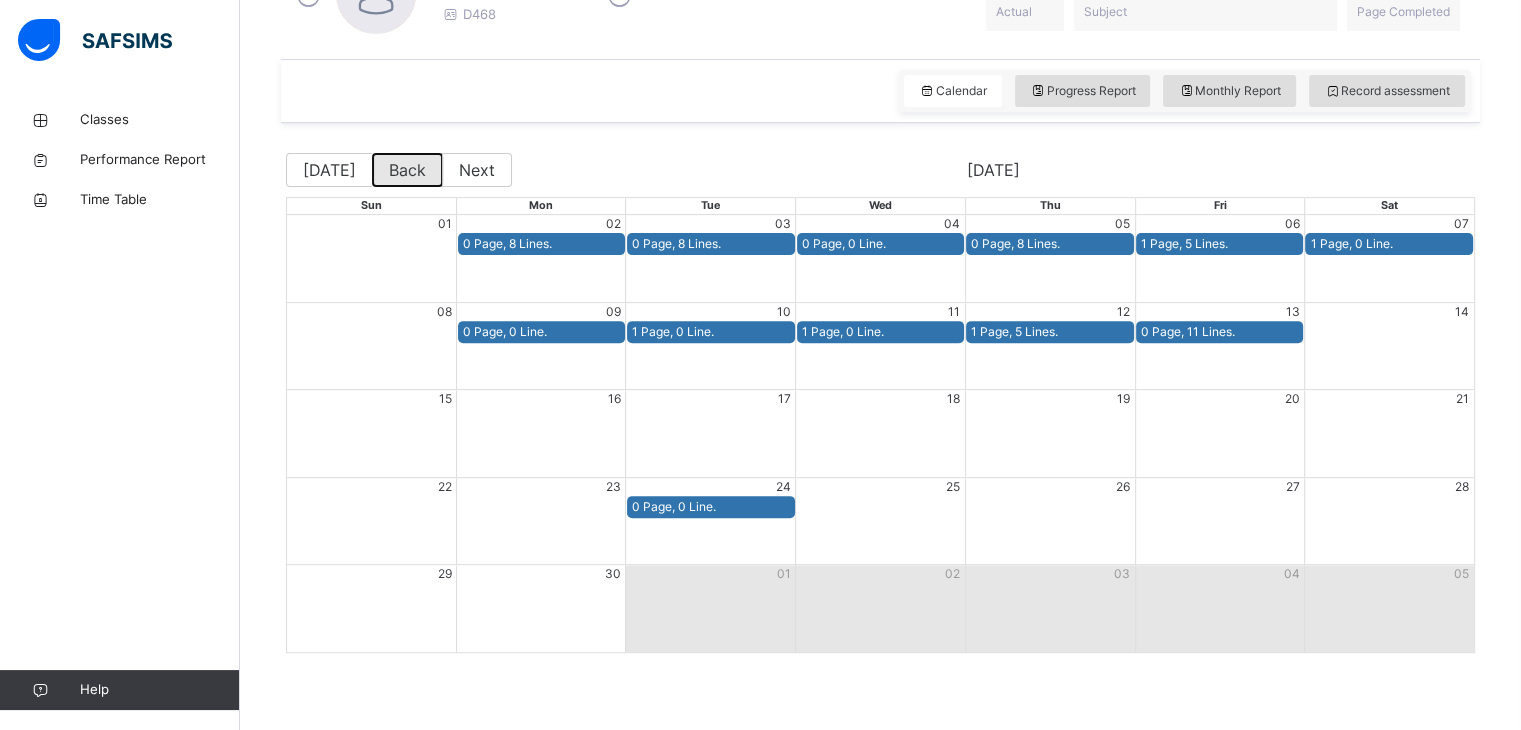 click on "Back" at bounding box center [407, 170] 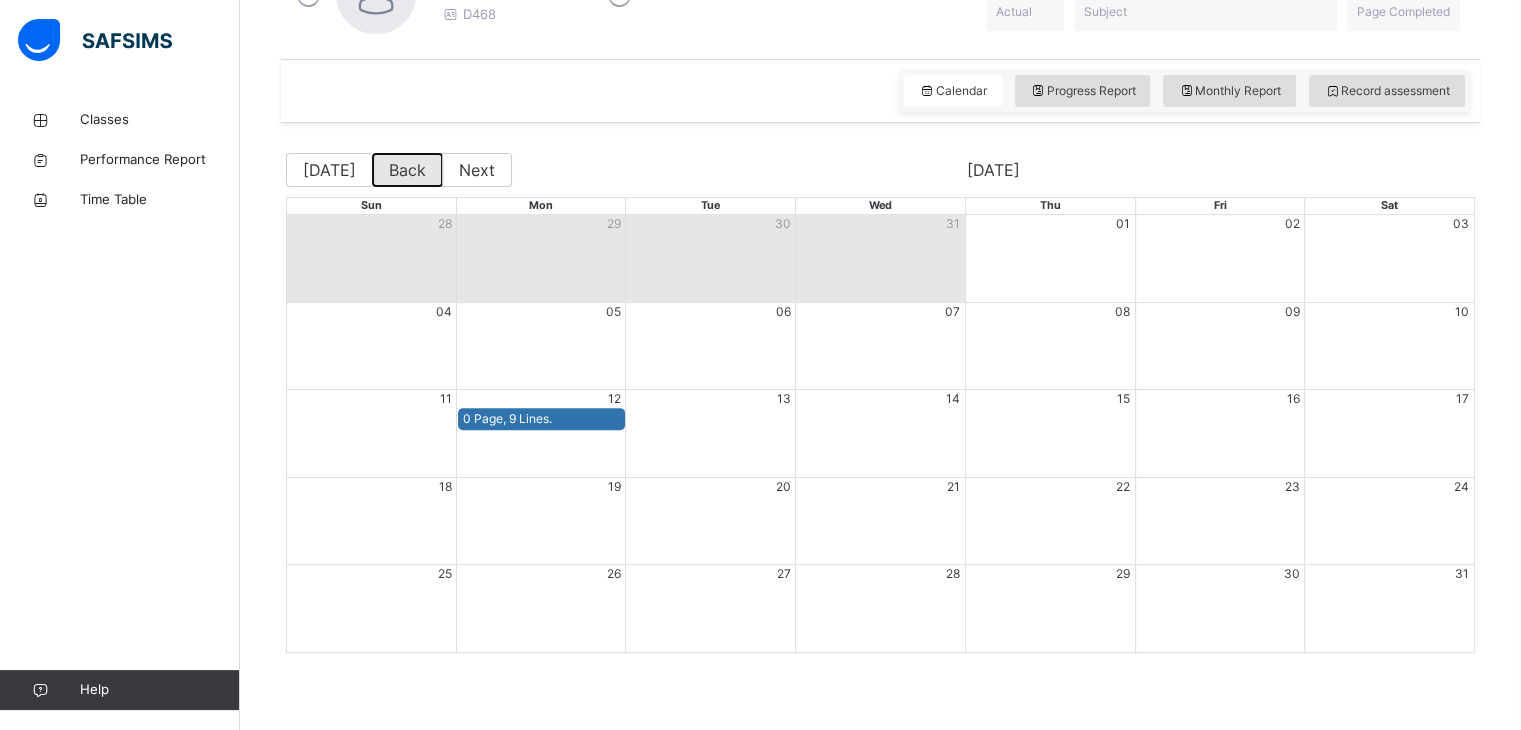 click on "Back" at bounding box center (407, 170) 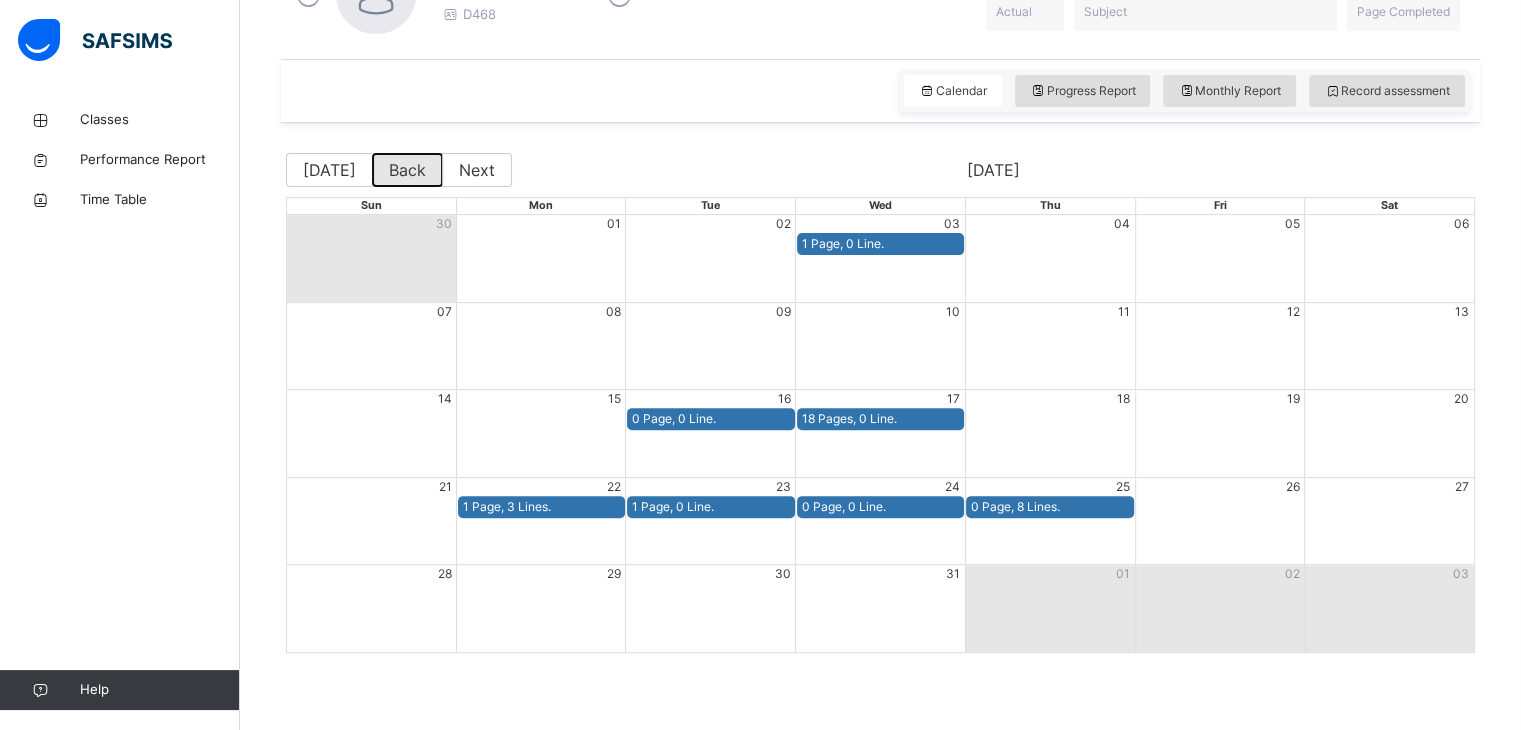 click on "Back" at bounding box center (407, 170) 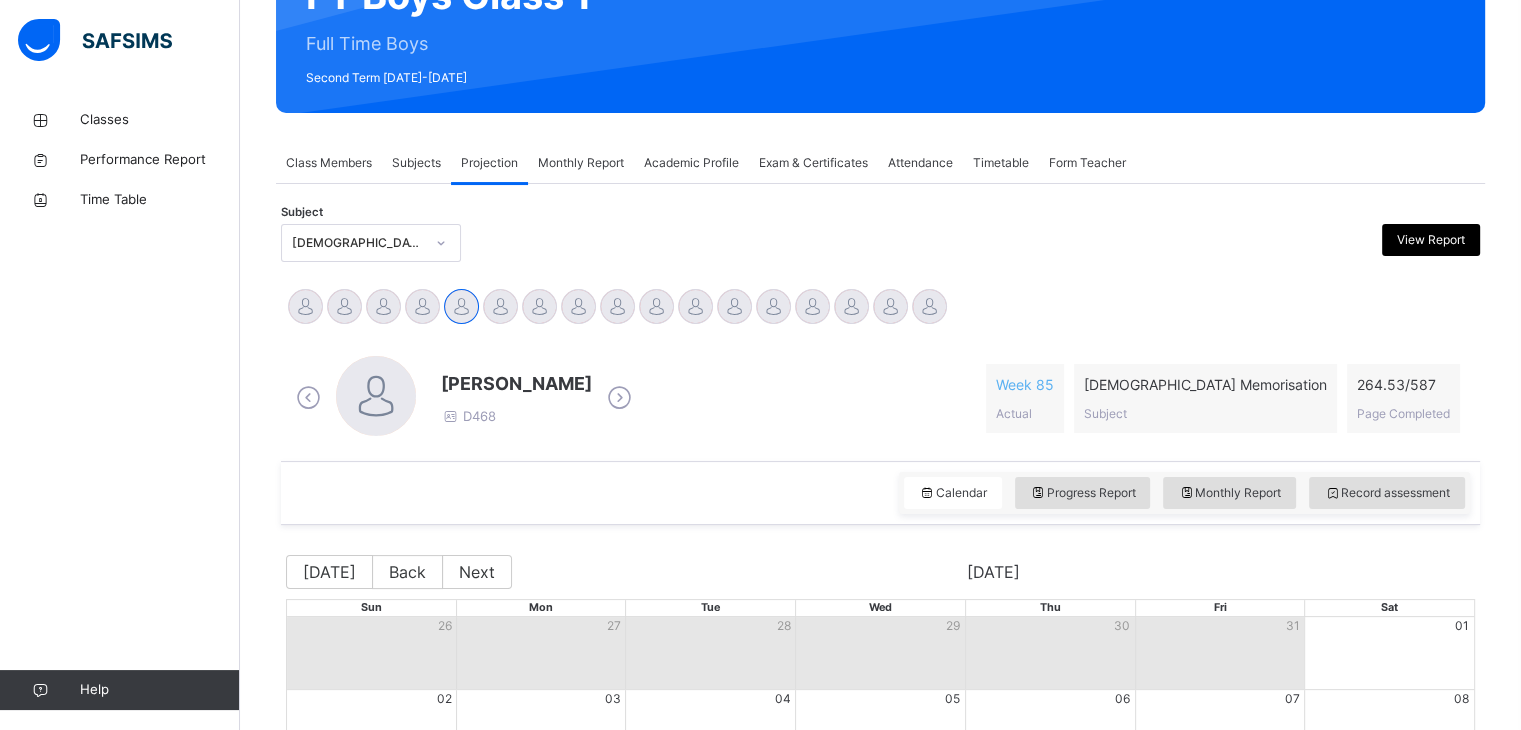 scroll, scrollTop: 635, scrollLeft: 0, axis: vertical 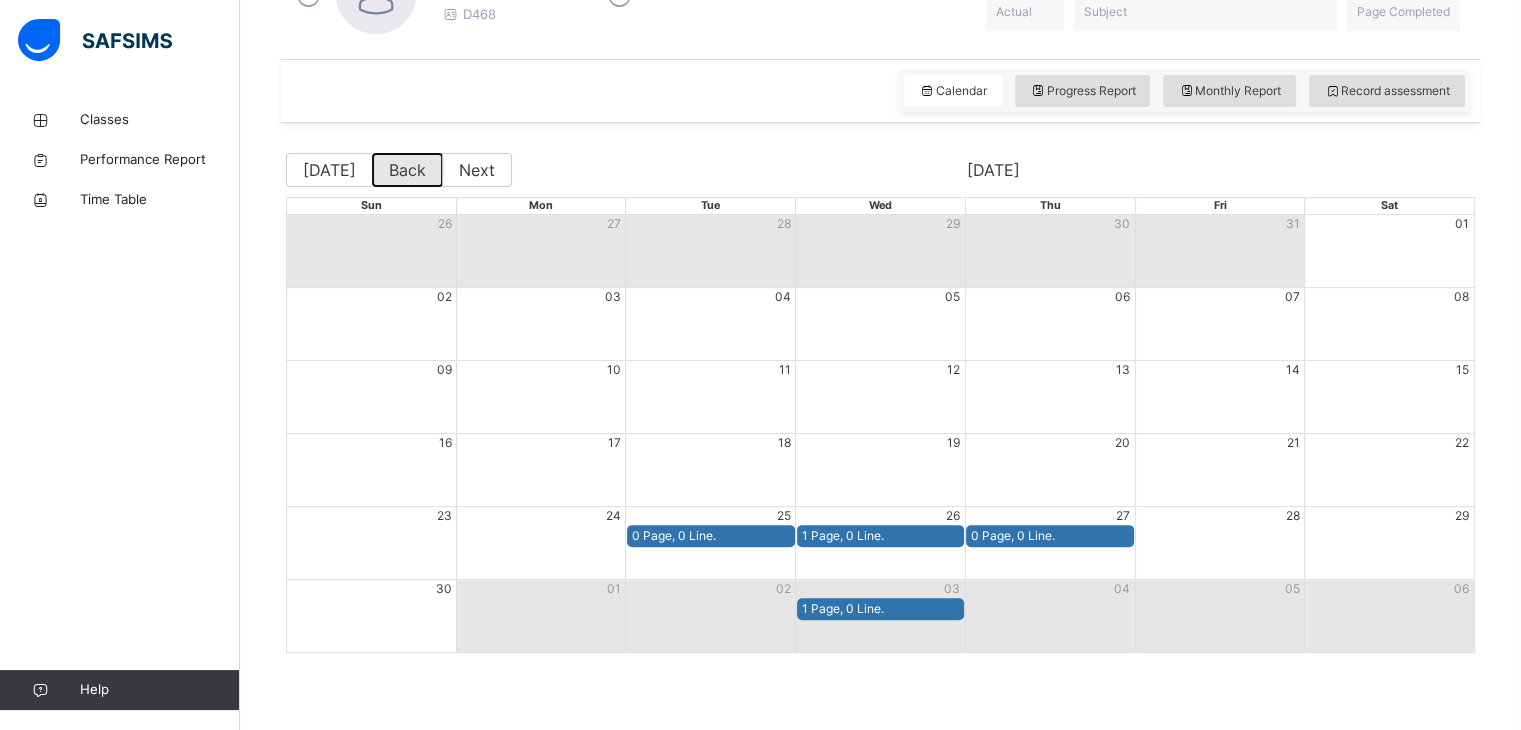 click on "Back" at bounding box center [407, 170] 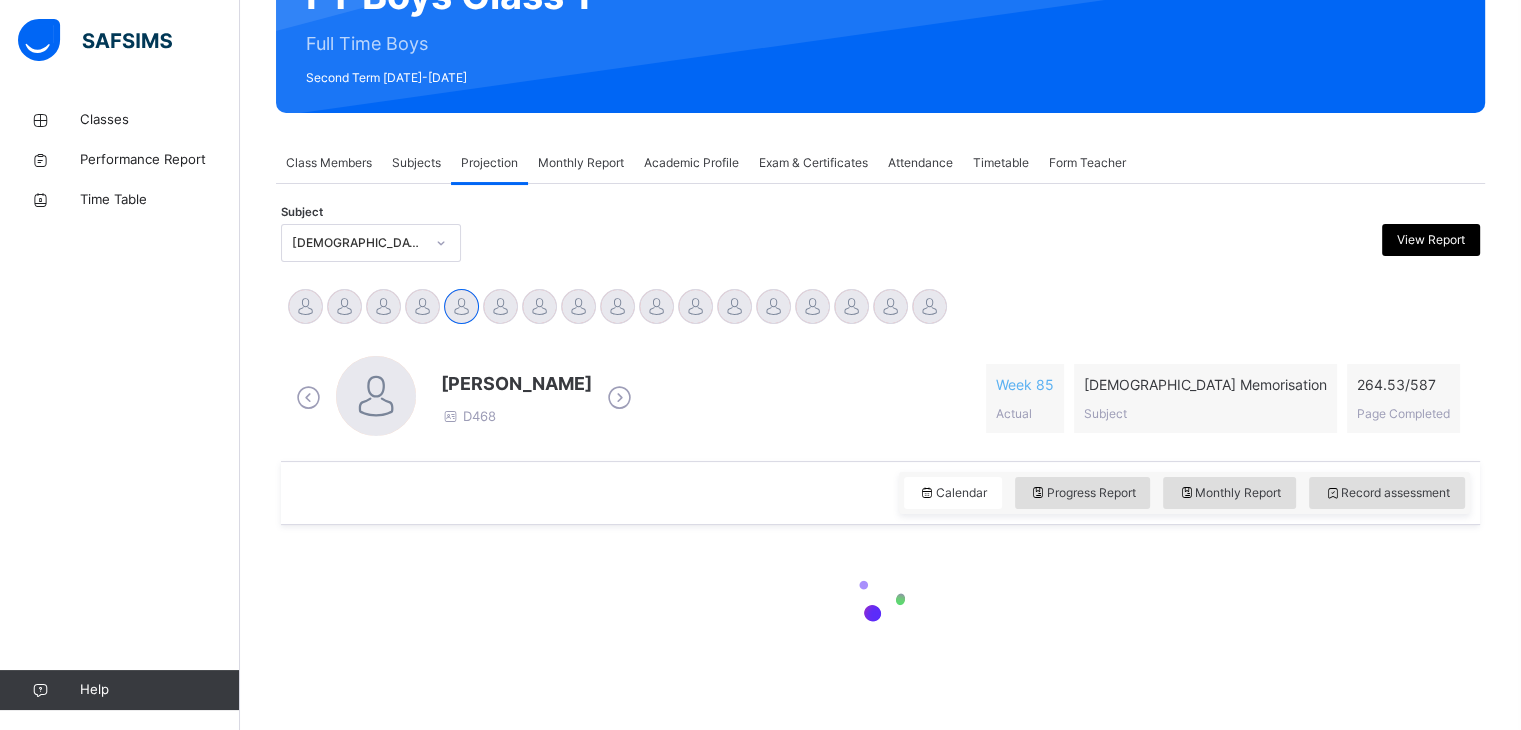 scroll, scrollTop: 635, scrollLeft: 0, axis: vertical 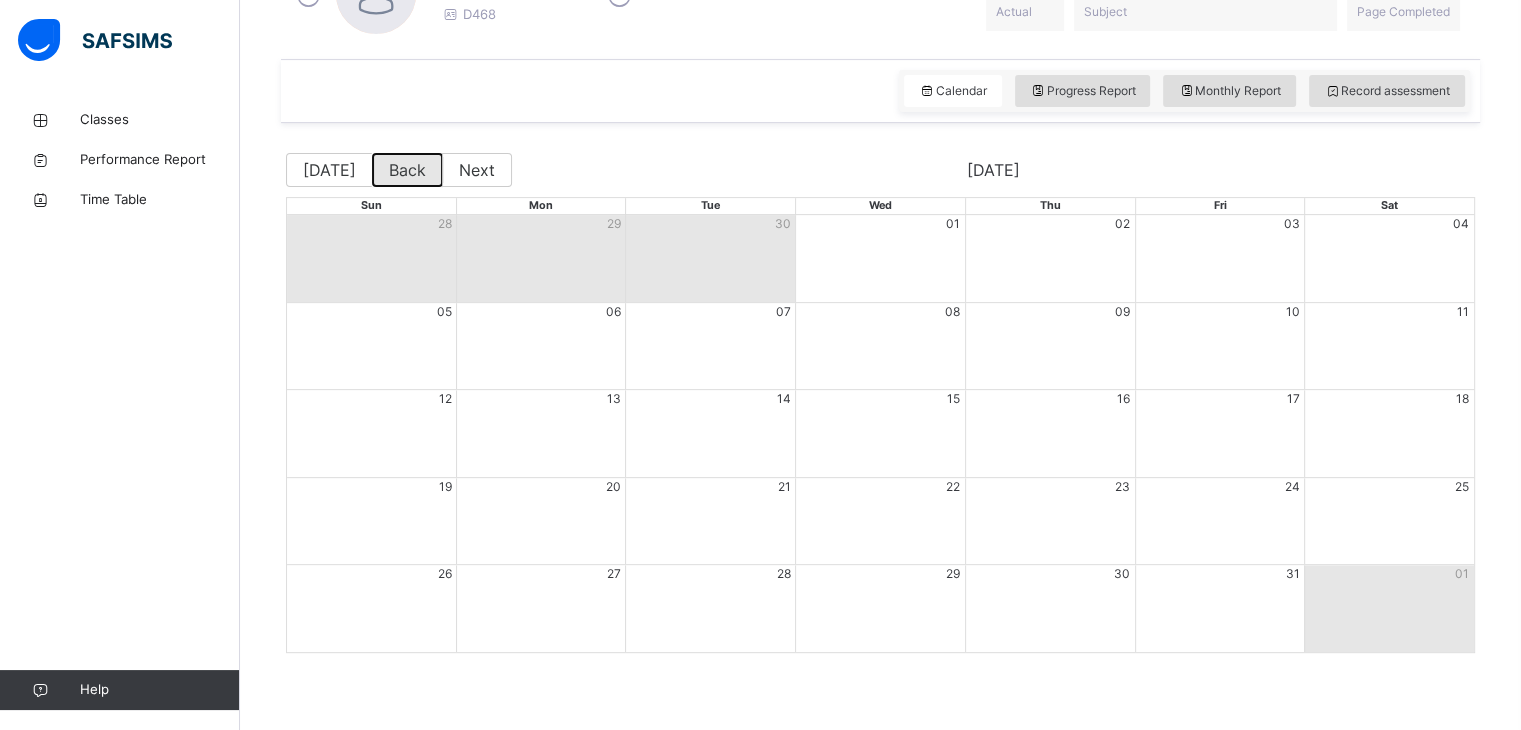 click on "Back" at bounding box center [407, 170] 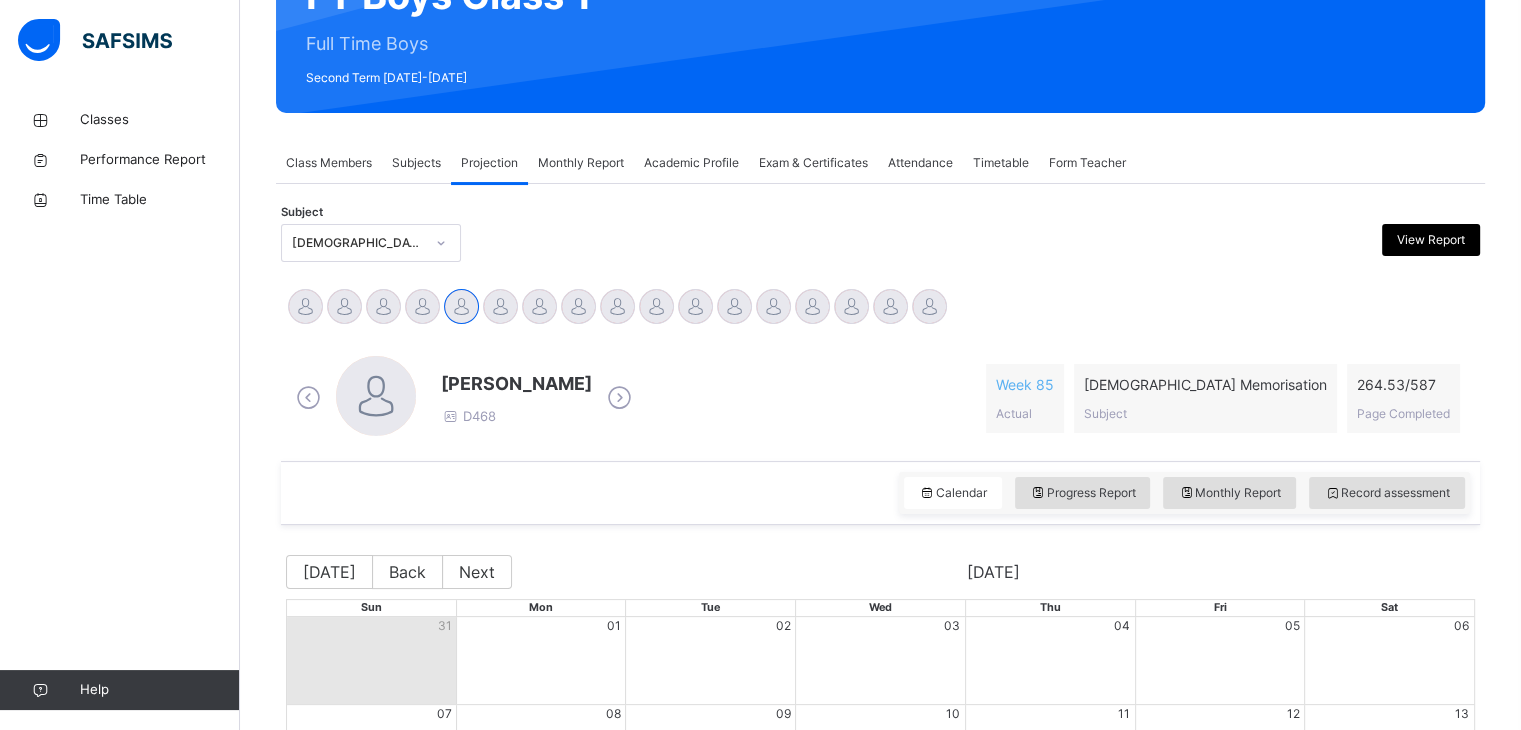scroll, scrollTop: 635, scrollLeft: 0, axis: vertical 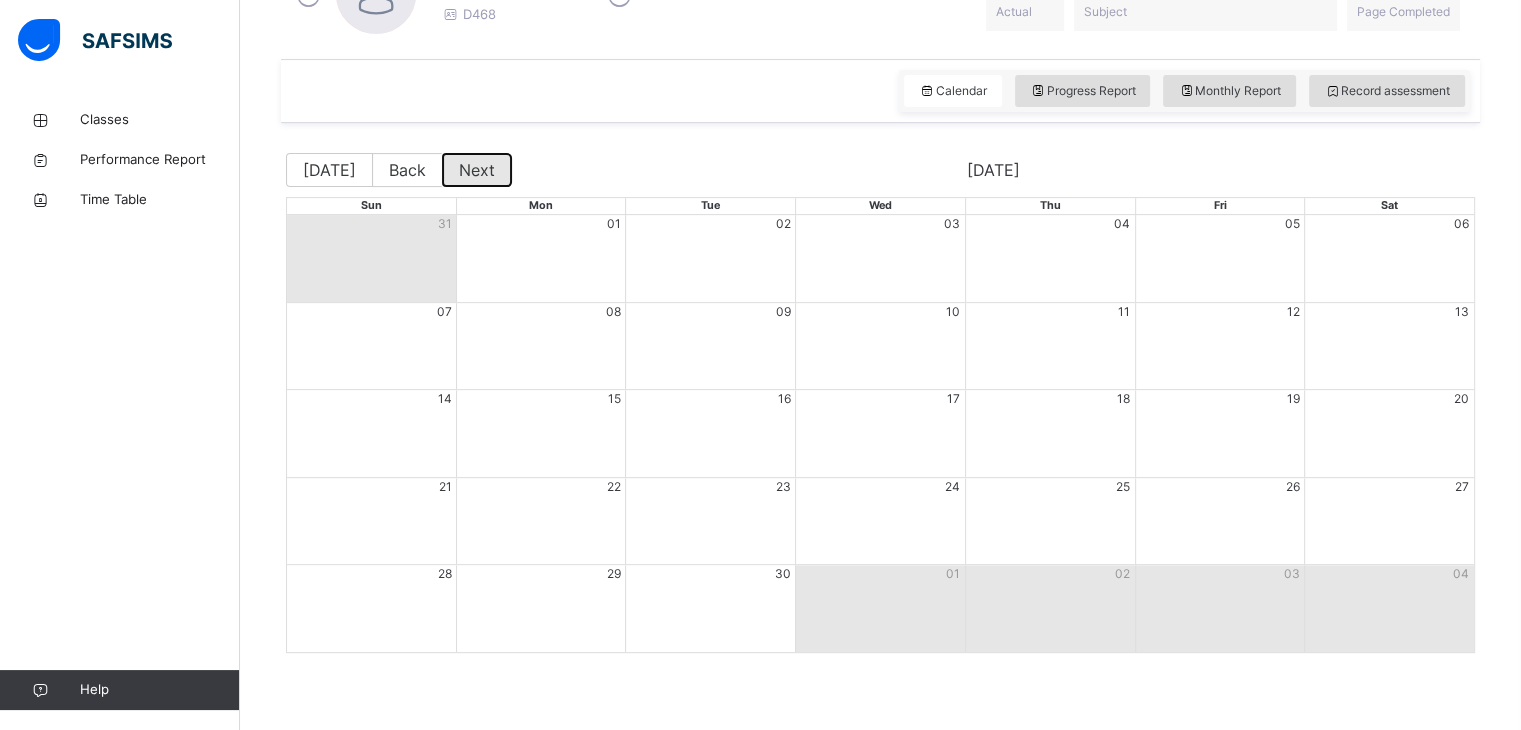 click on "Next" at bounding box center [477, 170] 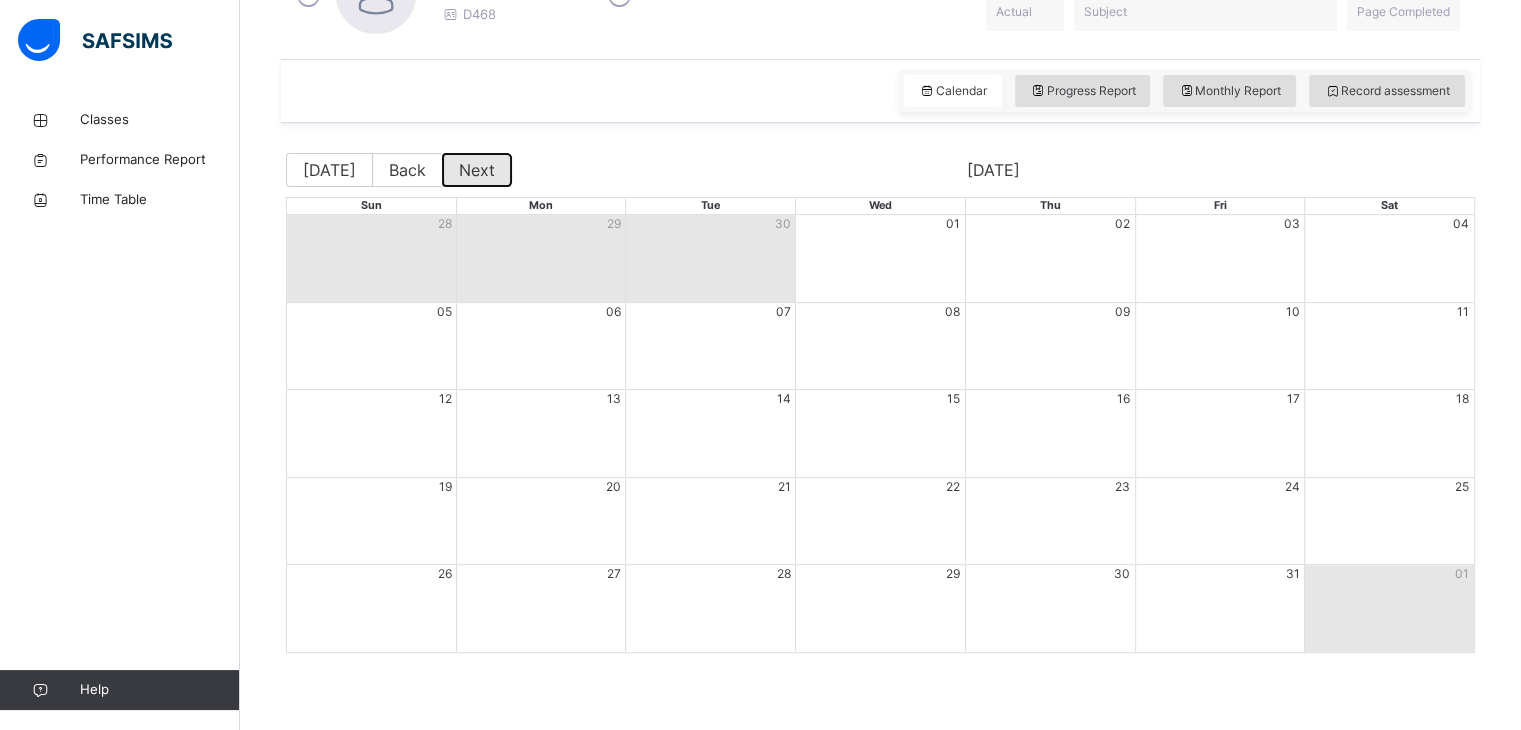 click on "Next" at bounding box center [477, 170] 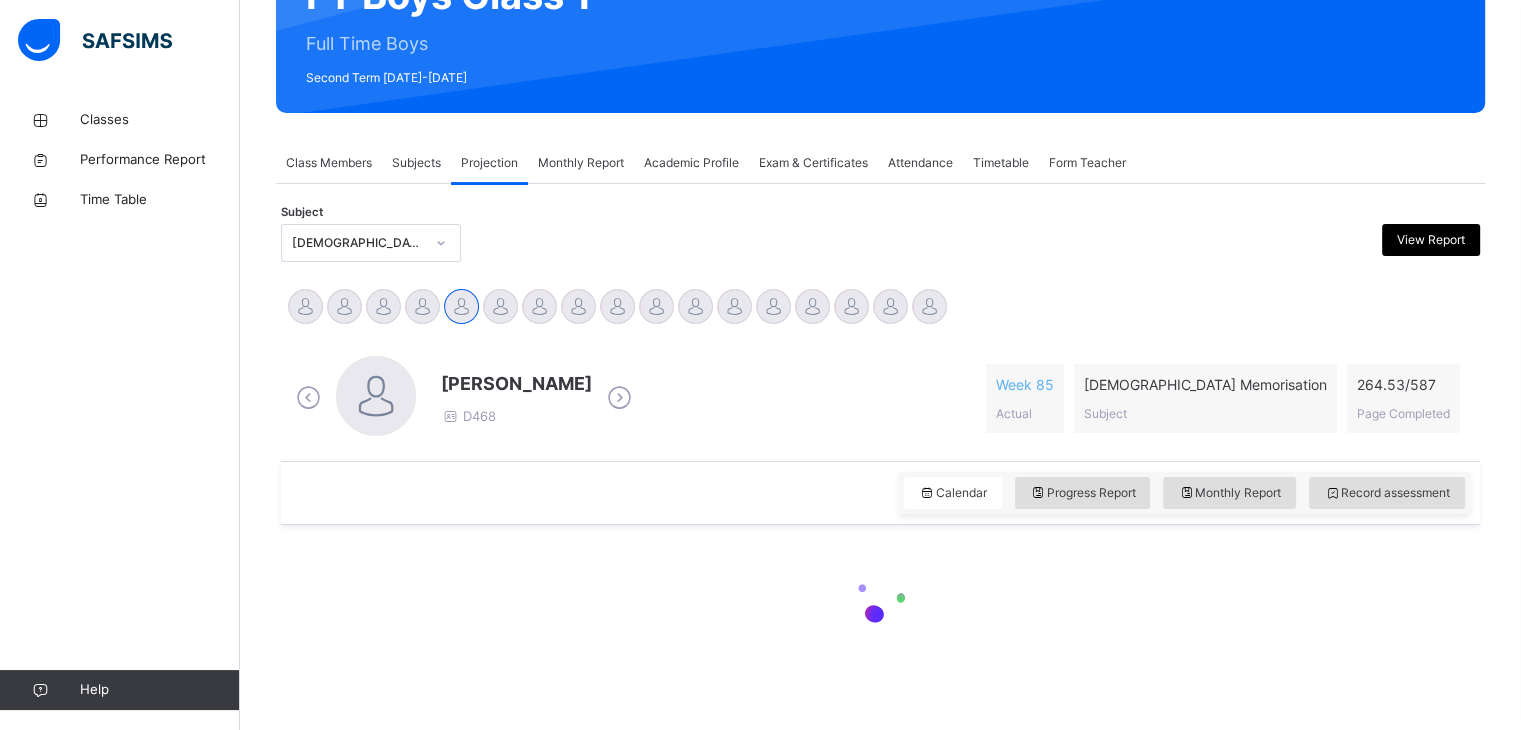 scroll, scrollTop: 635, scrollLeft: 0, axis: vertical 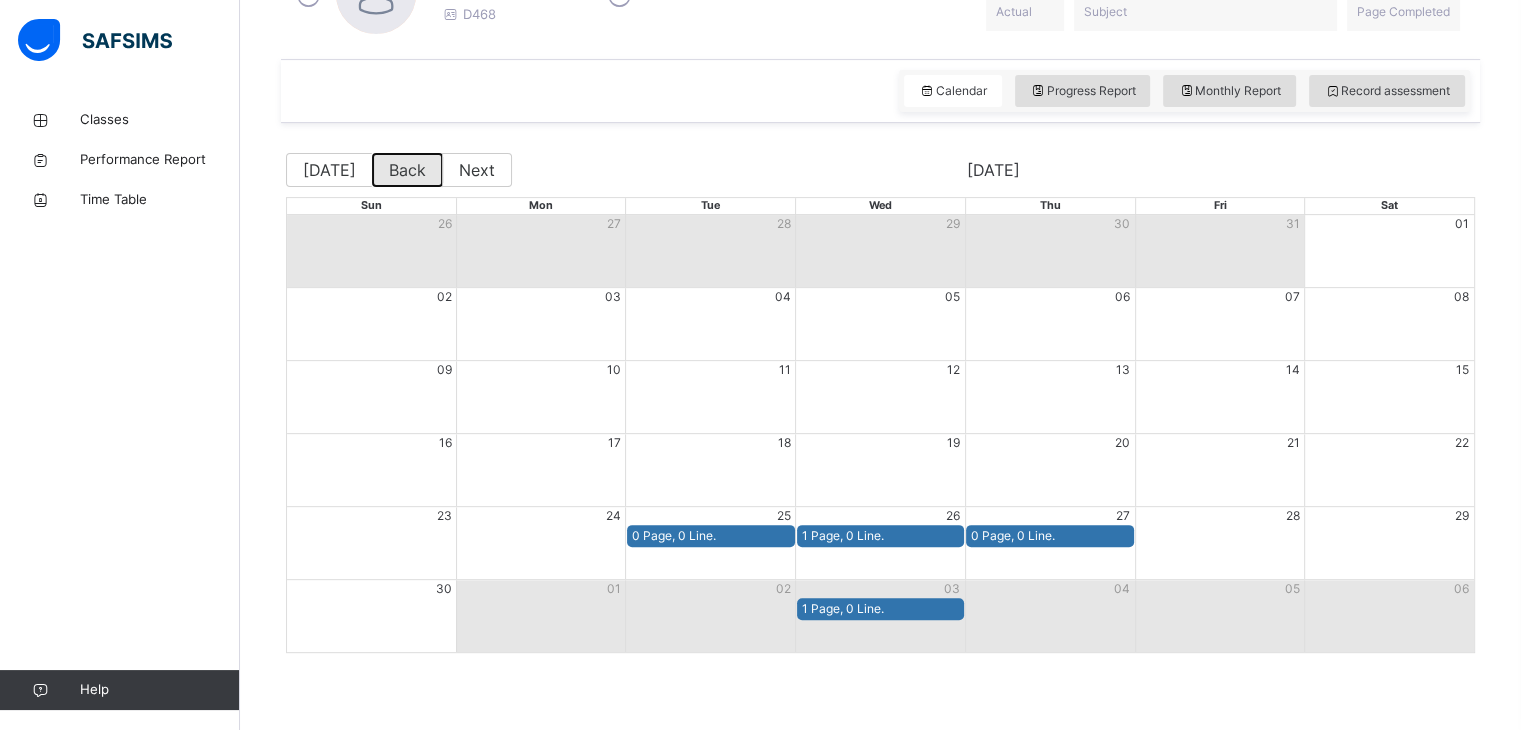 click on "Back" at bounding box center (407, 170) 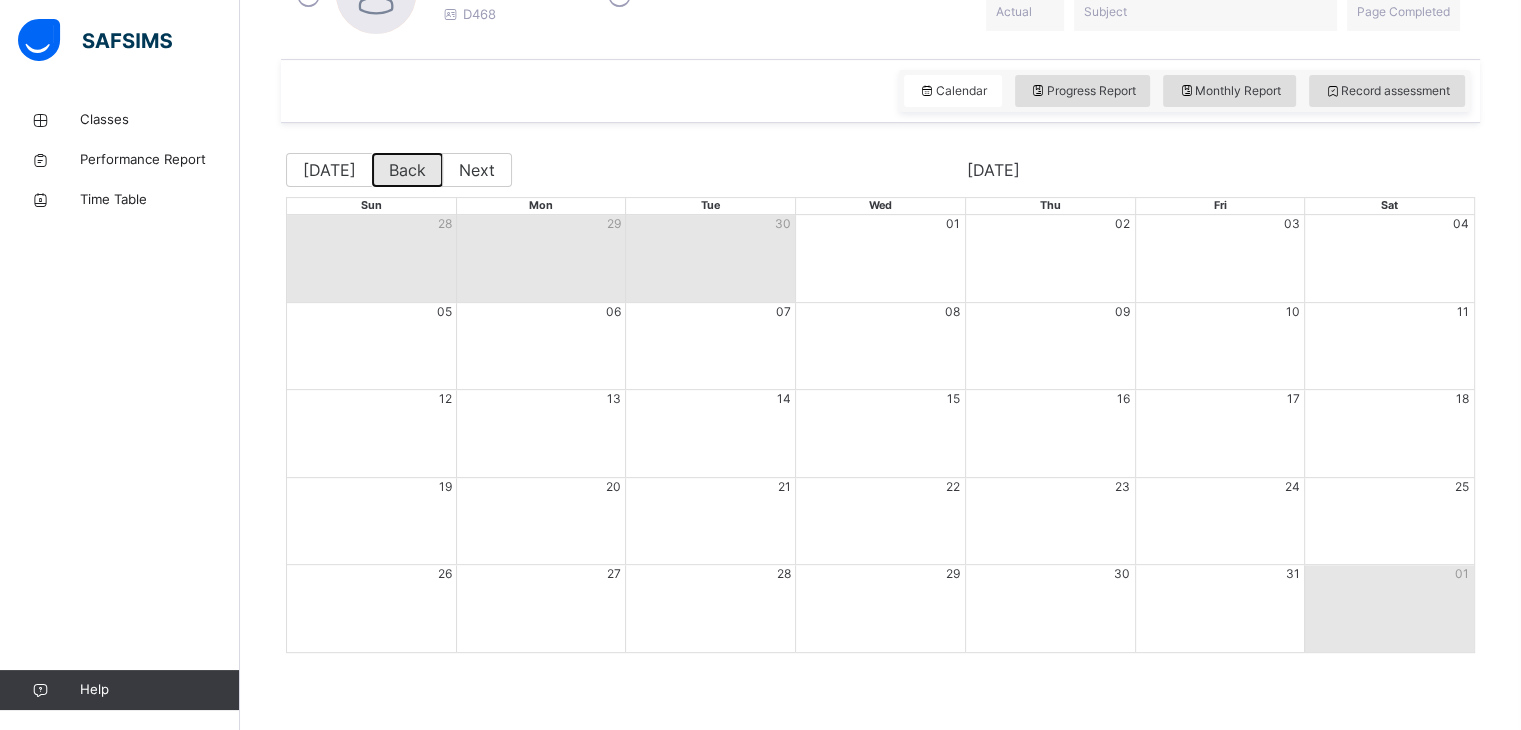 click on "Back" at bounding box center [407, 170] 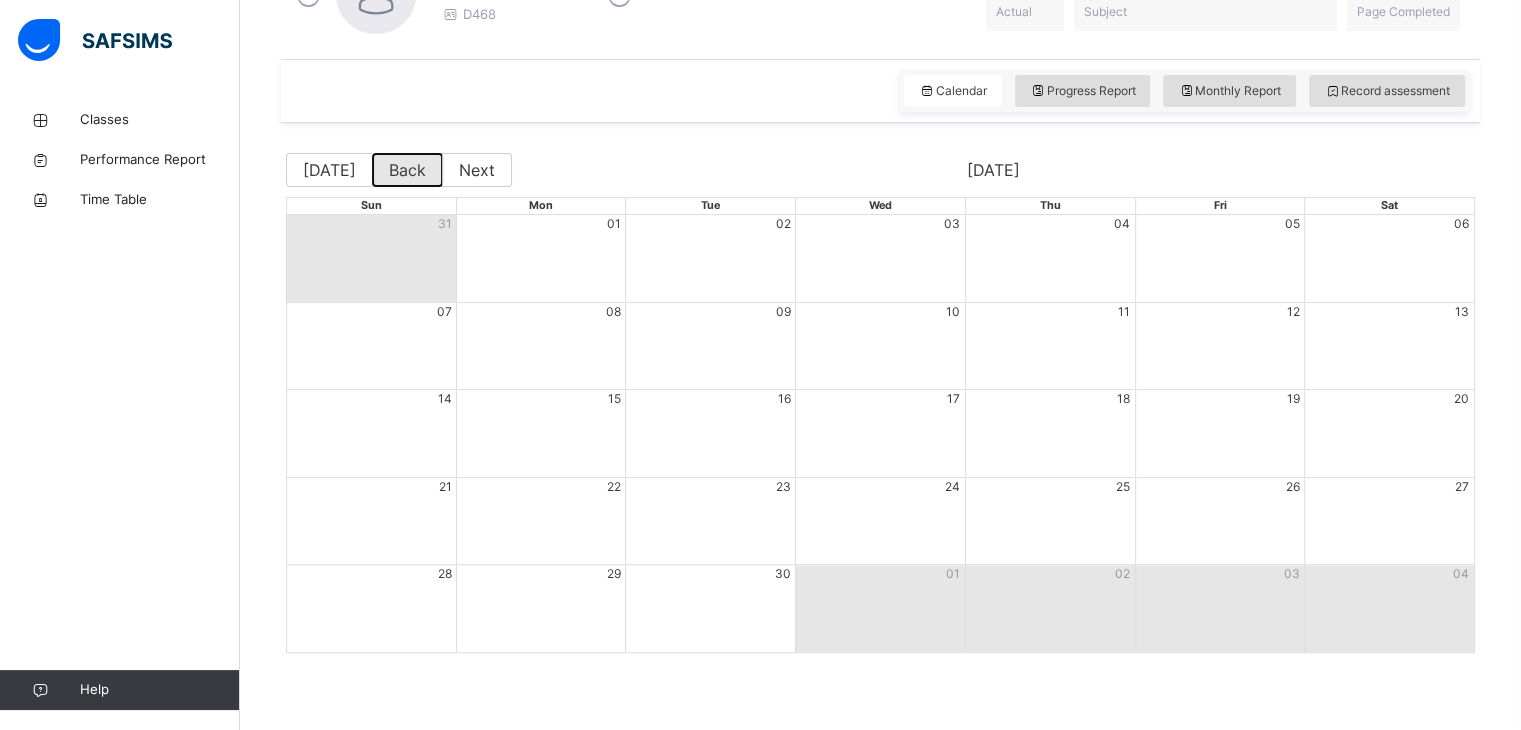 click on "Back" at bounding box center [407, 170] 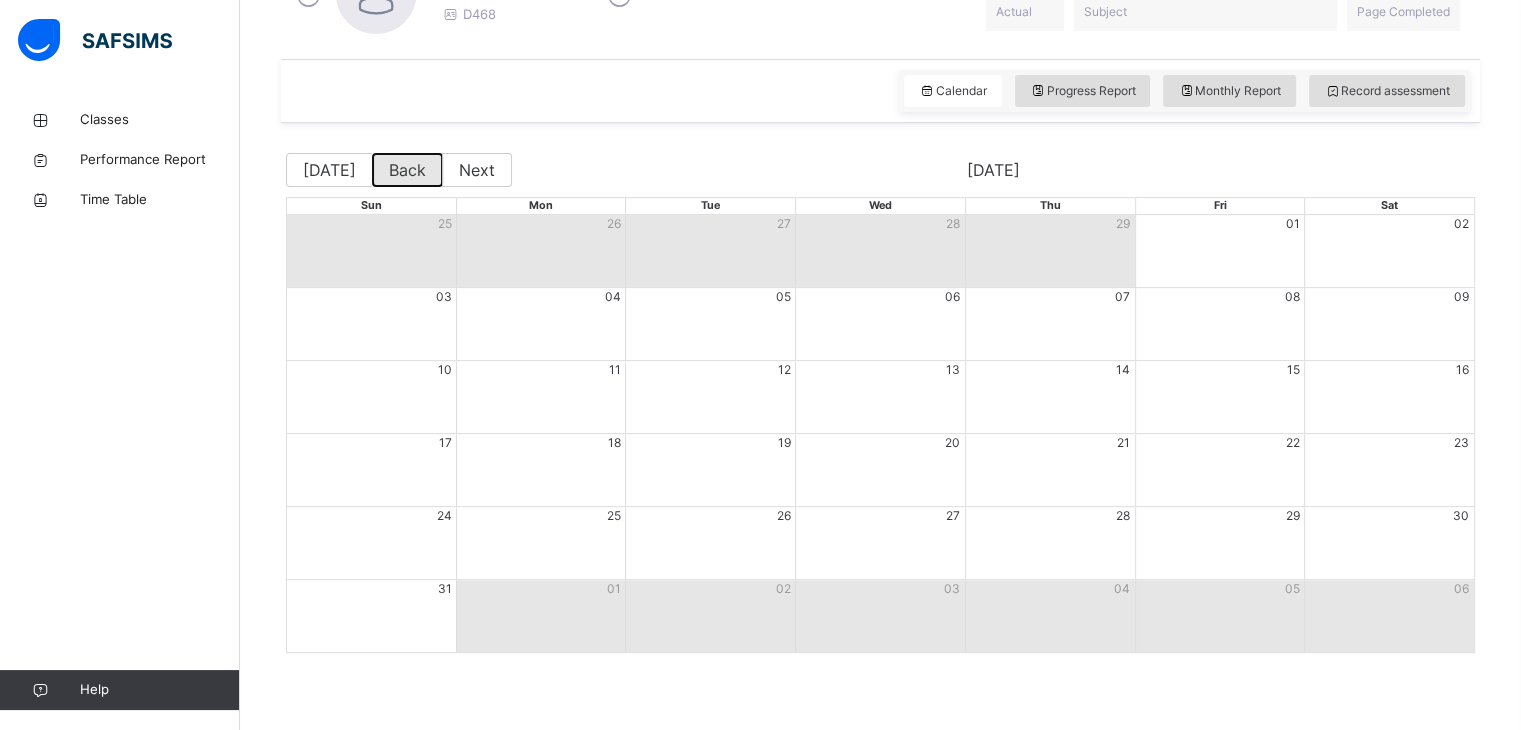 click on "Back" at bounding box center (407, 170) 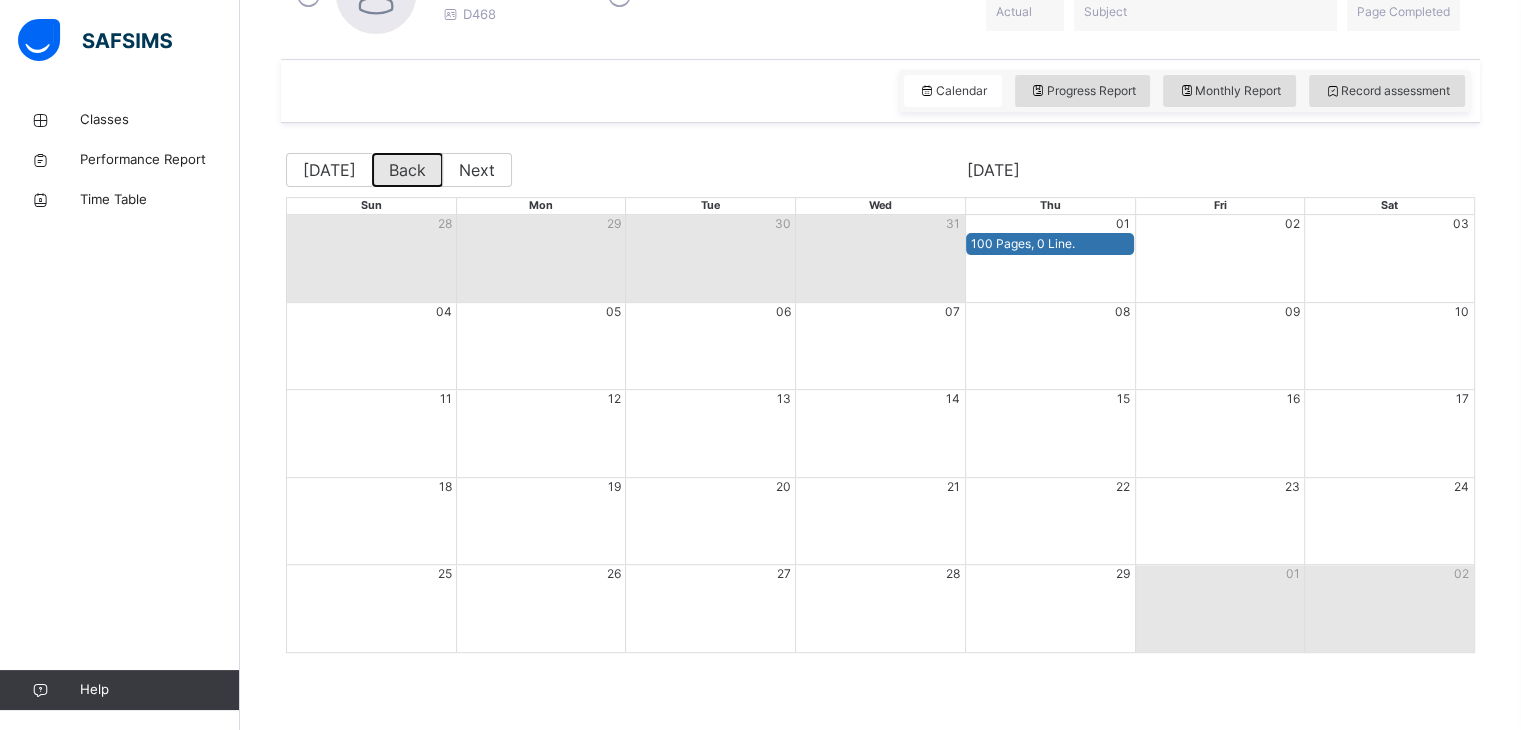 click on "Back" at bounding box center [407, 170] 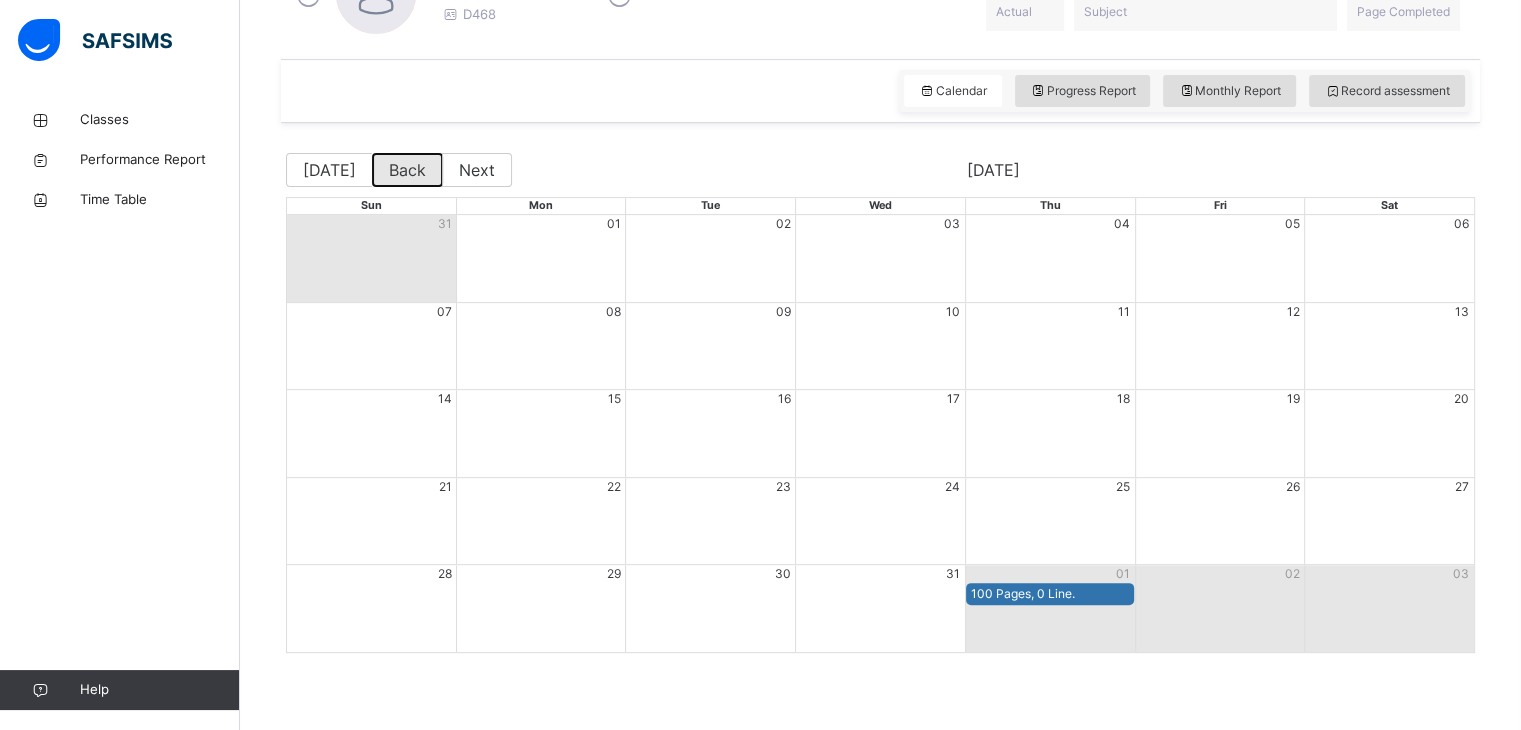 click on "Back" at bounding box center (407, 170) 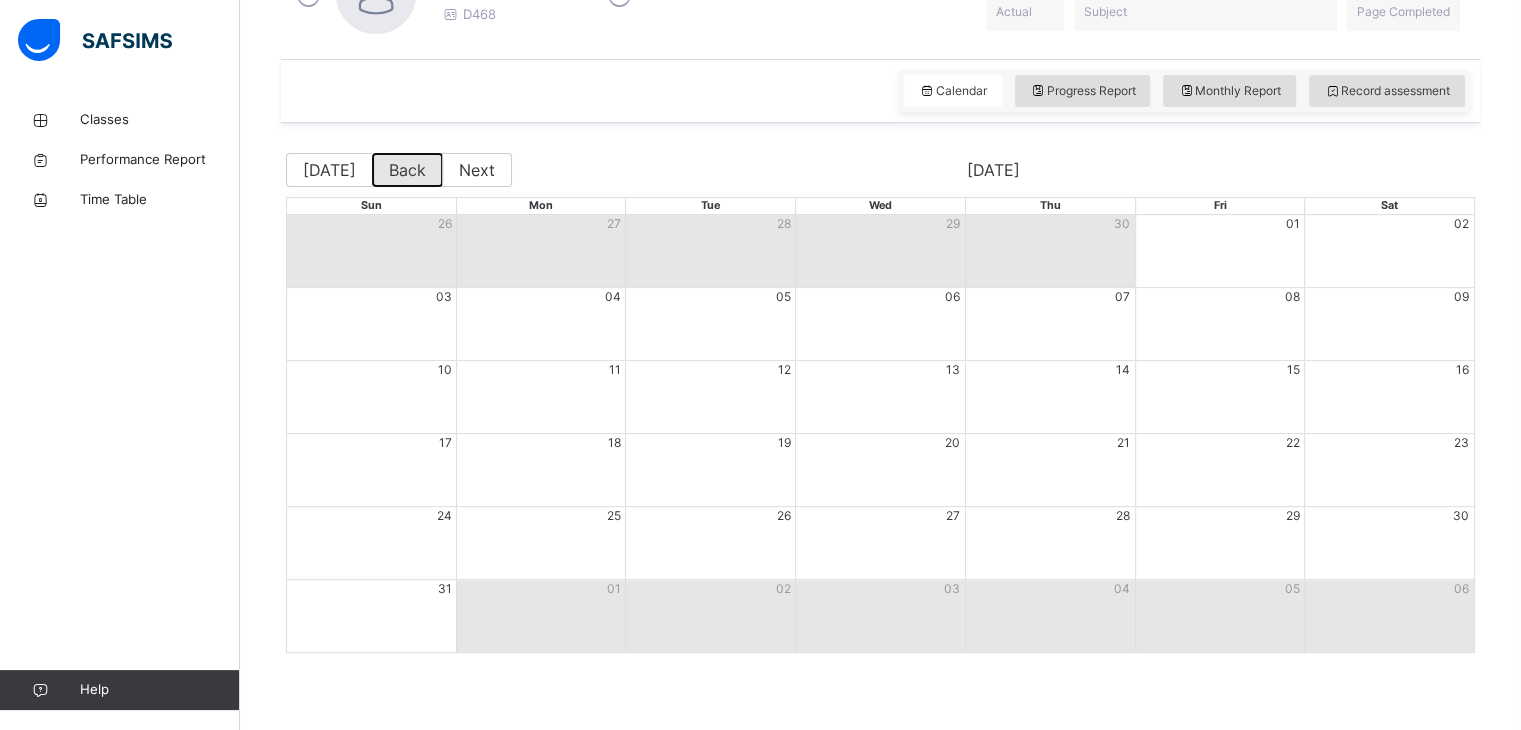 click on "Back" at bounding box center (407, 170) 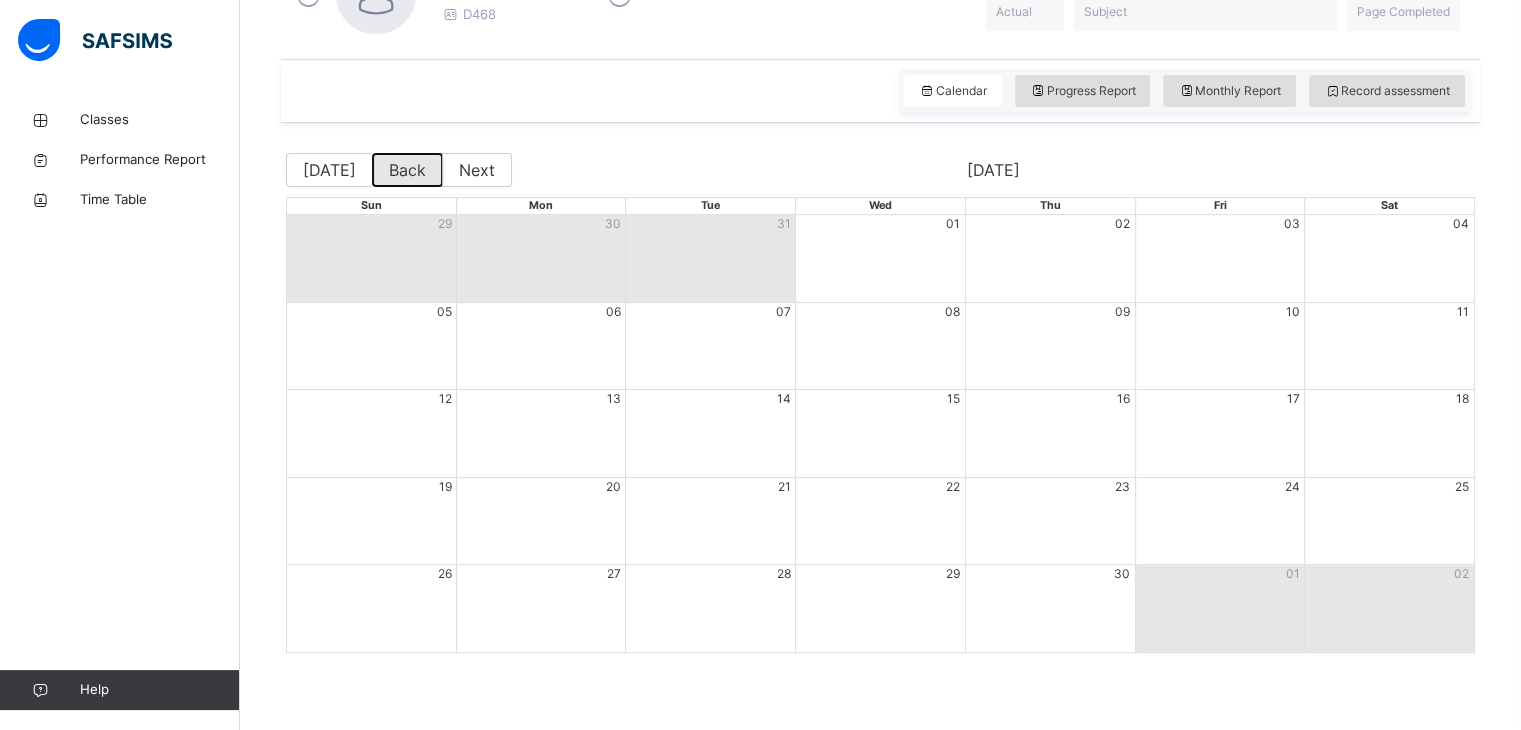click on "Back" at bounding box center [407, 170] 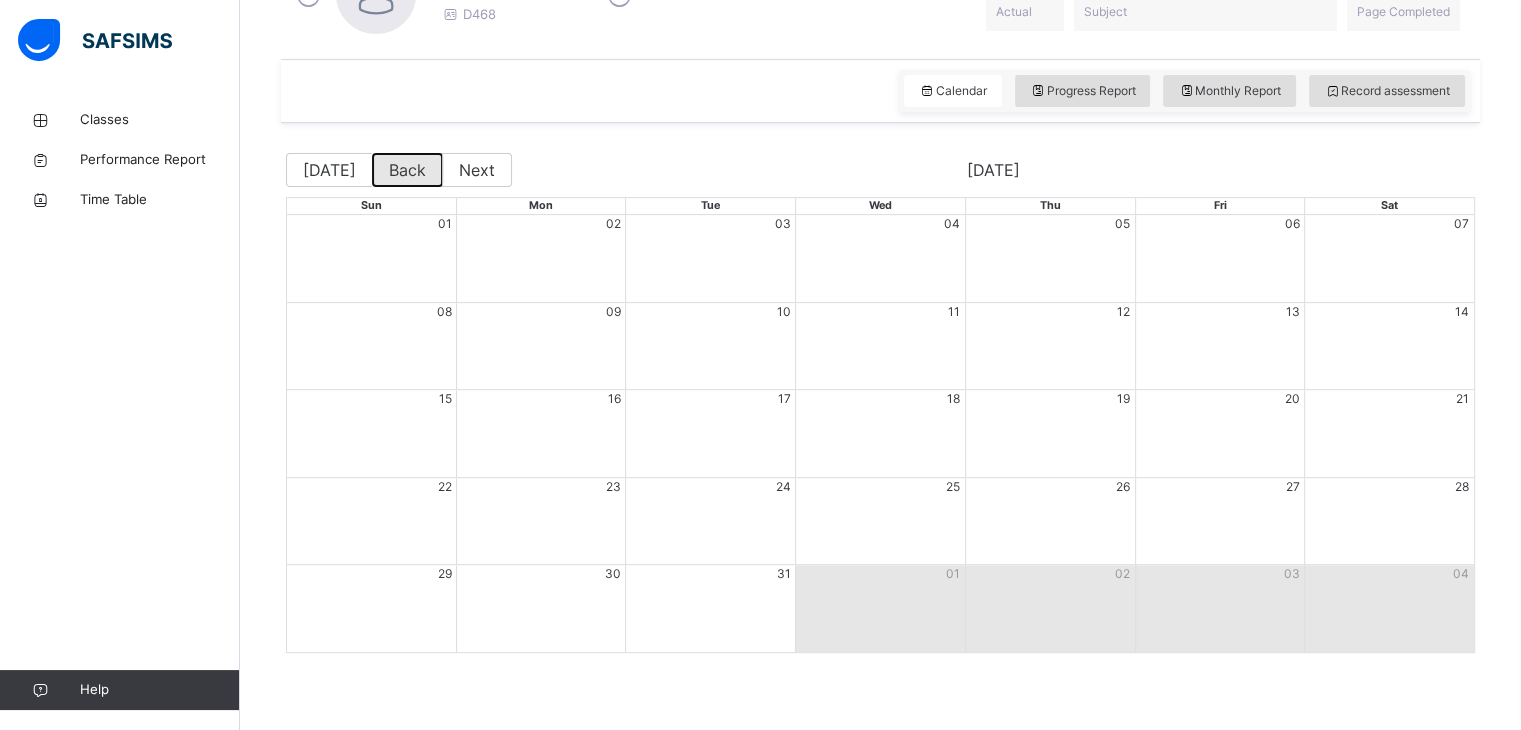 click on "Back" at bounding box center [407, 170] 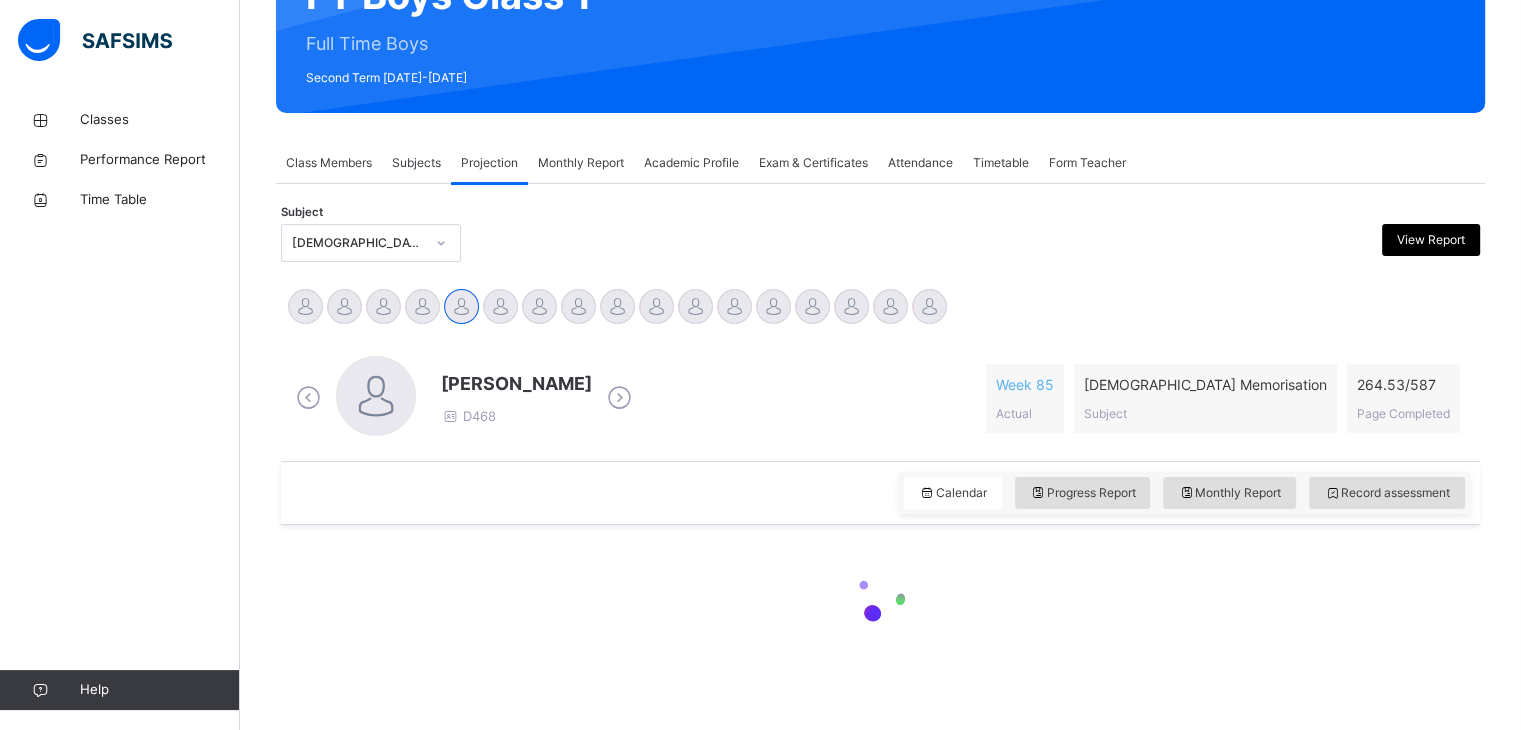 scroll, scrollTop: 635, scrollLeft: 0, axis: vertical 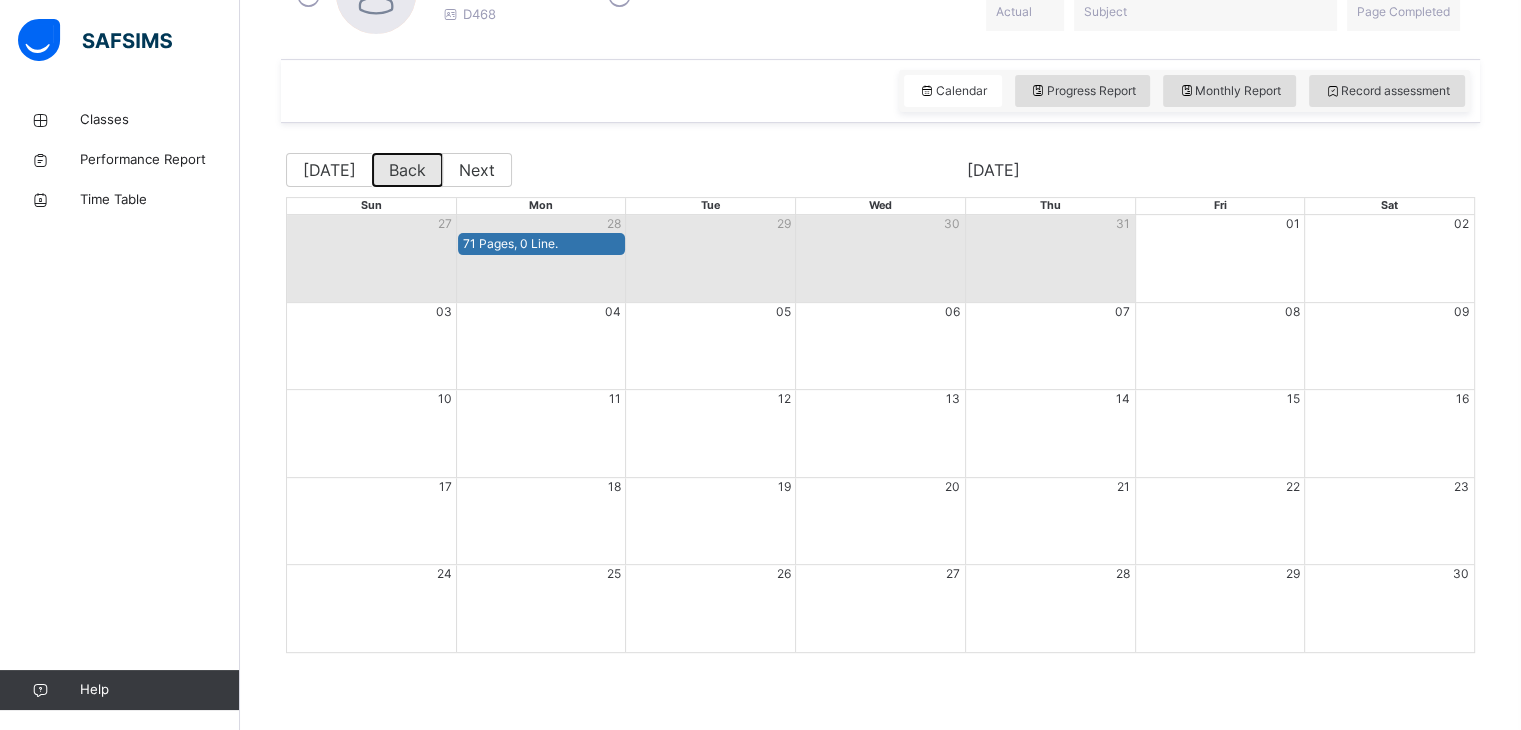 click on "Back" at bounding box center [407, 170] 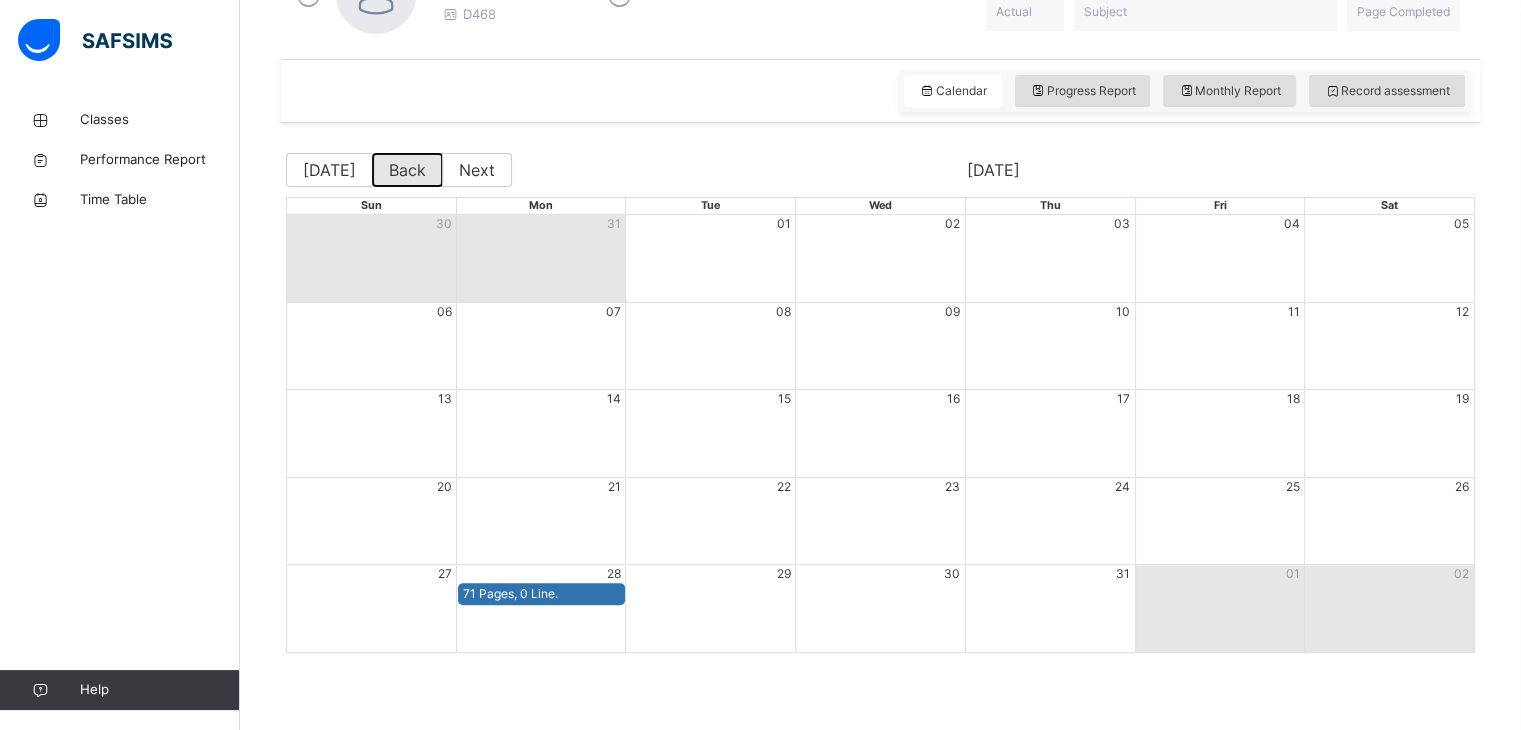 click on "Back" at bounding box center (407, 170) 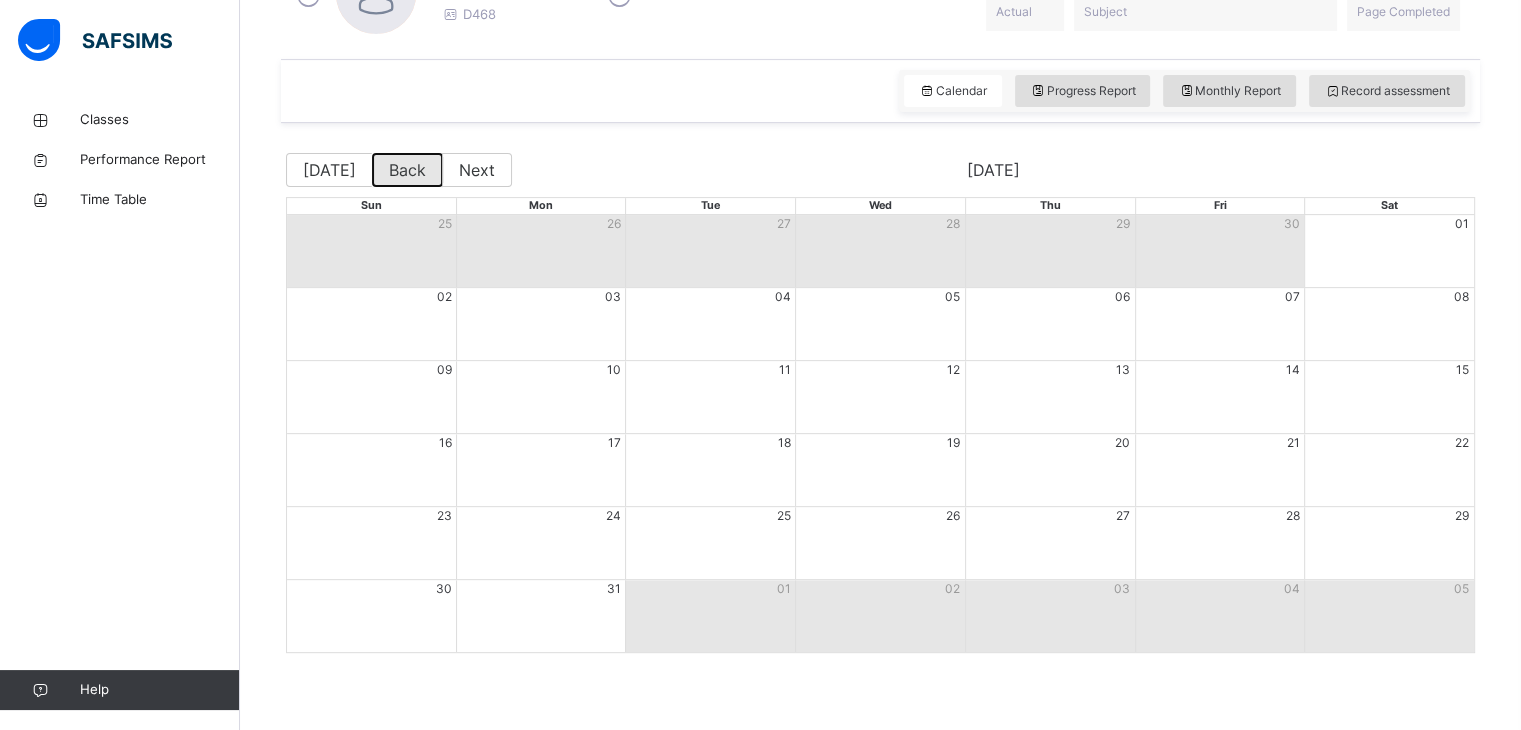 click on "Back" at bounding box center [407, 170] 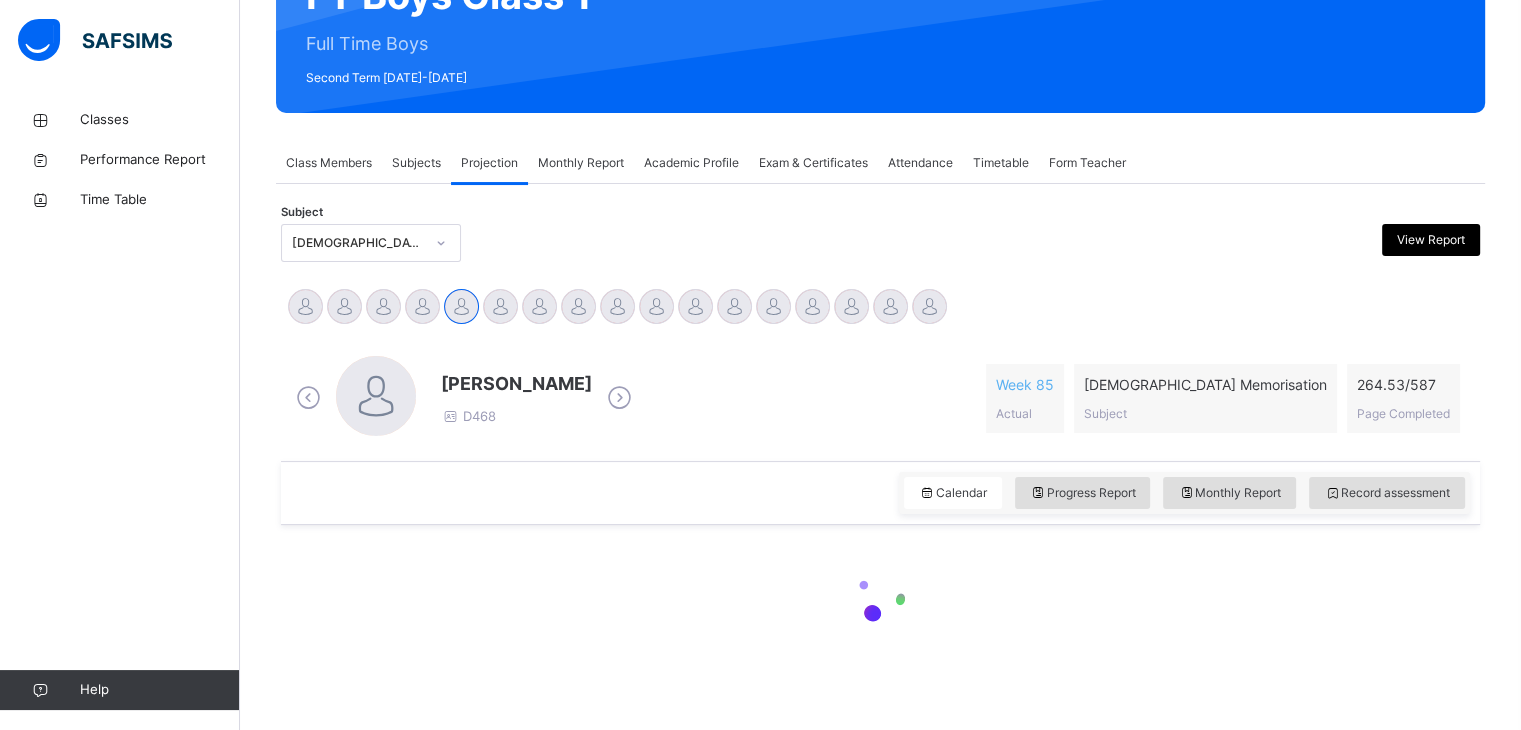 scroll, scrollTop: 635, scrollLeft: 0, axis: vertical 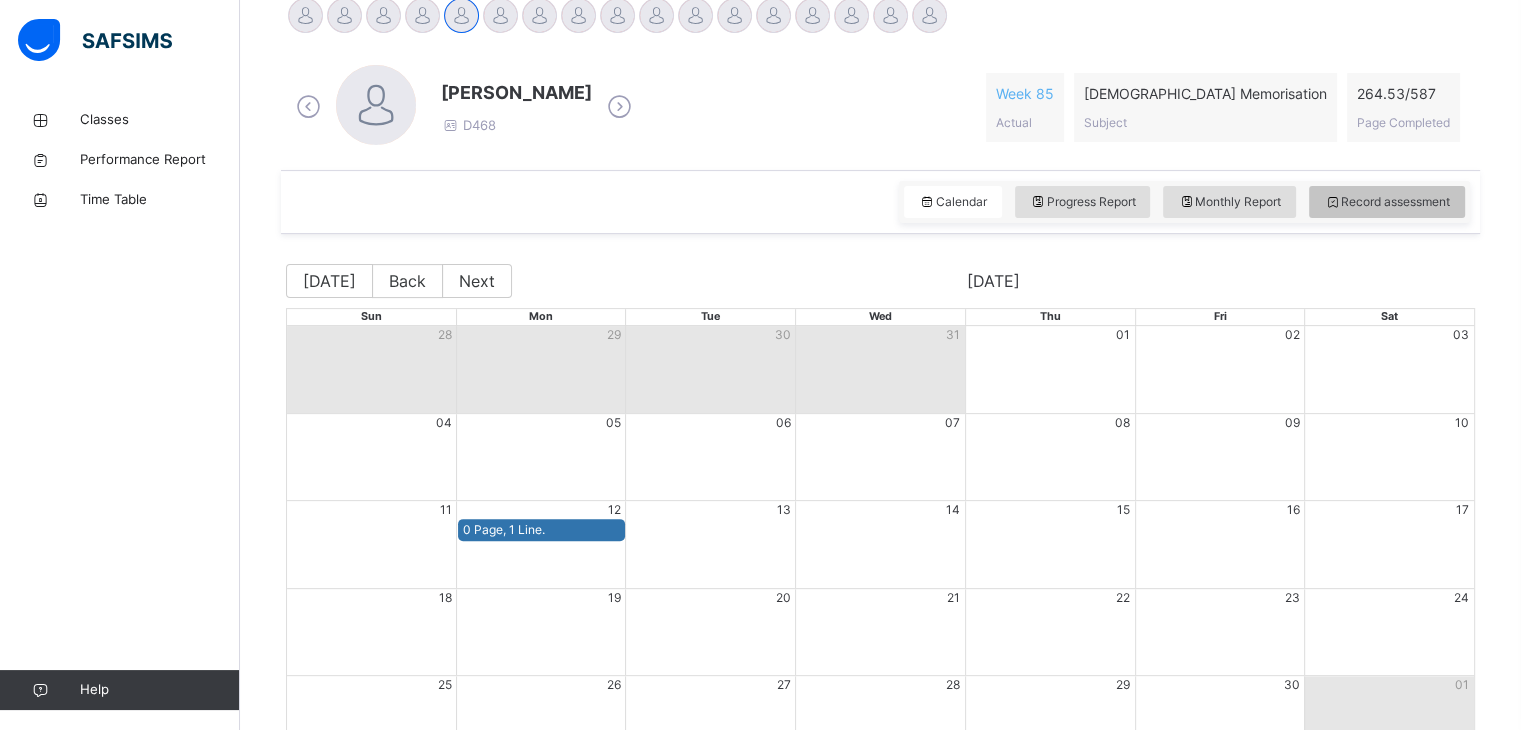 click on "Record assessment" at bounding box center (1387, 202) 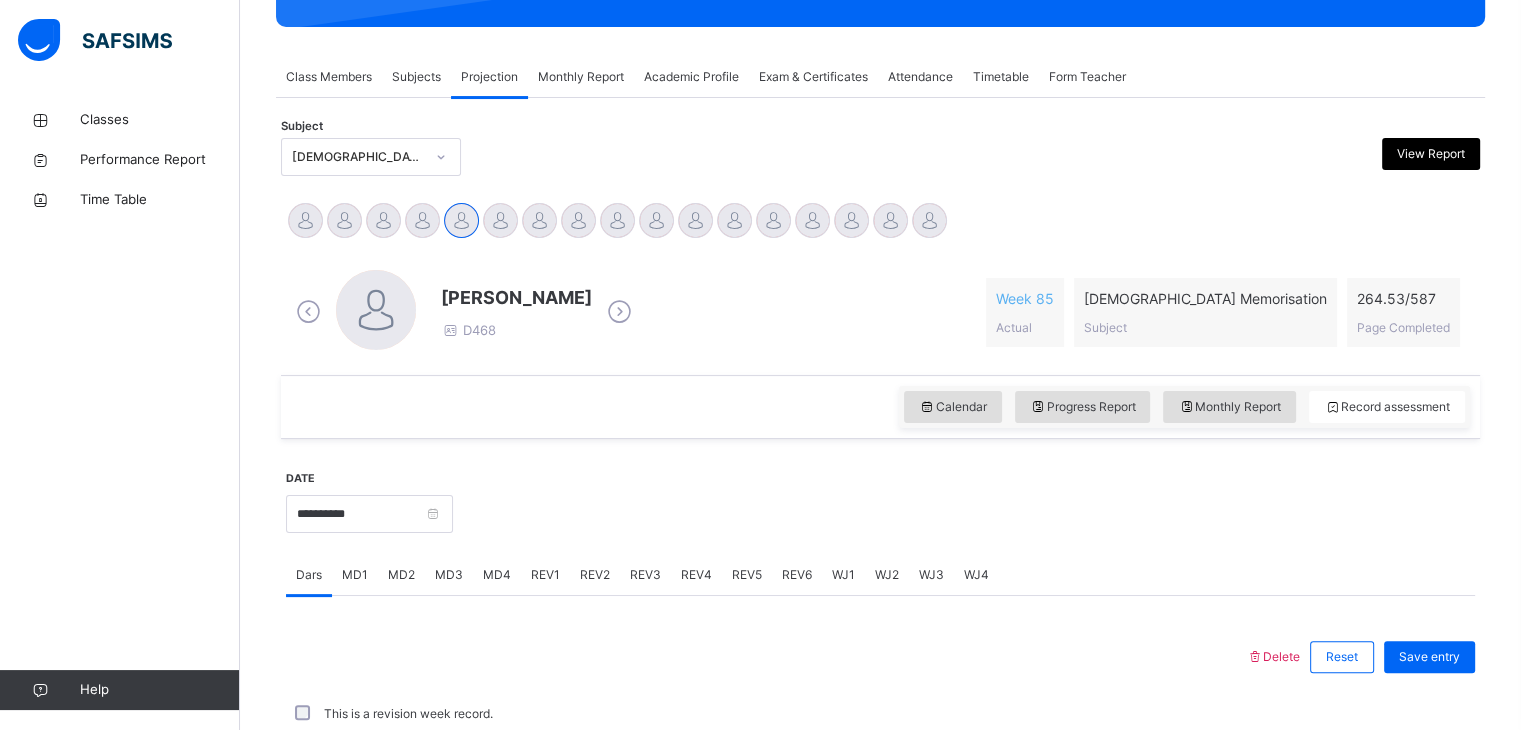 scroll, scrollTop: 524, scrollLeft: 0, axis: vertical 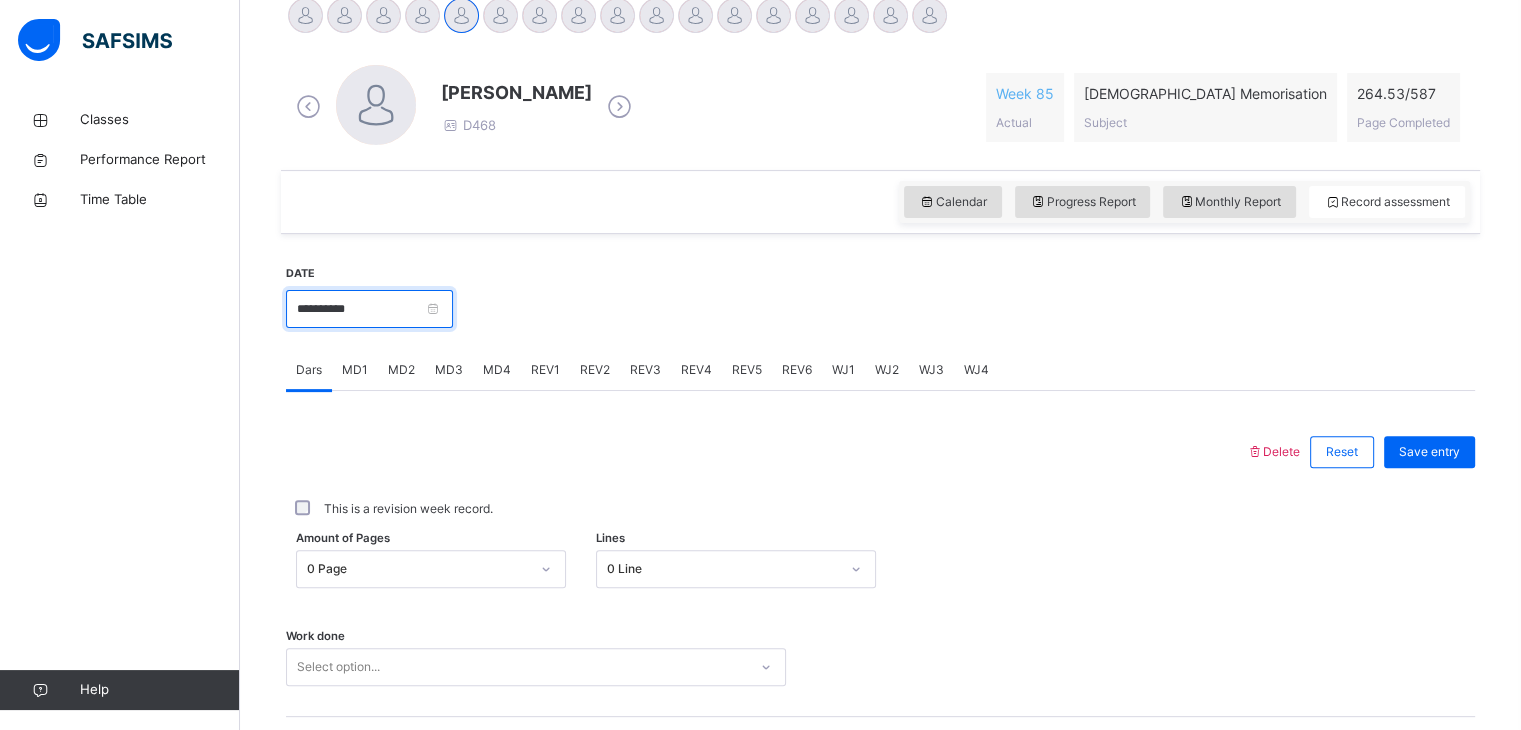 click on "**********" at bounding box center [369, 309] 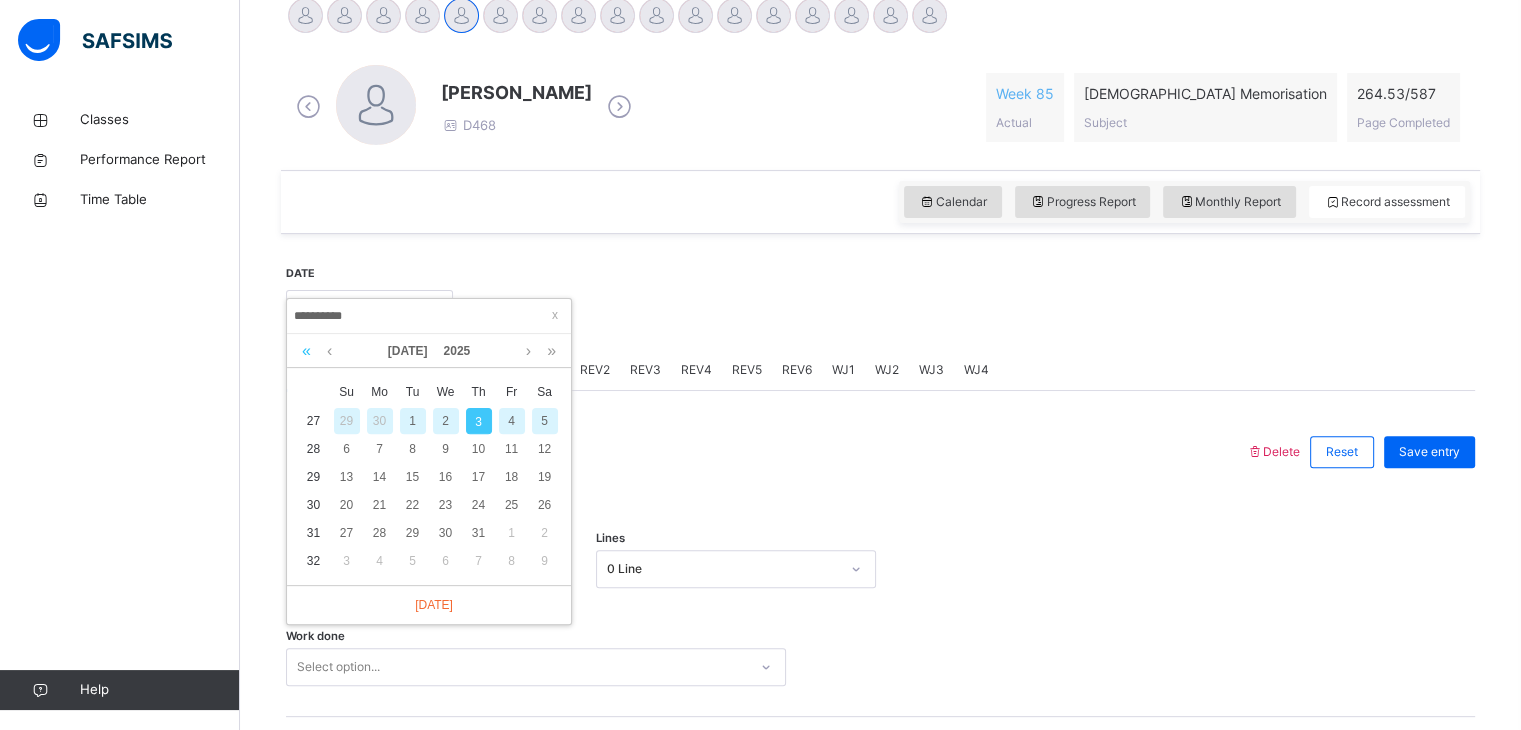 click at bounding box center [306, 351] 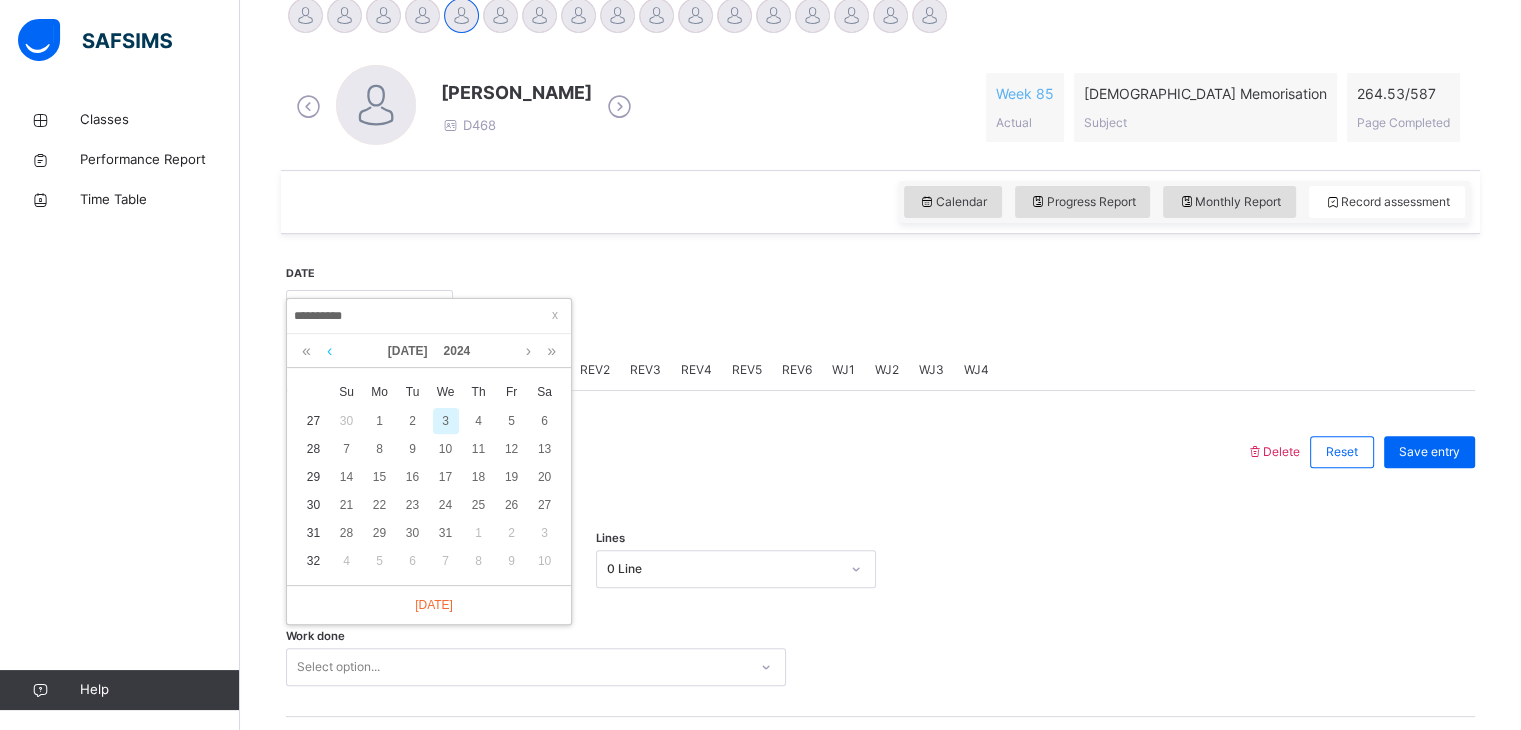 click at bounding box center [329, 351] 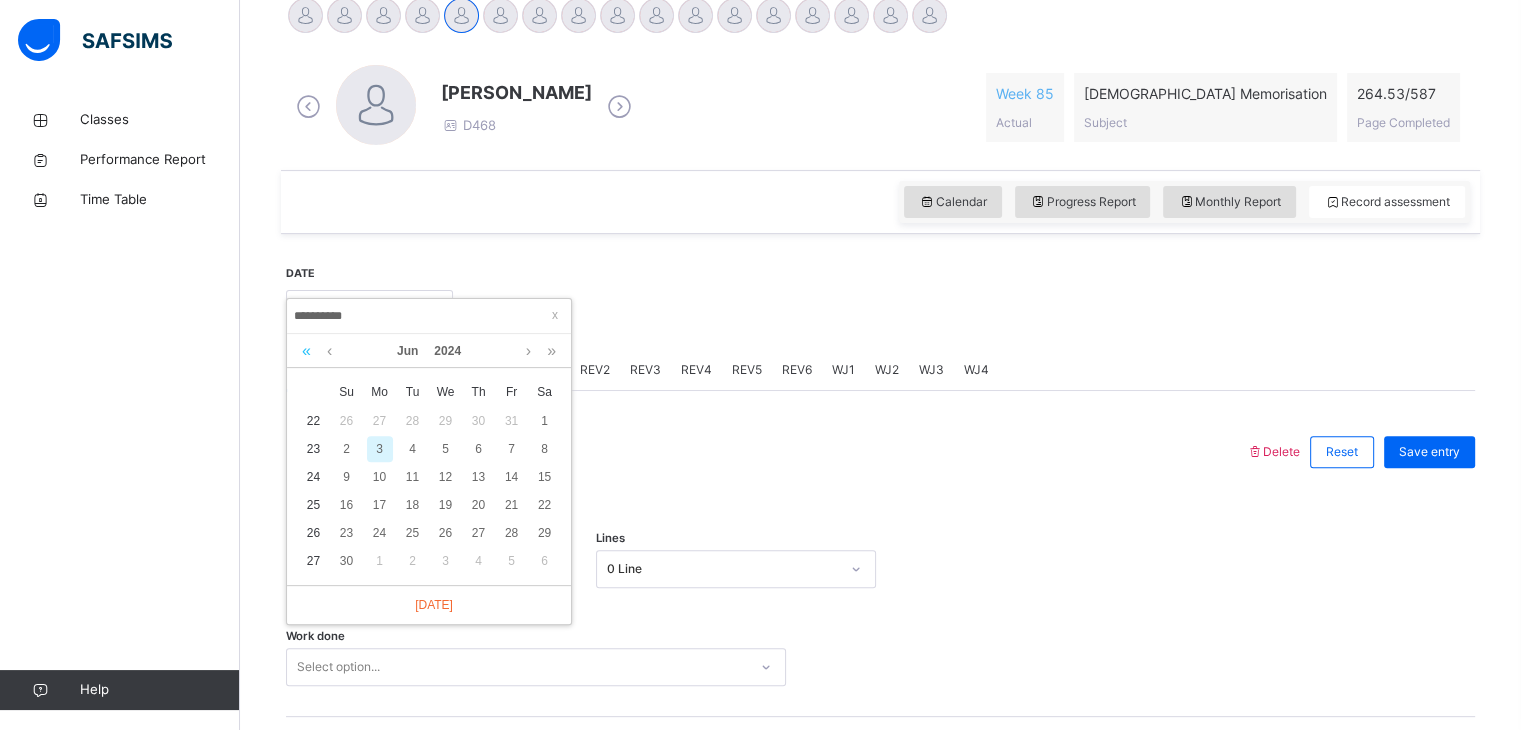 click at bounding box center (306, 351) 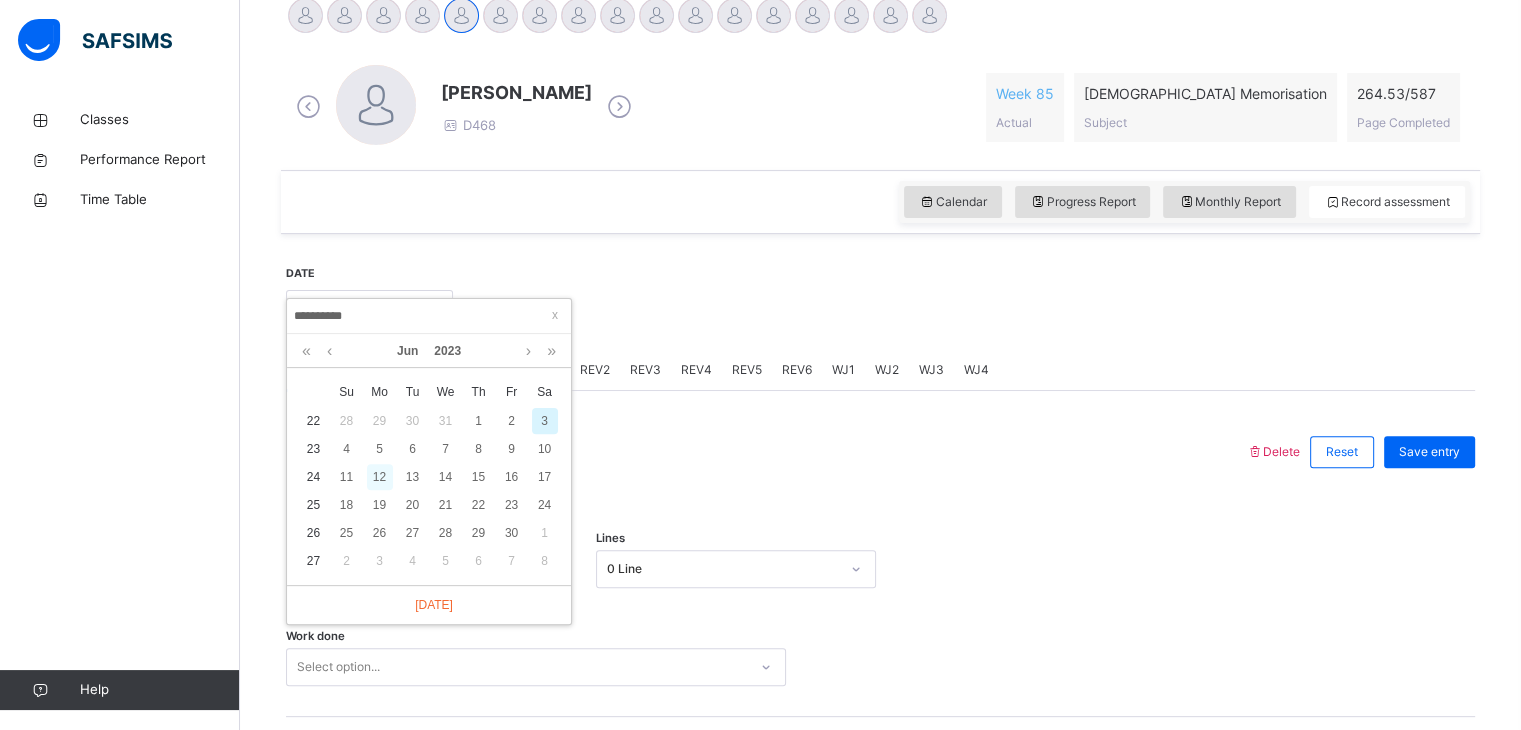 click on "12" at bounding box center [380, 477] 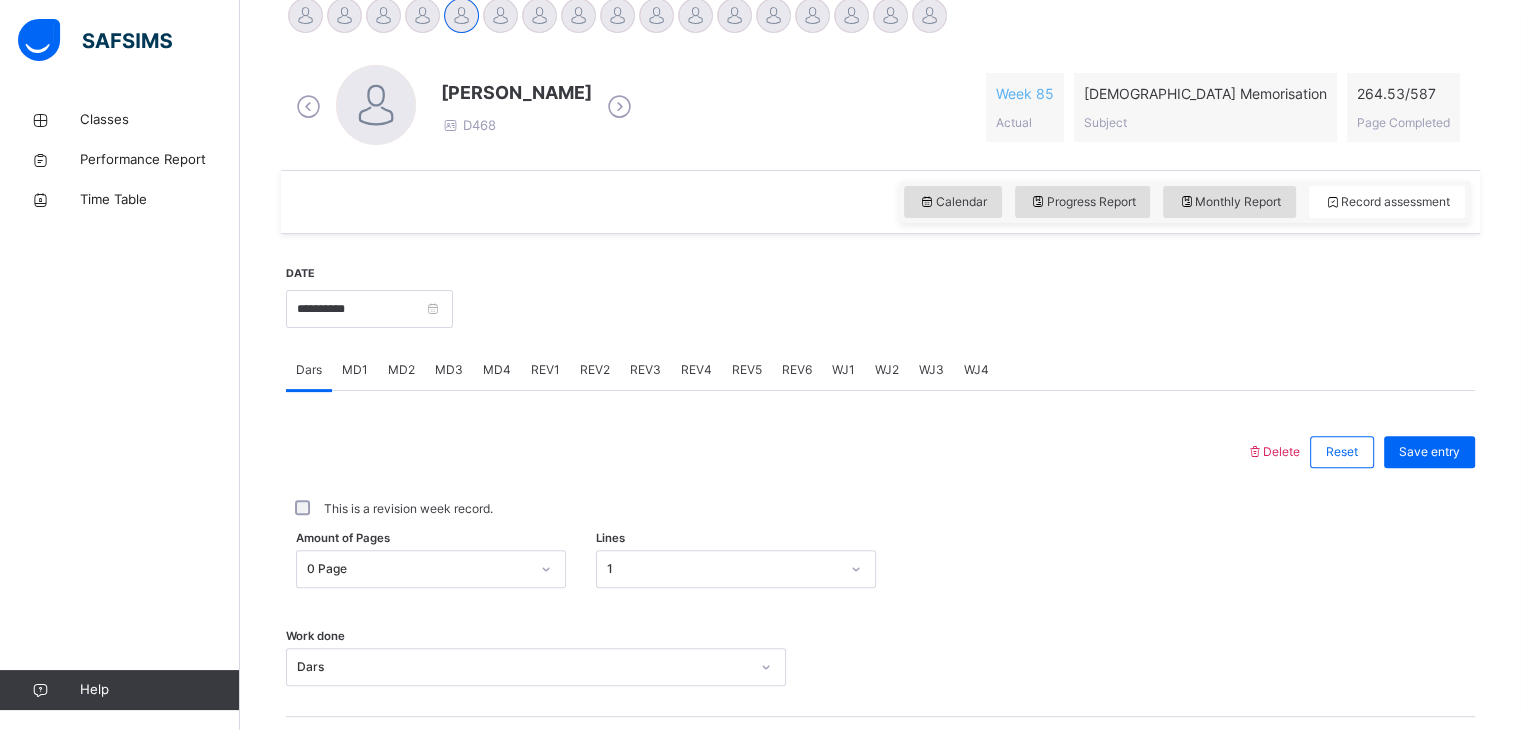 click on "1" at bounding box center [736, 569] 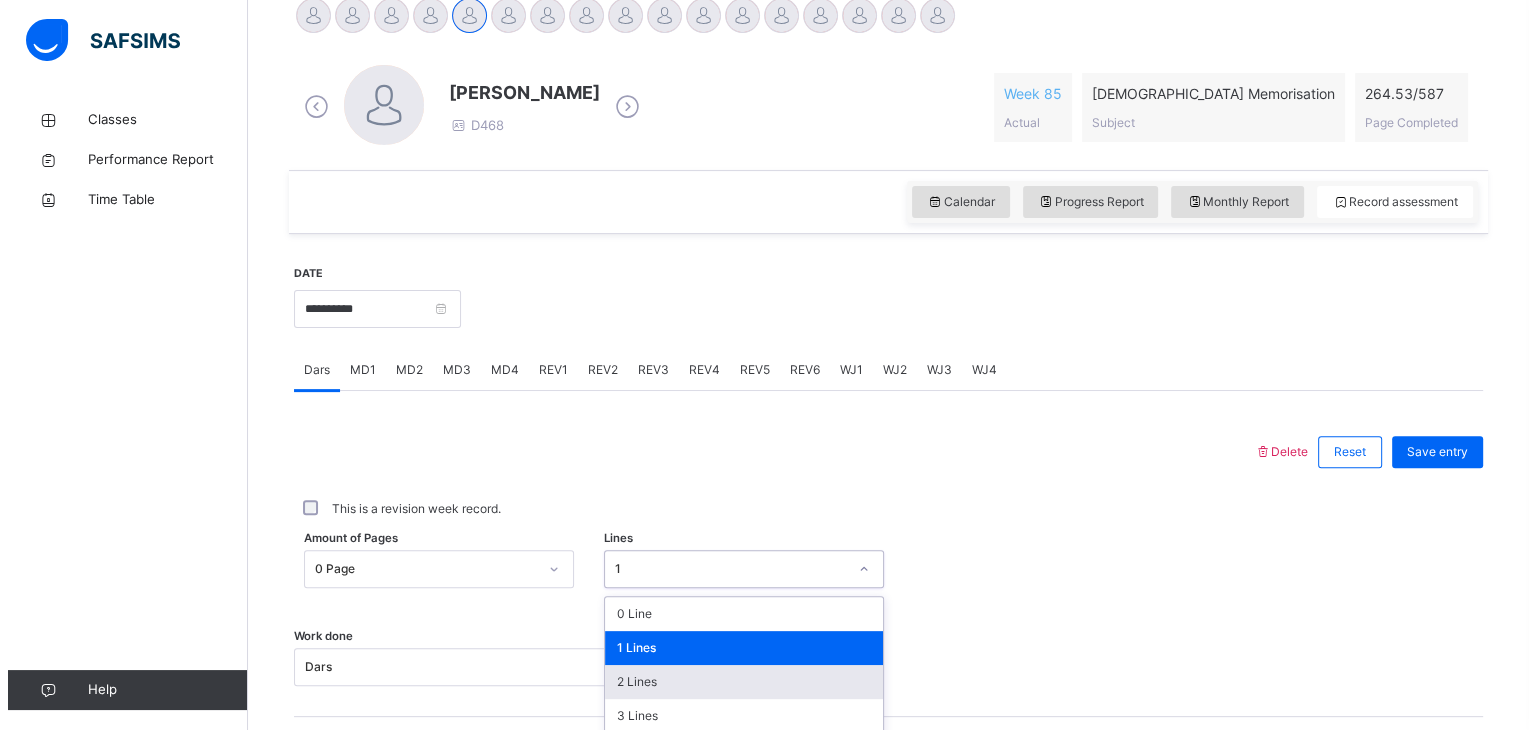 scroll, scrollTop: 699, scrollLeft: 0, axis: vertical 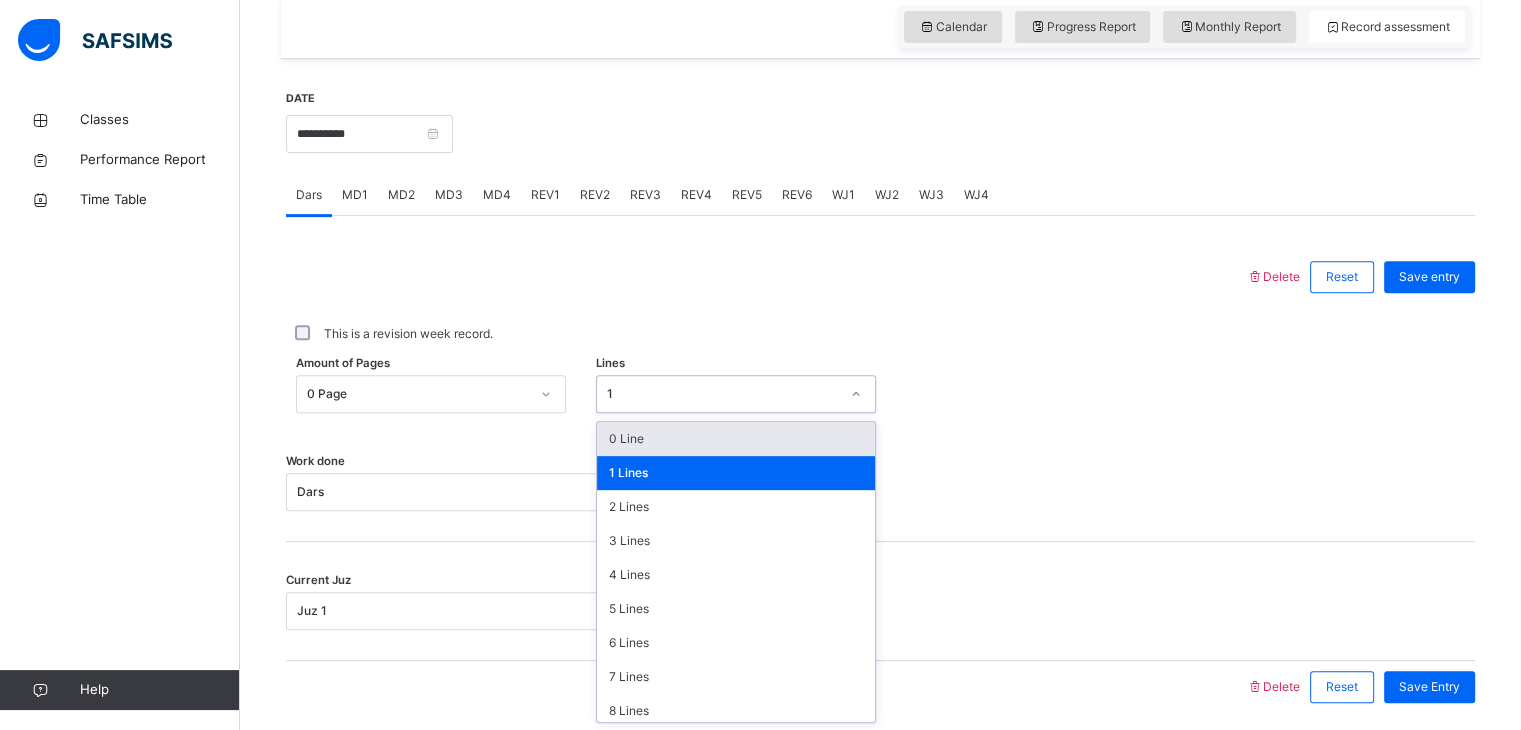 click on "0 Line" at bounding box center [736, 439] 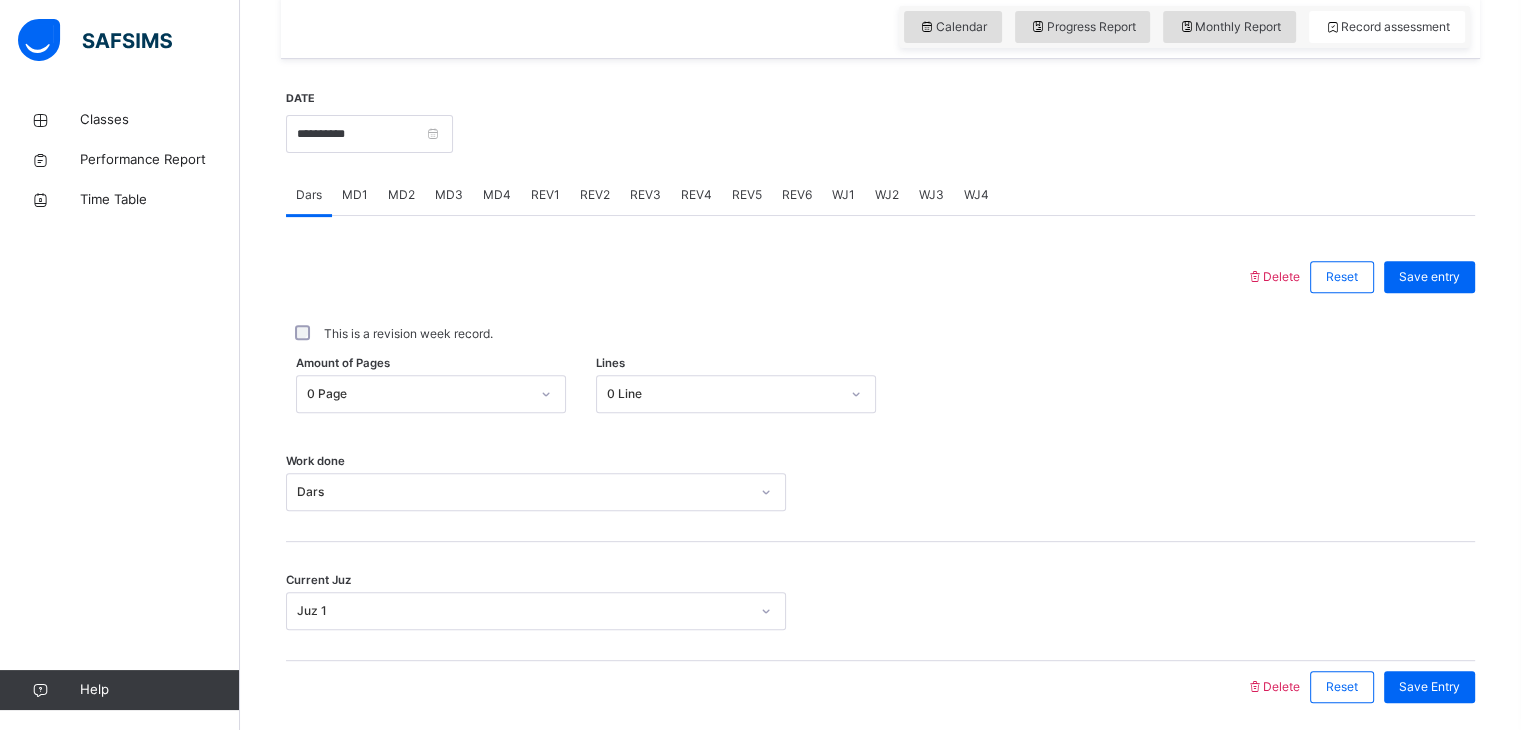 click on "Delete" at bounding box center [1273, 276] 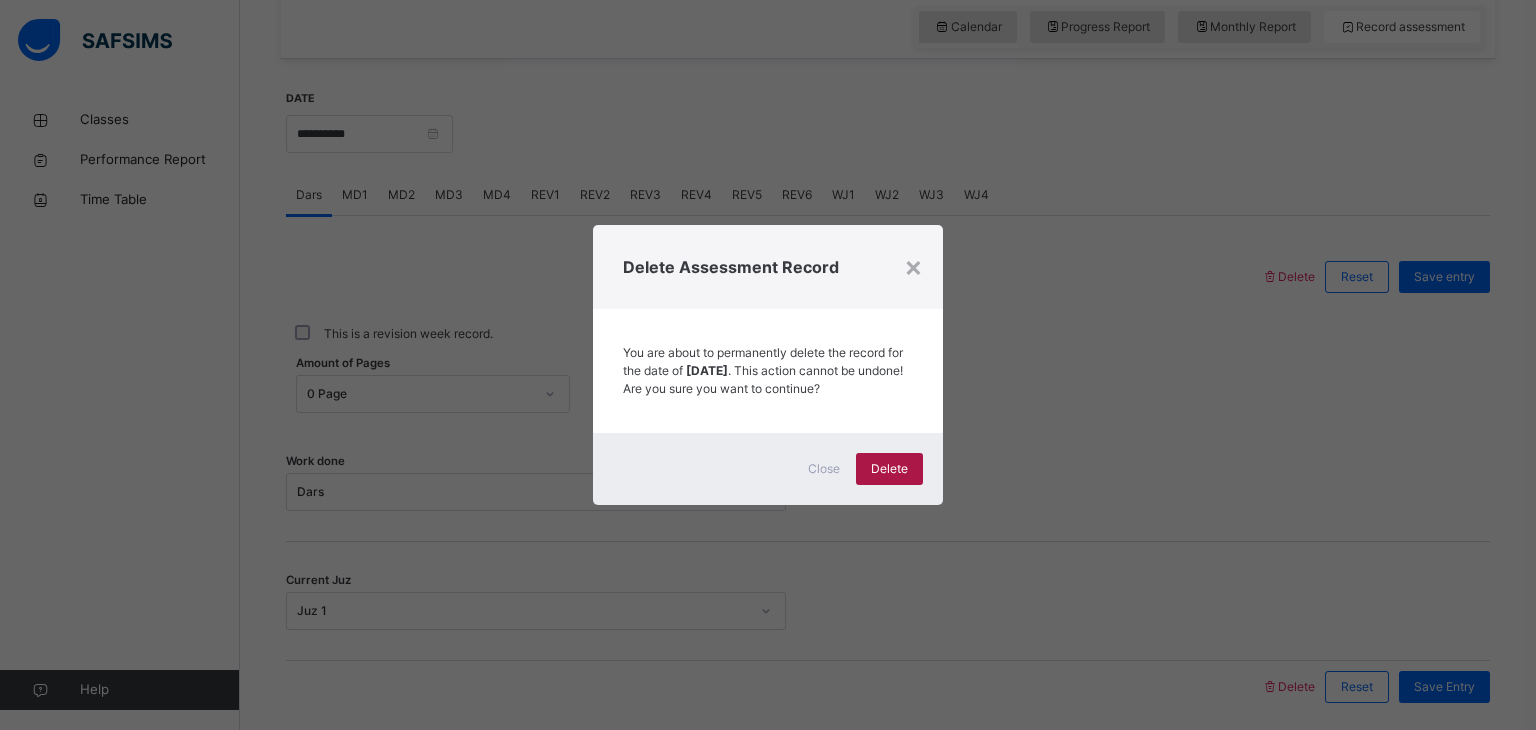 click on "Delete" at bounding box center (889, 469) 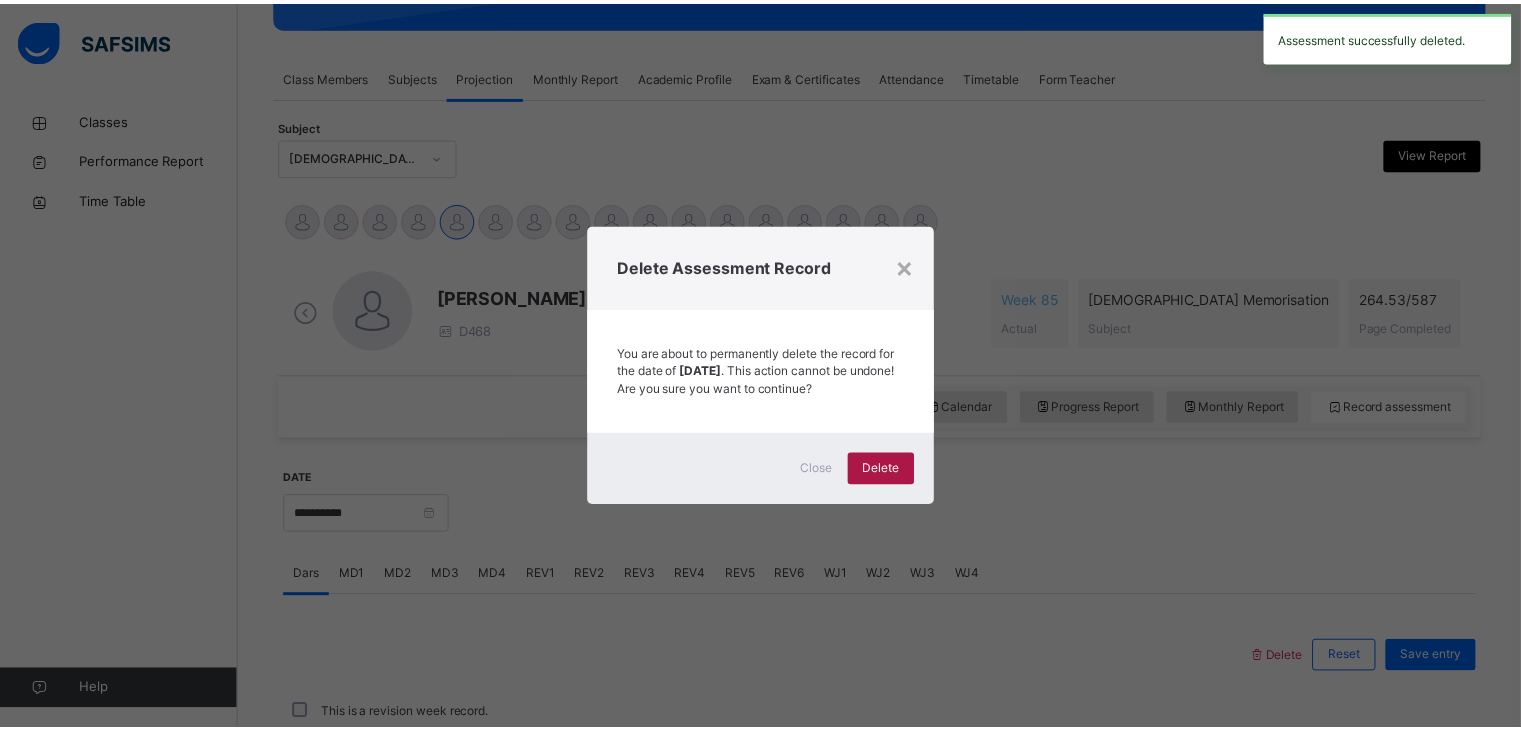 scroll, scrollTop: 699, scrollLeft: 0, axis: vertical 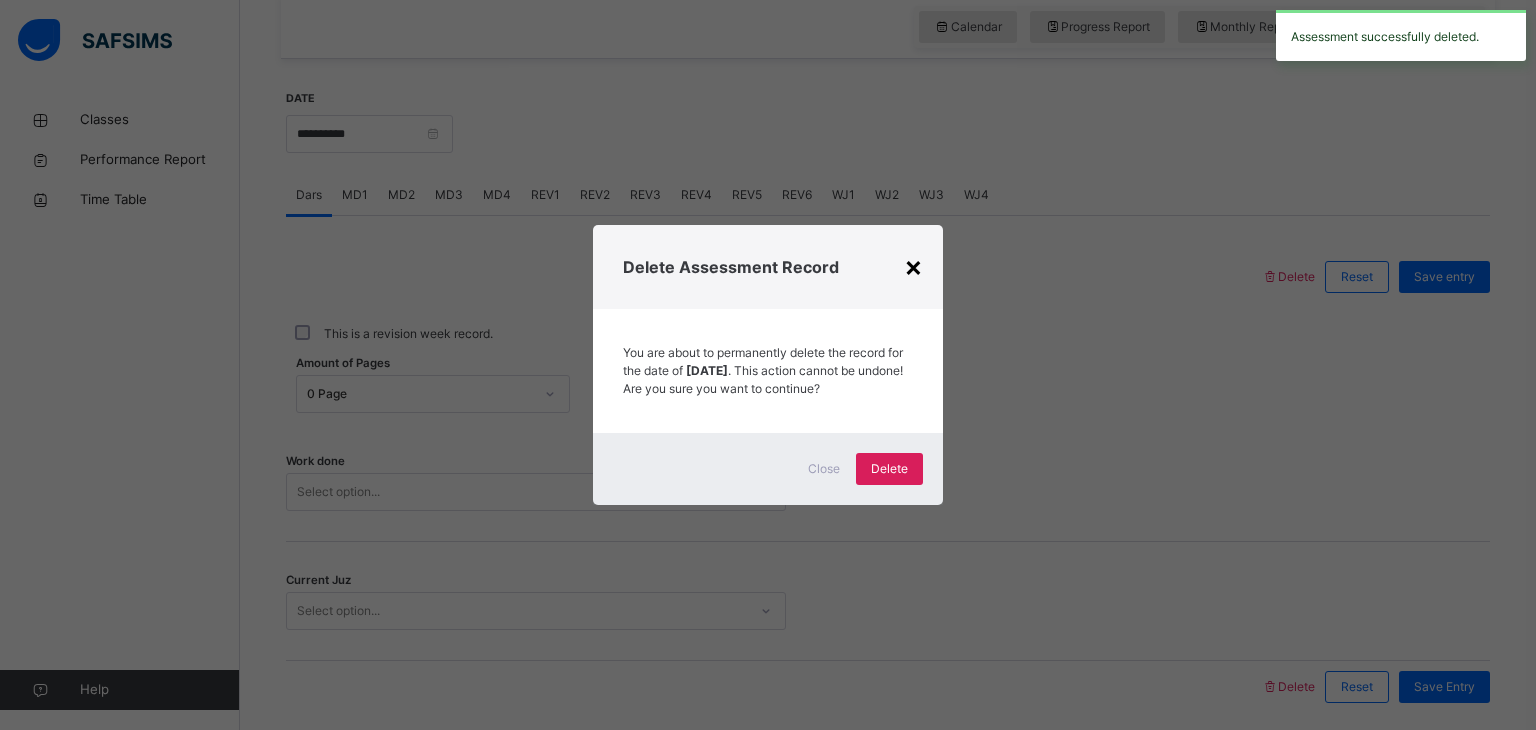 click on "×" at bounding box center (913, 266) 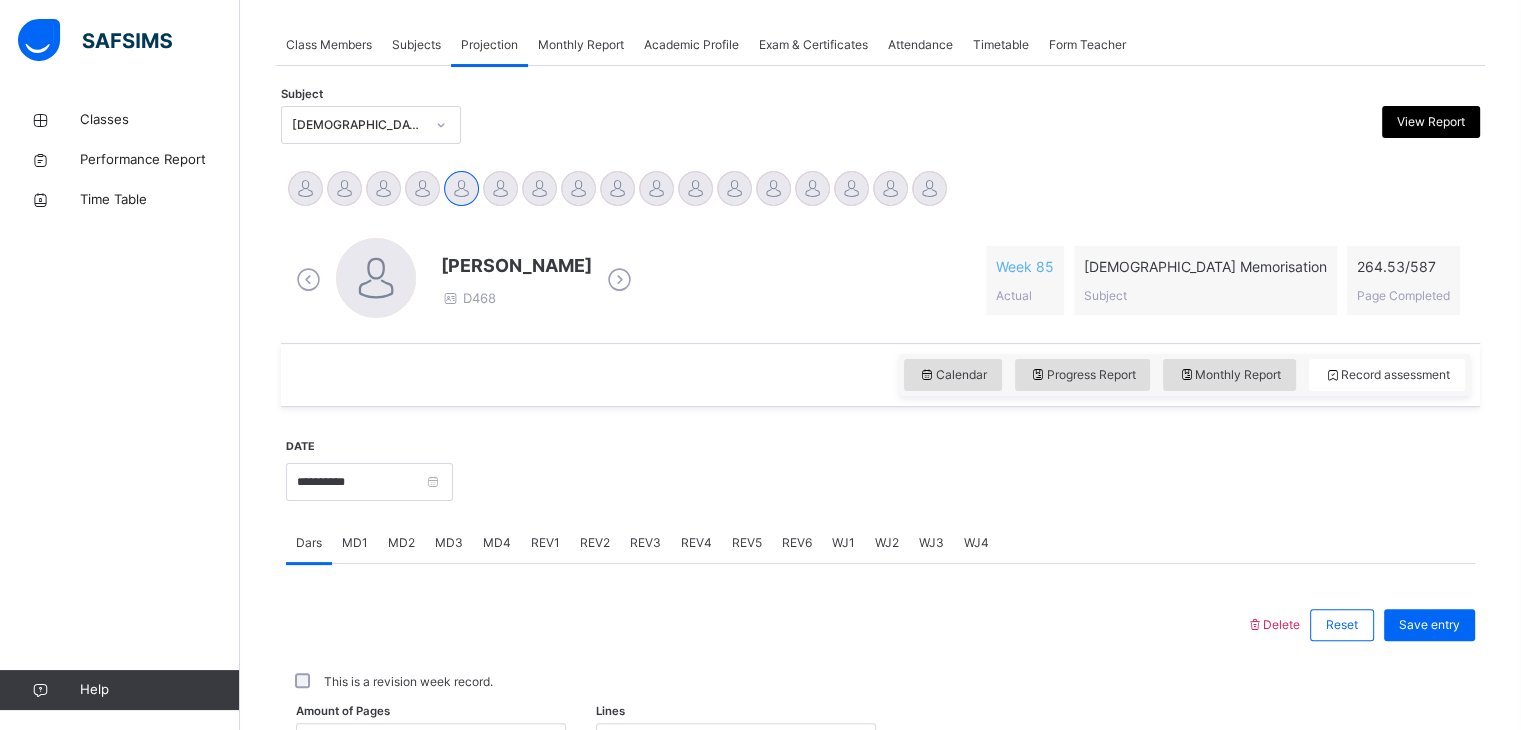 scroll, scrollTop: 353, scrollLeft: 0, axis: vertical 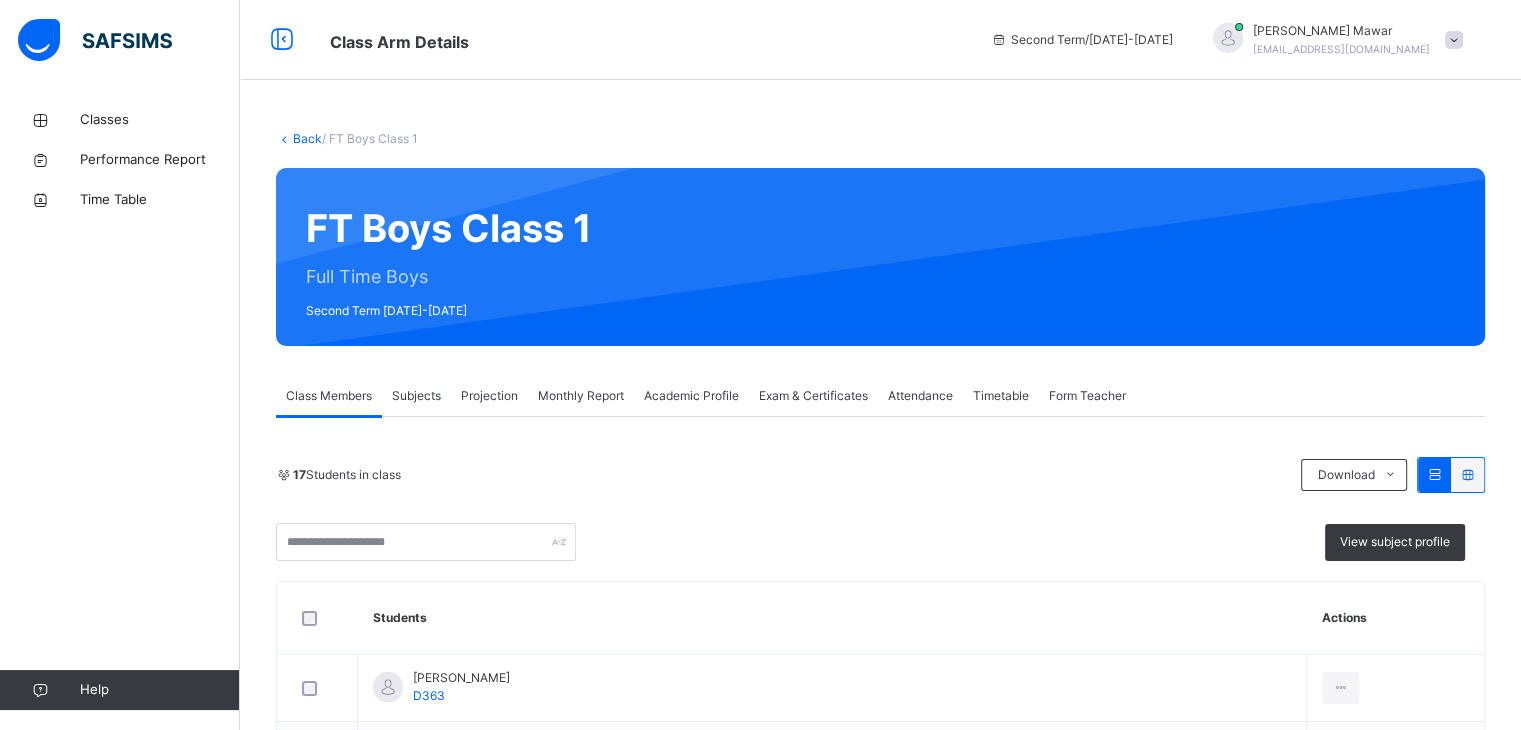click on "Projection" at bounding box center [489, 396] 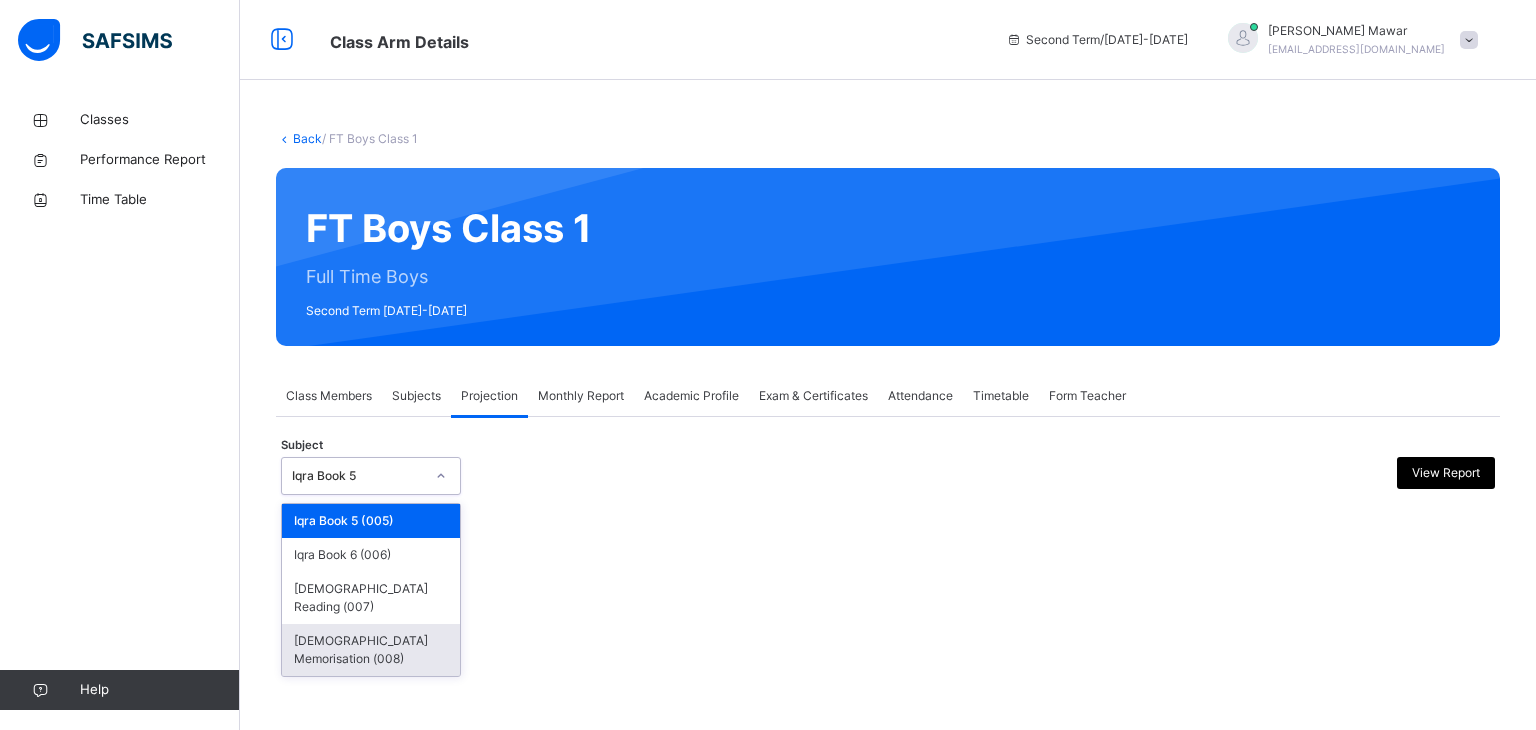 click on "[DEMOGRAPHIC_DATA] Memorisation (008)" at bounding box center (371, 650) 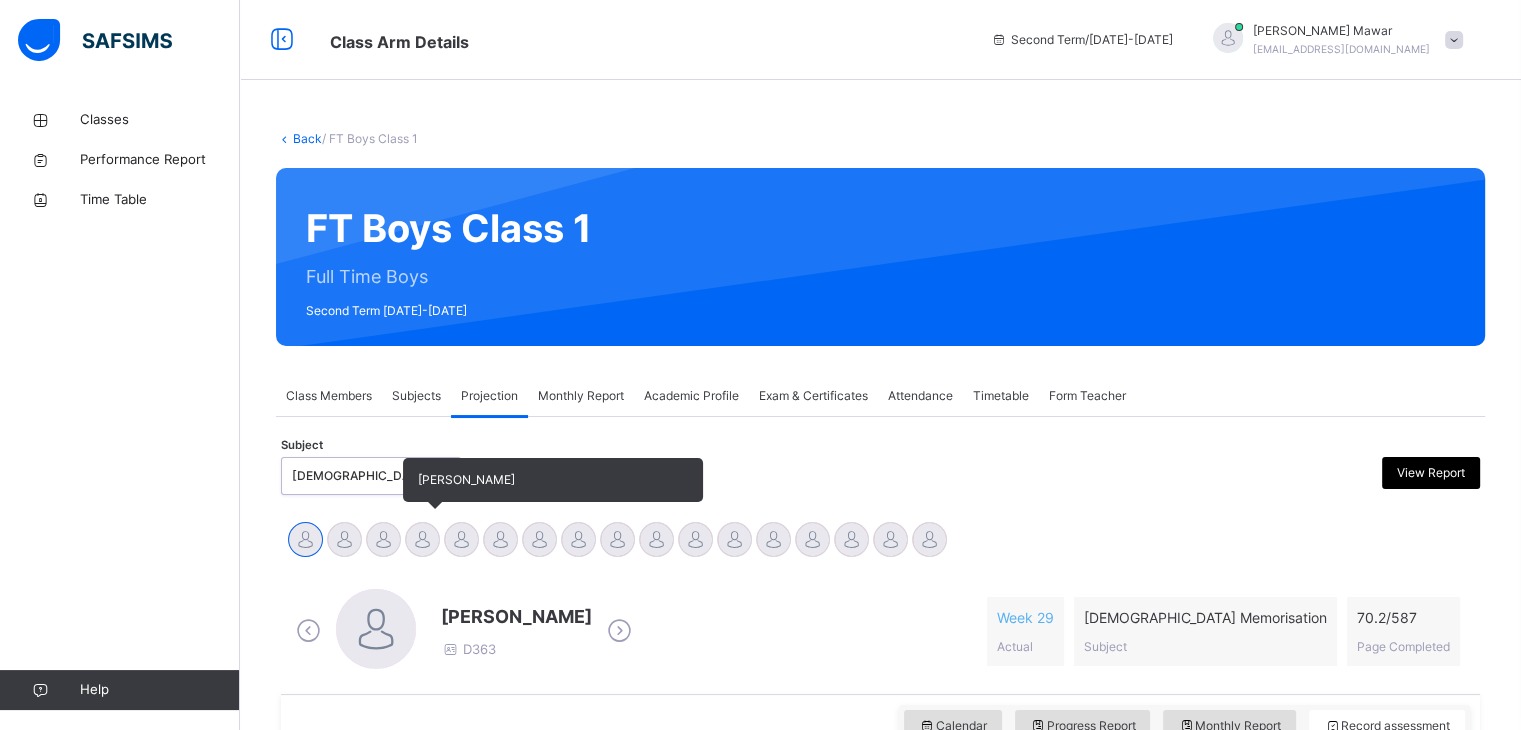 click on "[PERSON_NAME]" at bounding box center [422, 542] 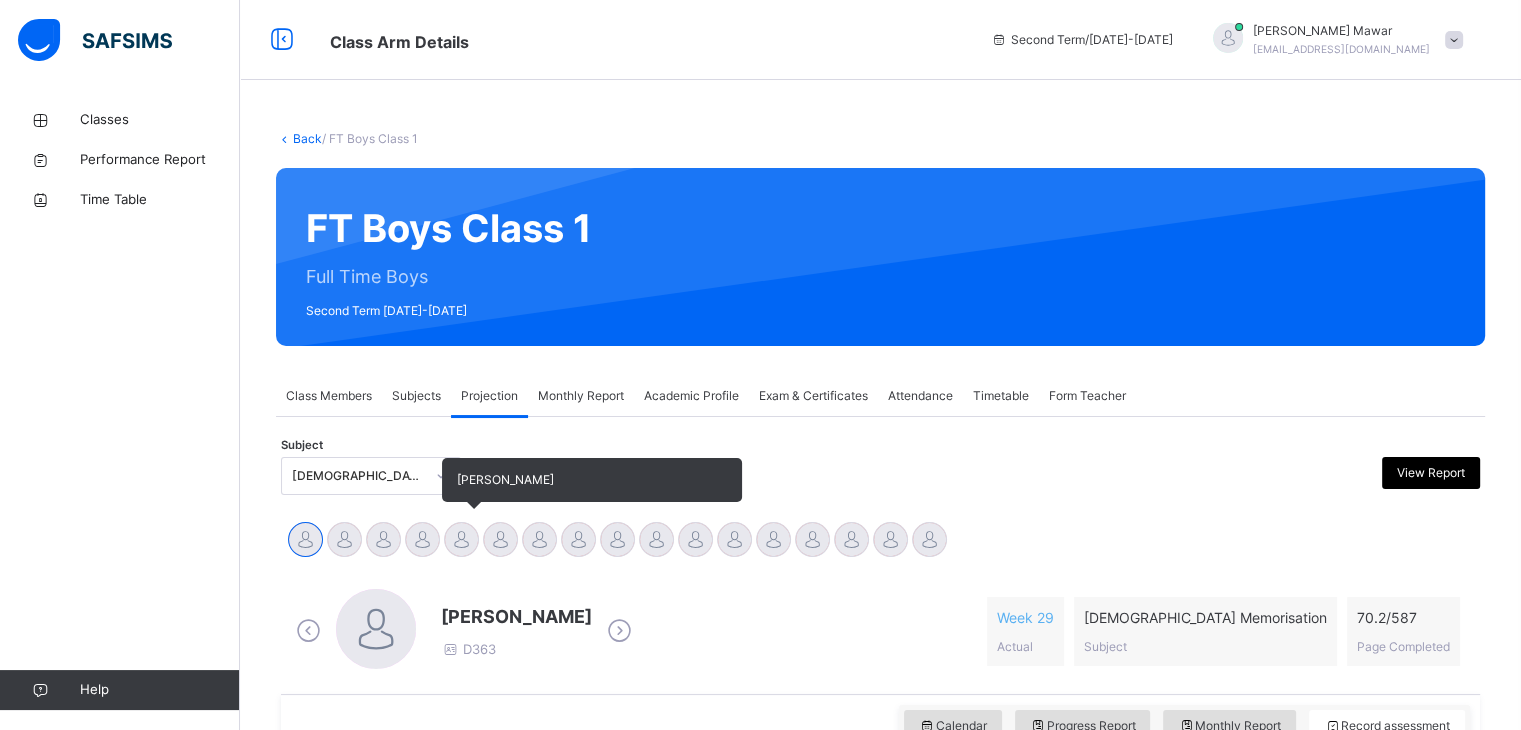 click at bounding box center [461, 539] 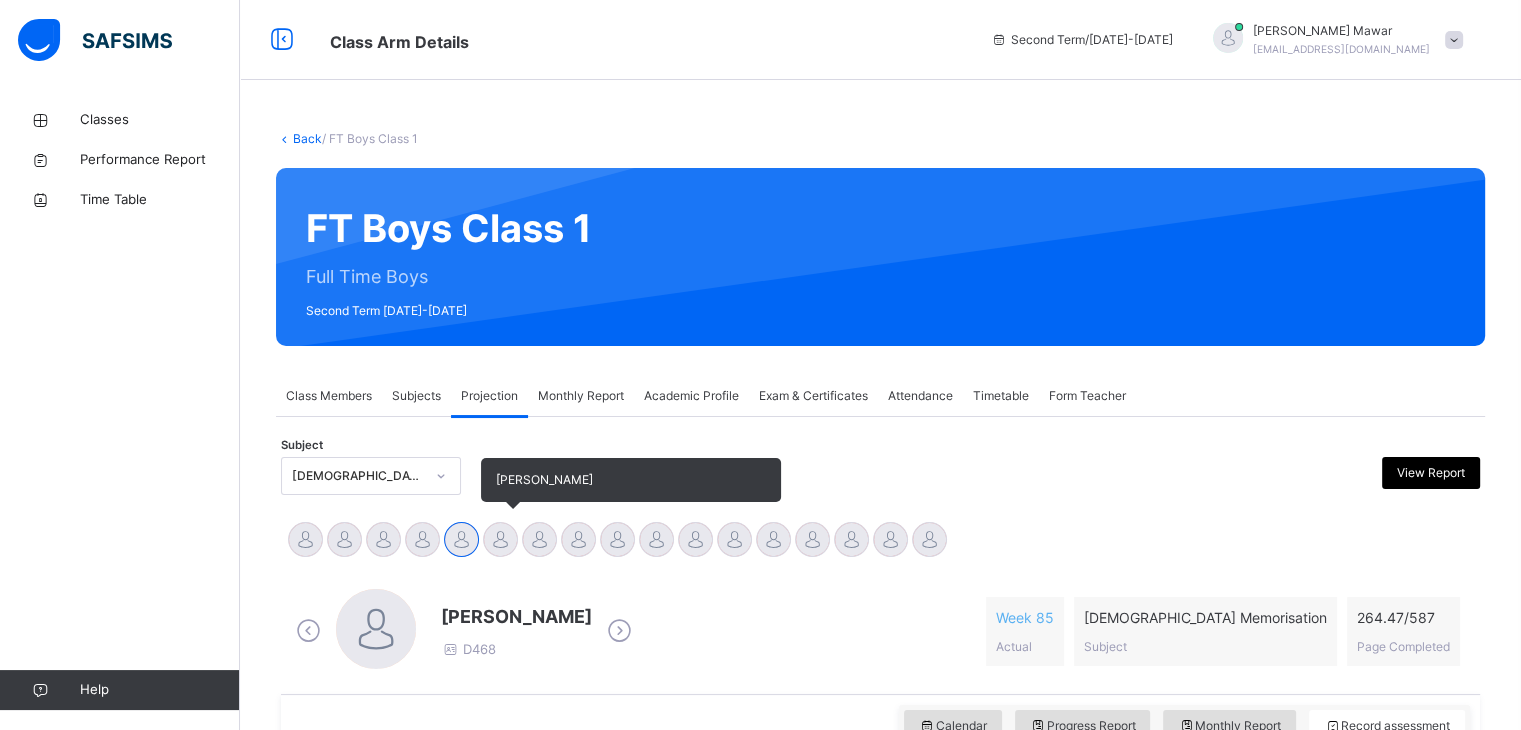 click at bounding box center (500, 539) 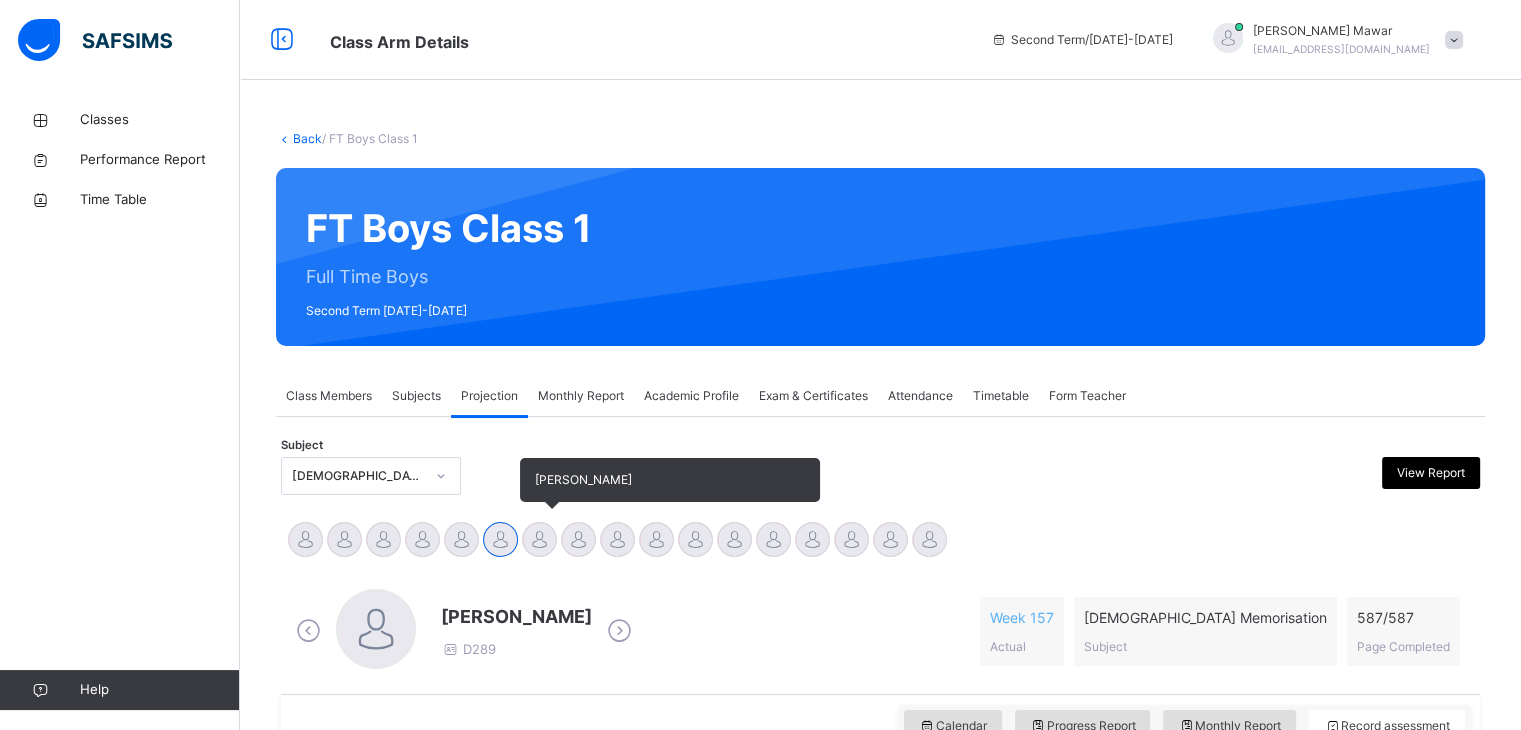 click at bounding box center (539, 539) 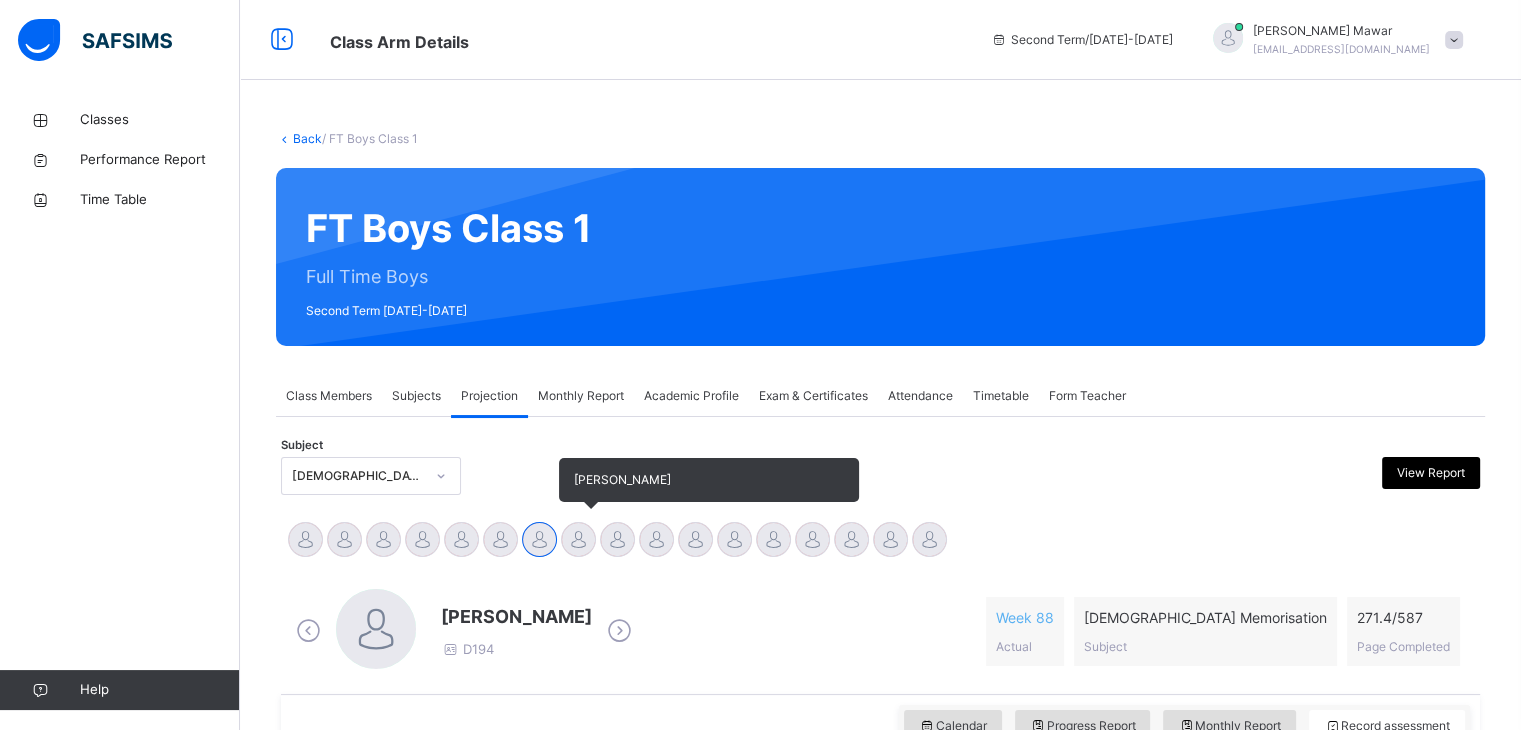 click at bounding box center [578, 539] 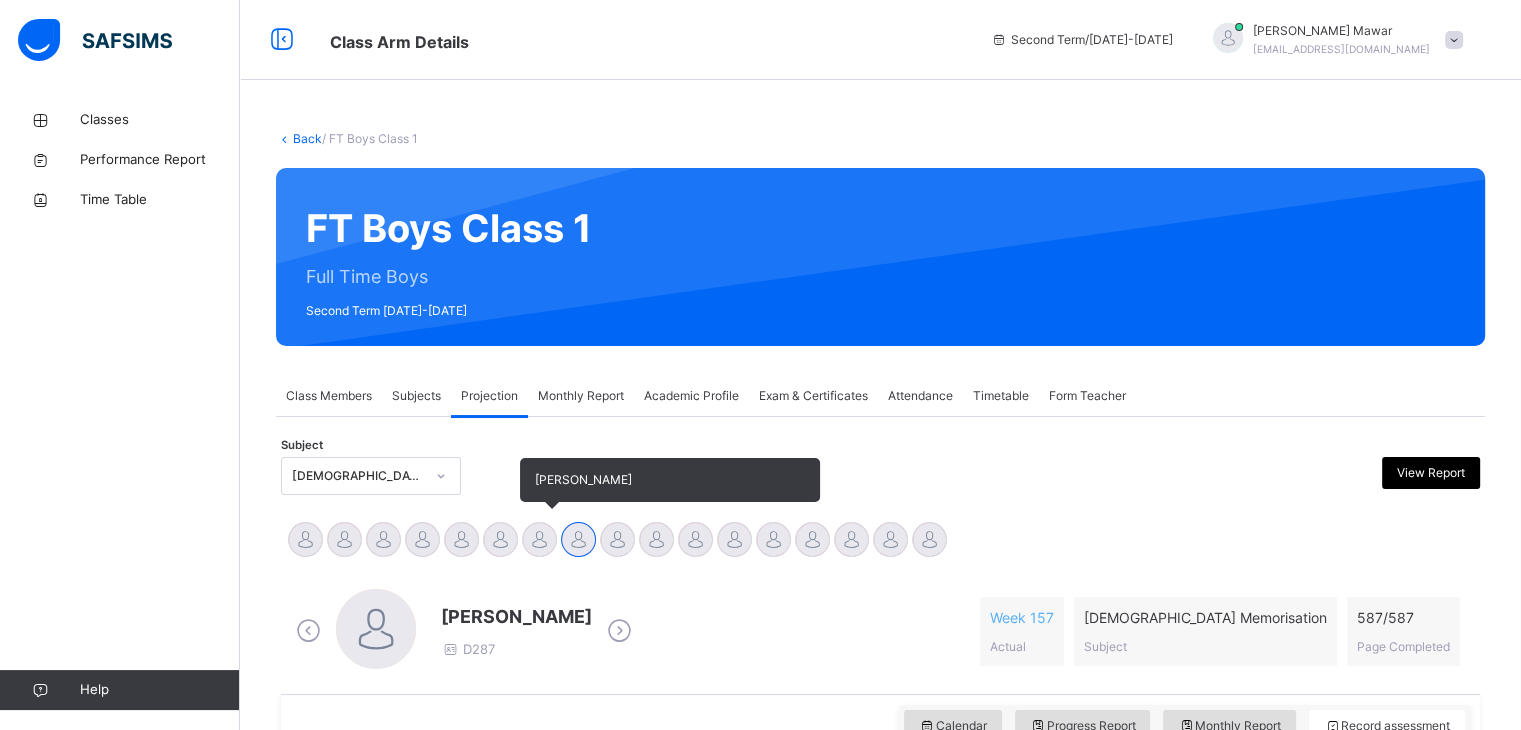 click at bounding box center (539, 539) 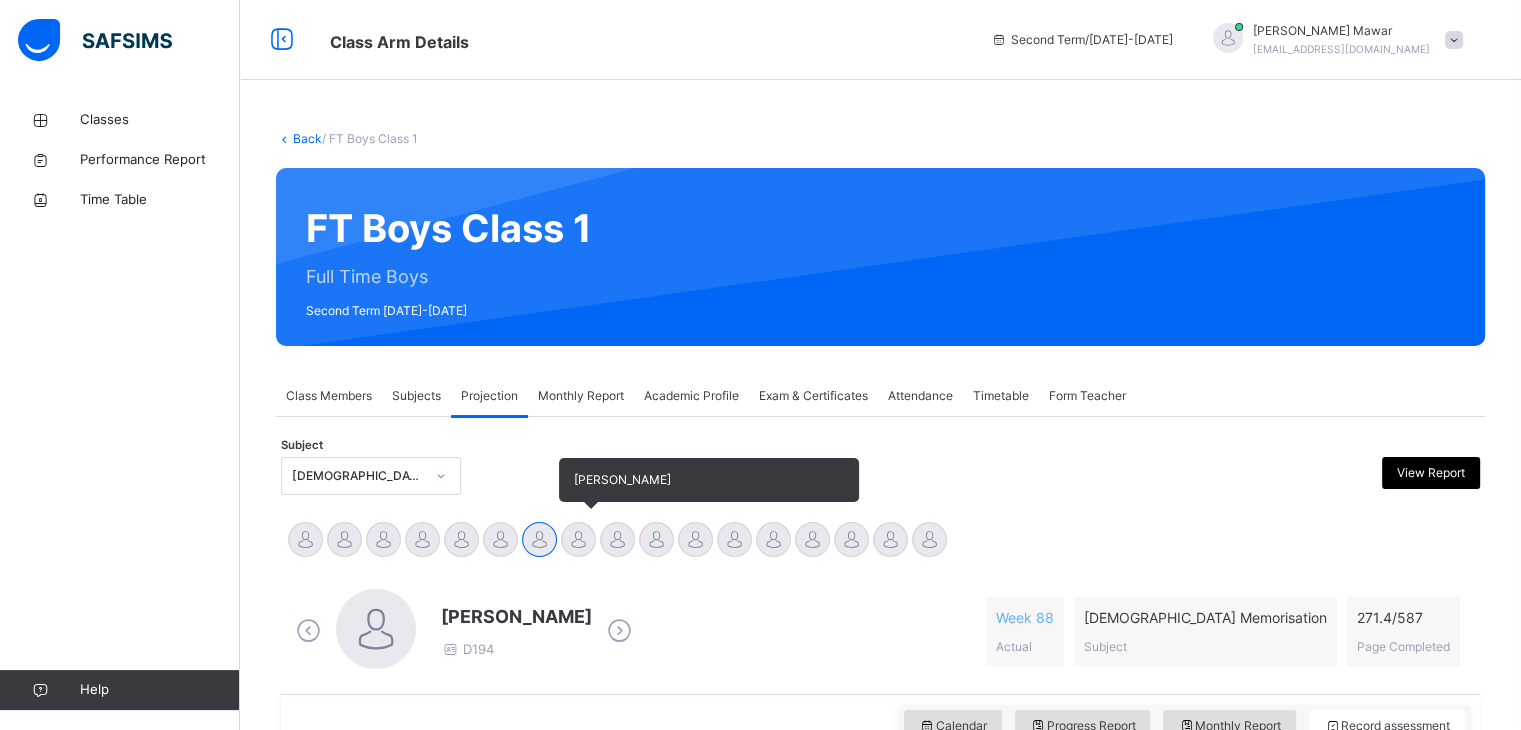click at bounding box center [578, 539] 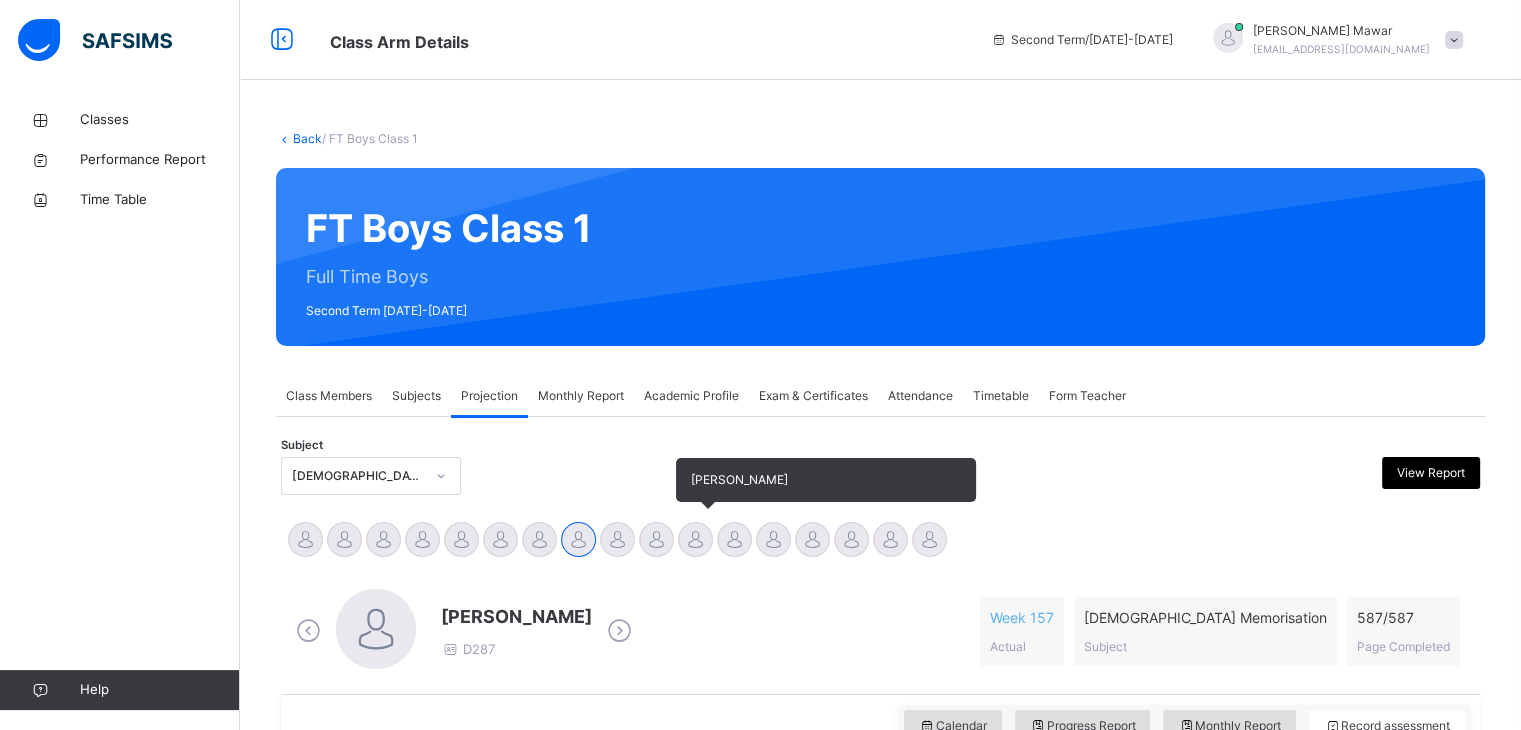 scroll, scrollTop: 120, scrollLeft: 0, axis: vertical 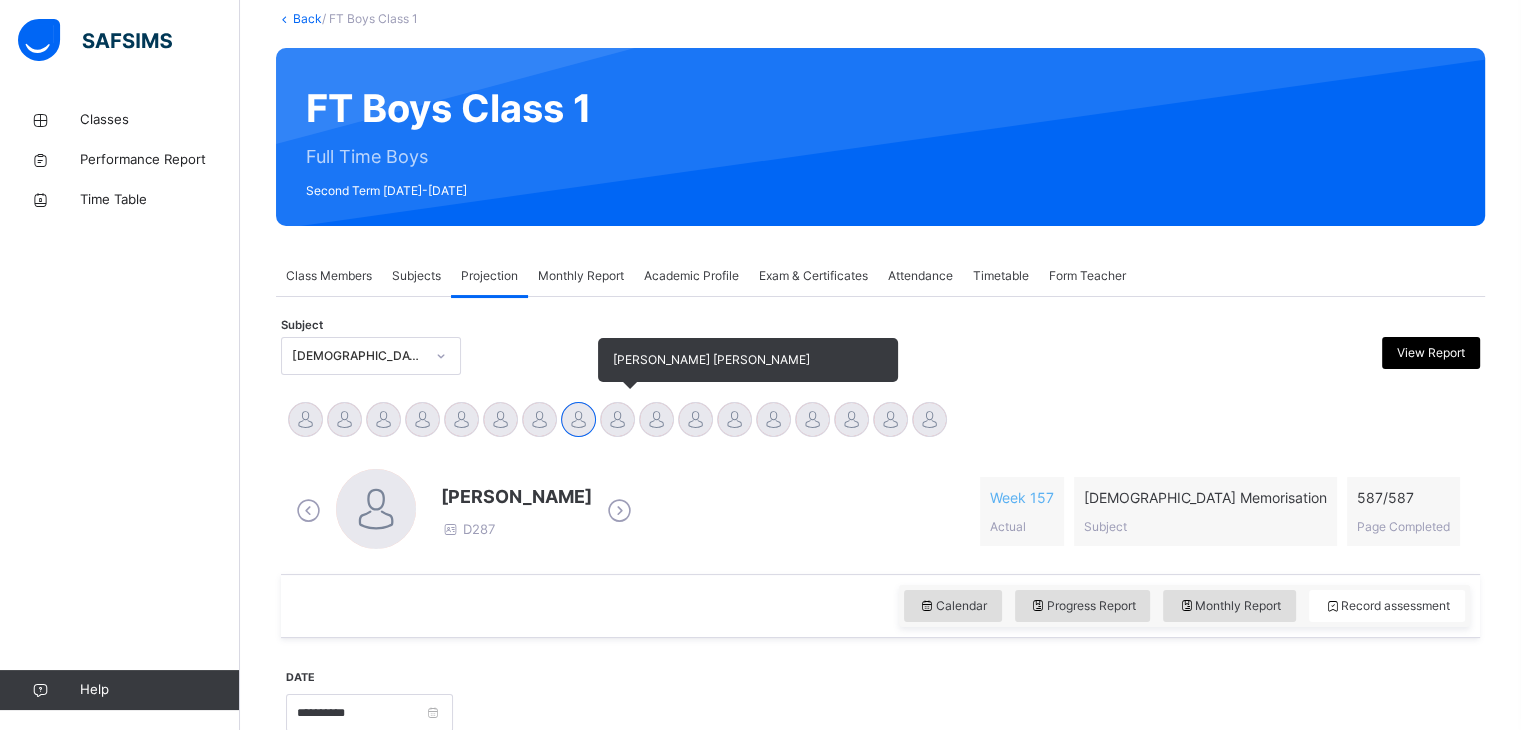 click on "[PERSON_NAME]  [PERSON_NAME]" at bounding box center (617, 422) 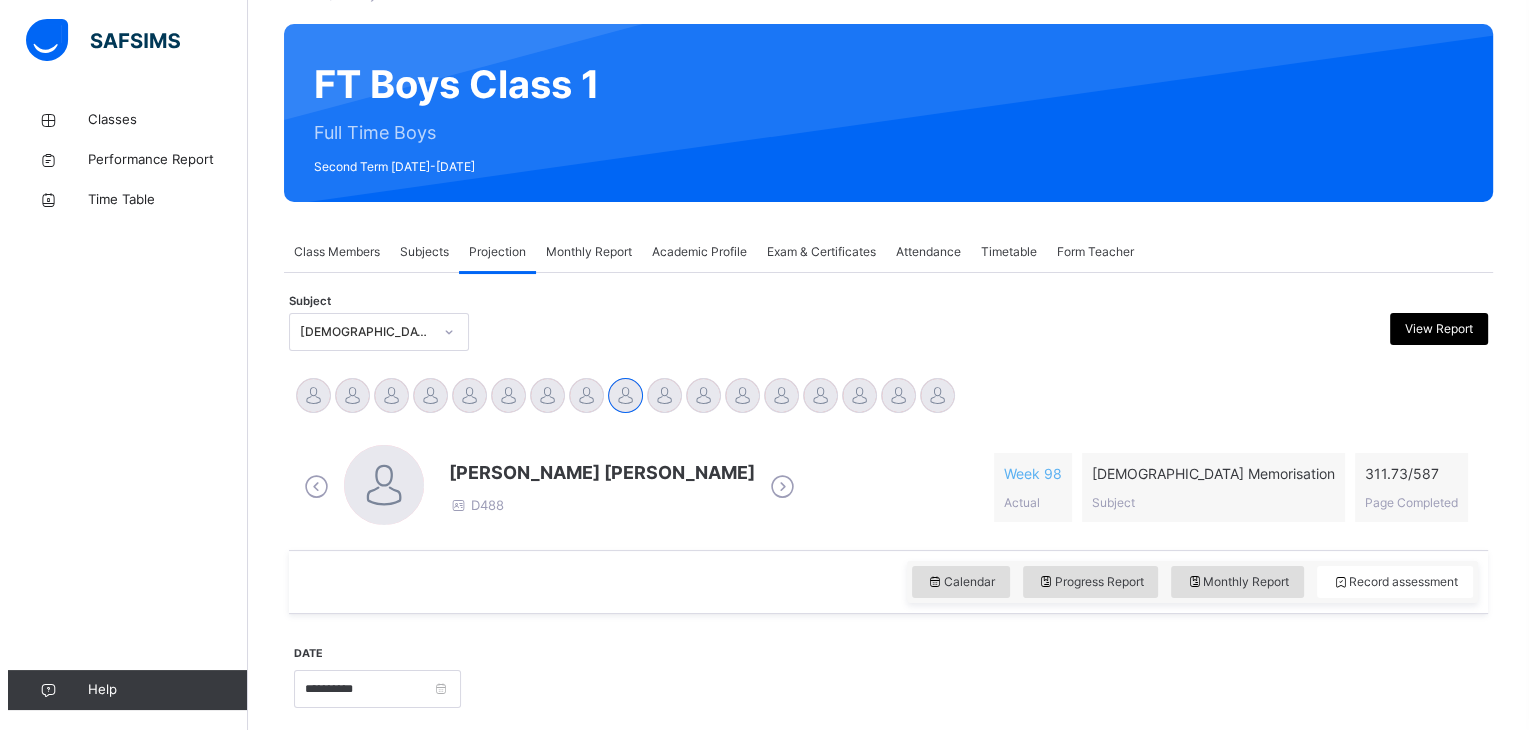scroll, scrollTop: 139, scrollLeft: 0, axis: vertical 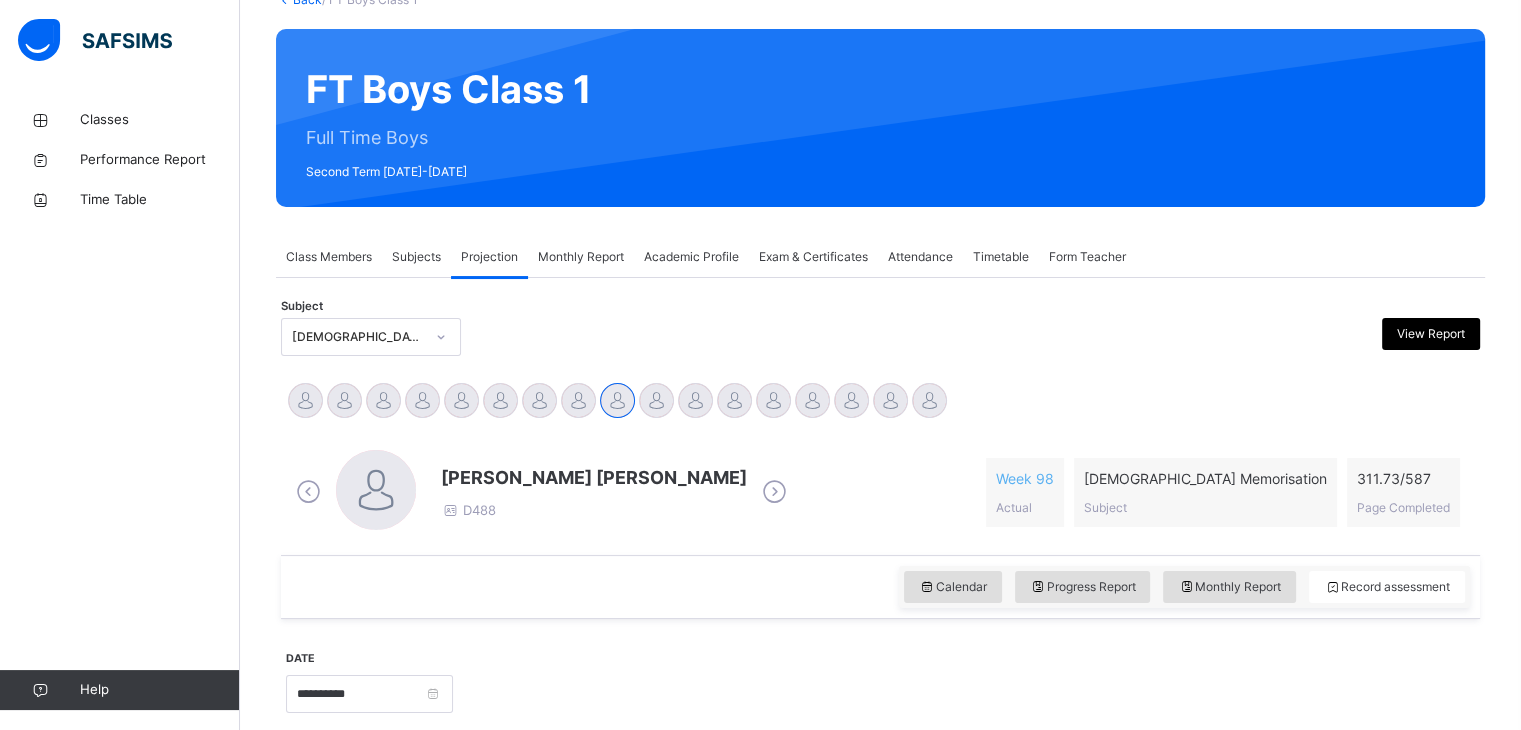 click on "View Report" at bounding box center [1431, 334] 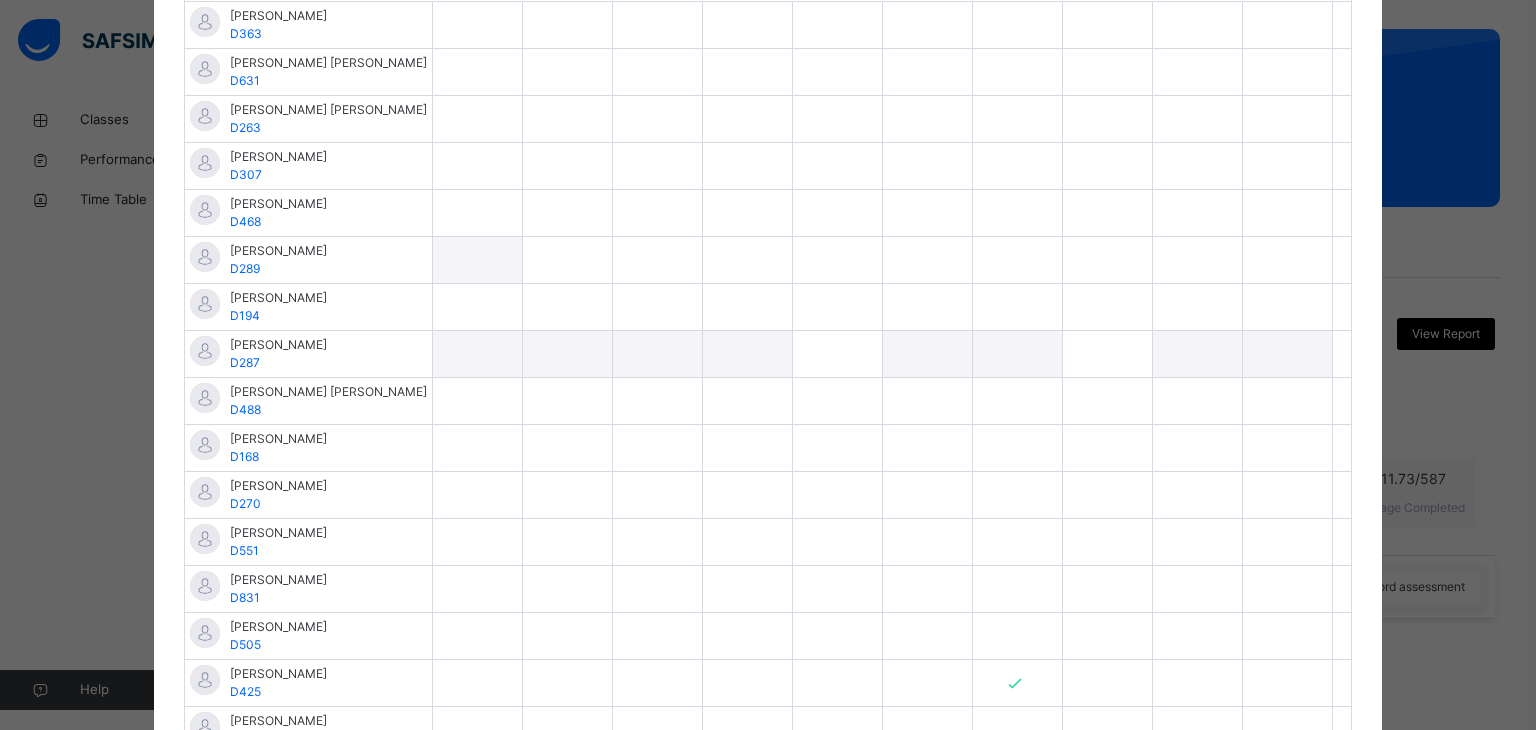 scroll, scrollTop: 451, scrollLeft: 0, axis: vertical 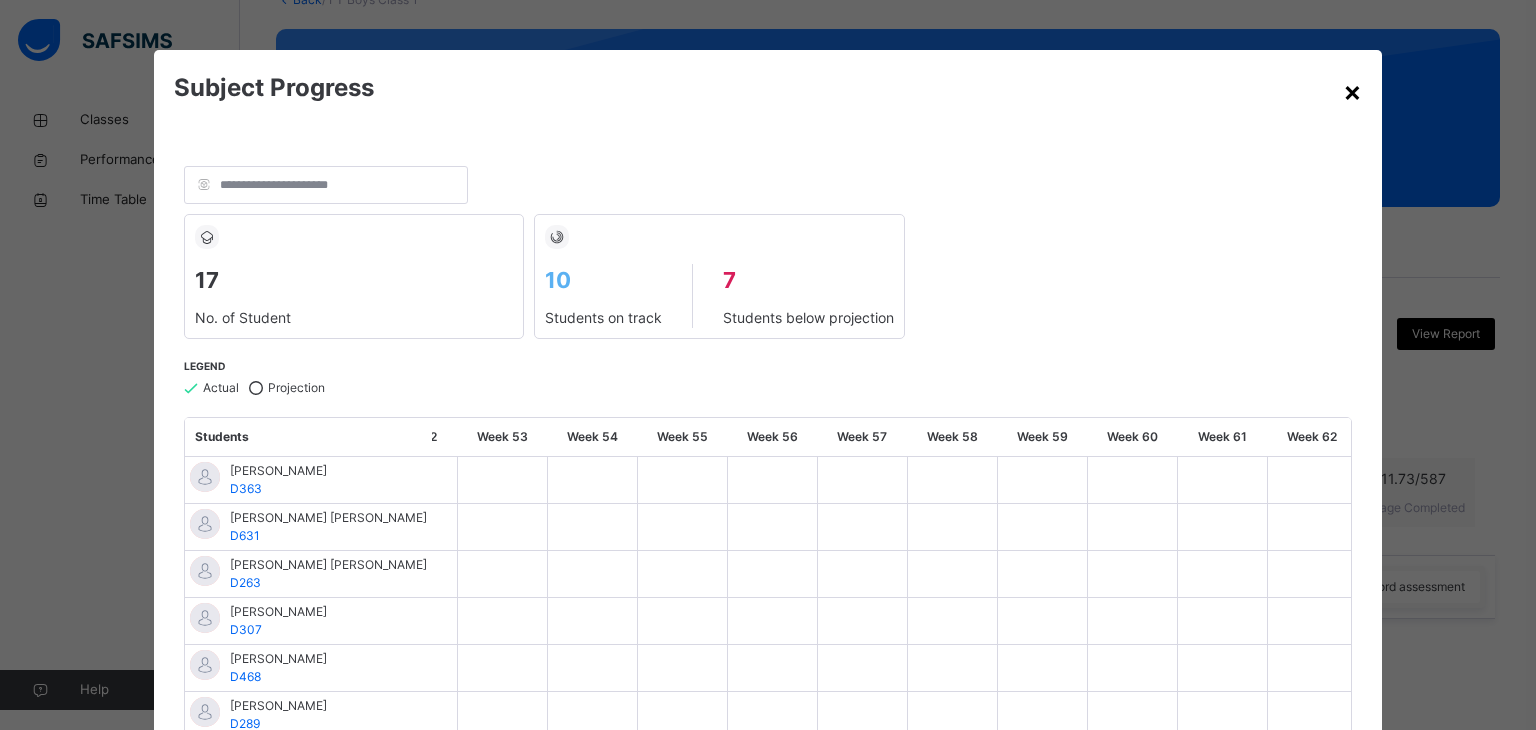 click on "×" at bounding box center (1352, 91) 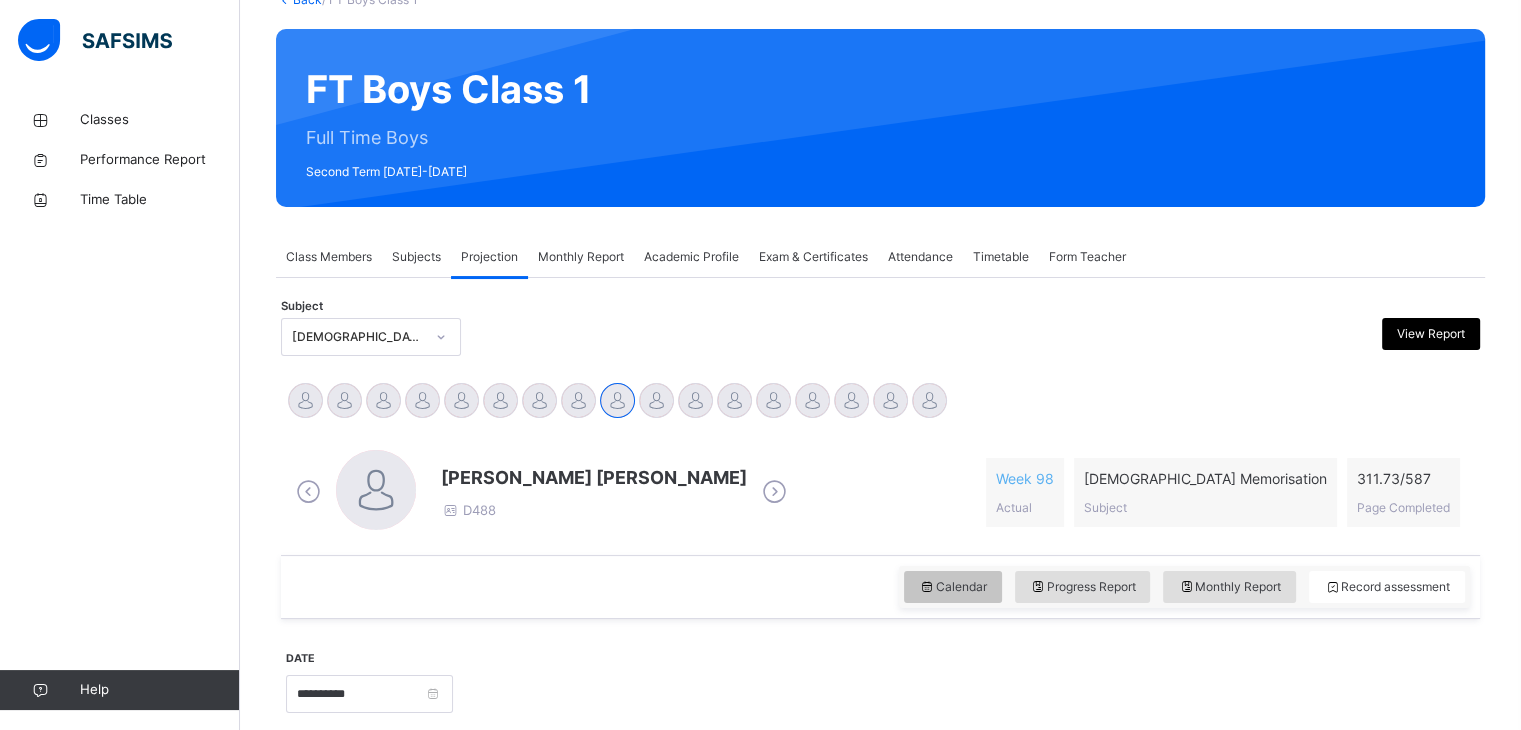click on "Calendar" at bounding box center [953, 587] 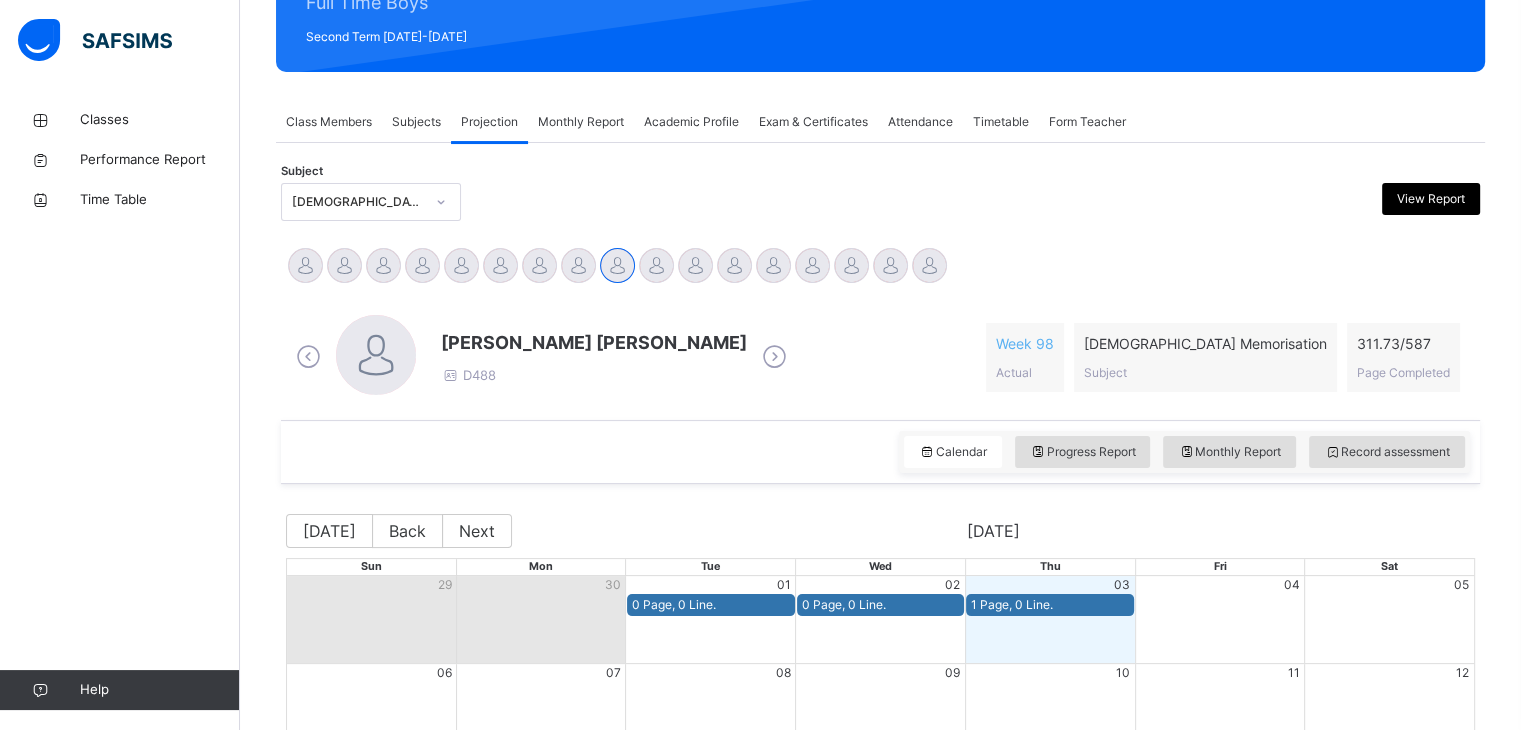 scroll, scrollTop: 504, scrollLeft: 0, axis: vertical 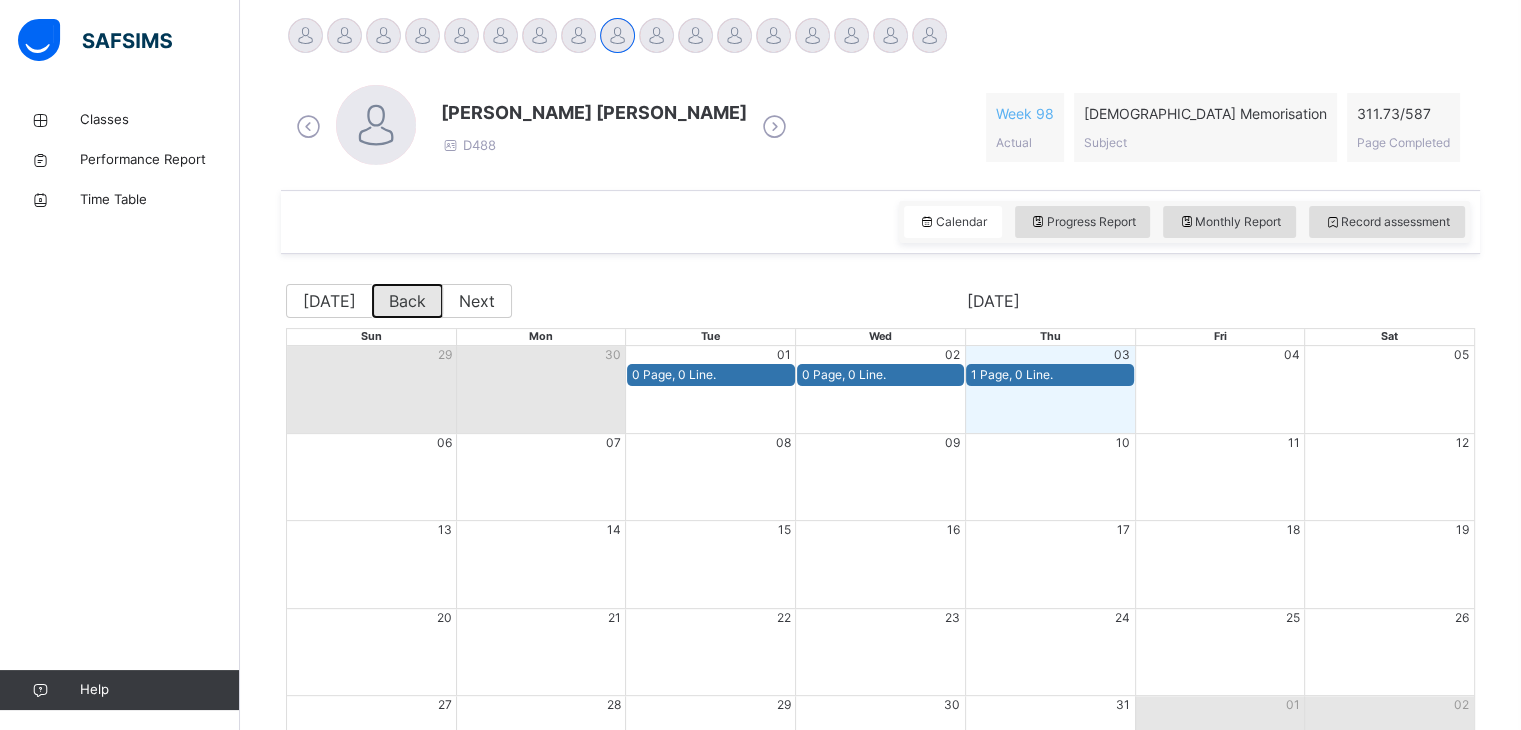 click on "Back" at bounding box center (407, 301) 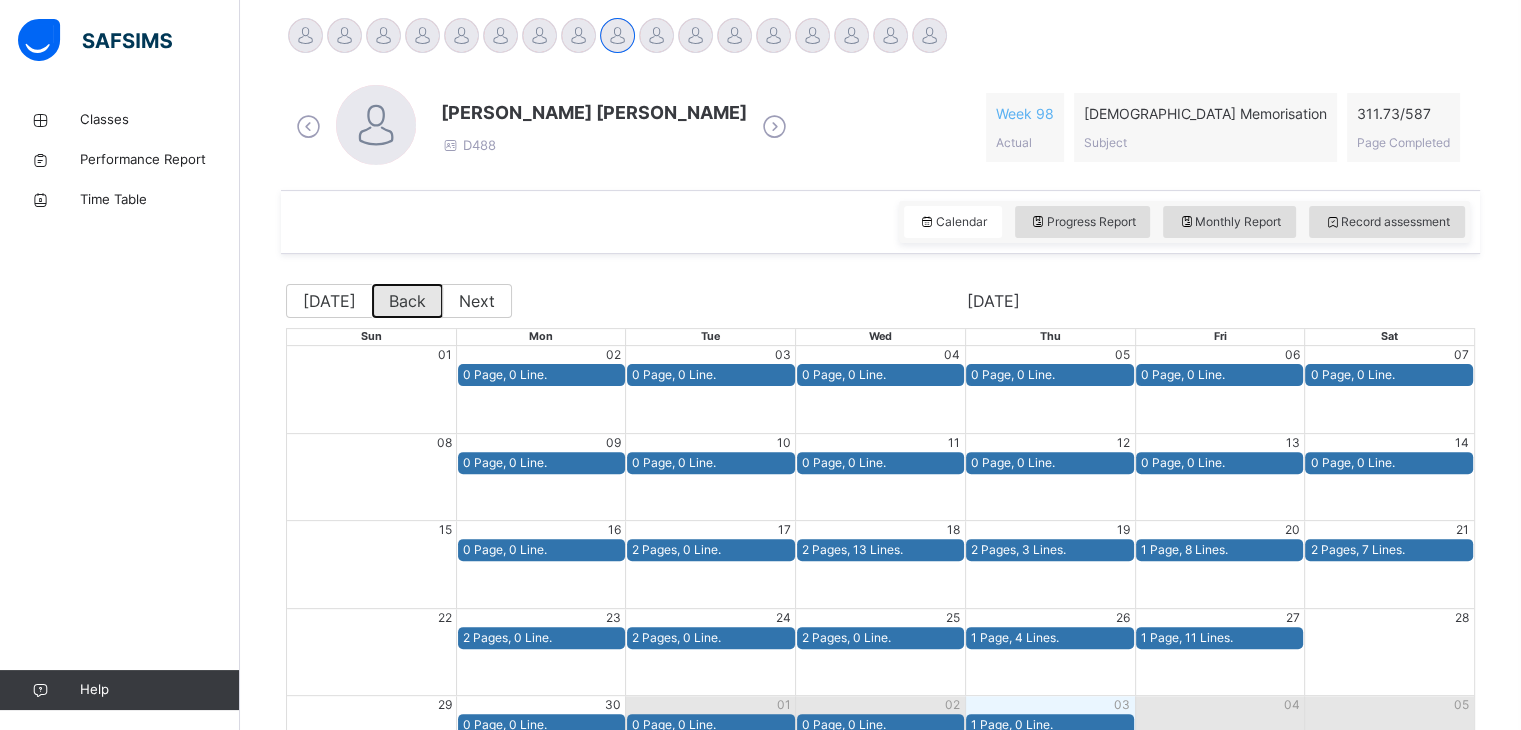 click on "Back" at bounding box center [407, 301] 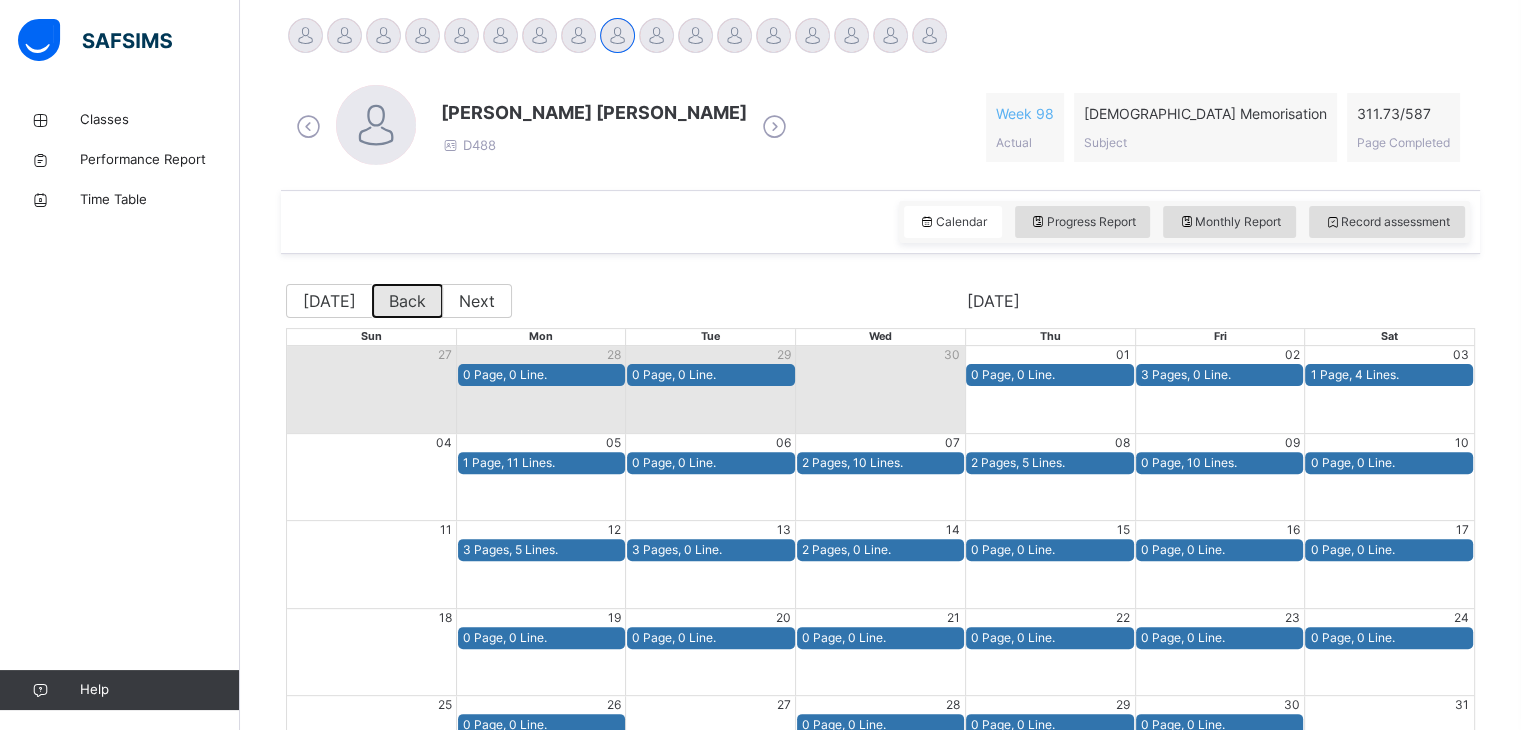 click on "Back" at bounding box center [407, 301] 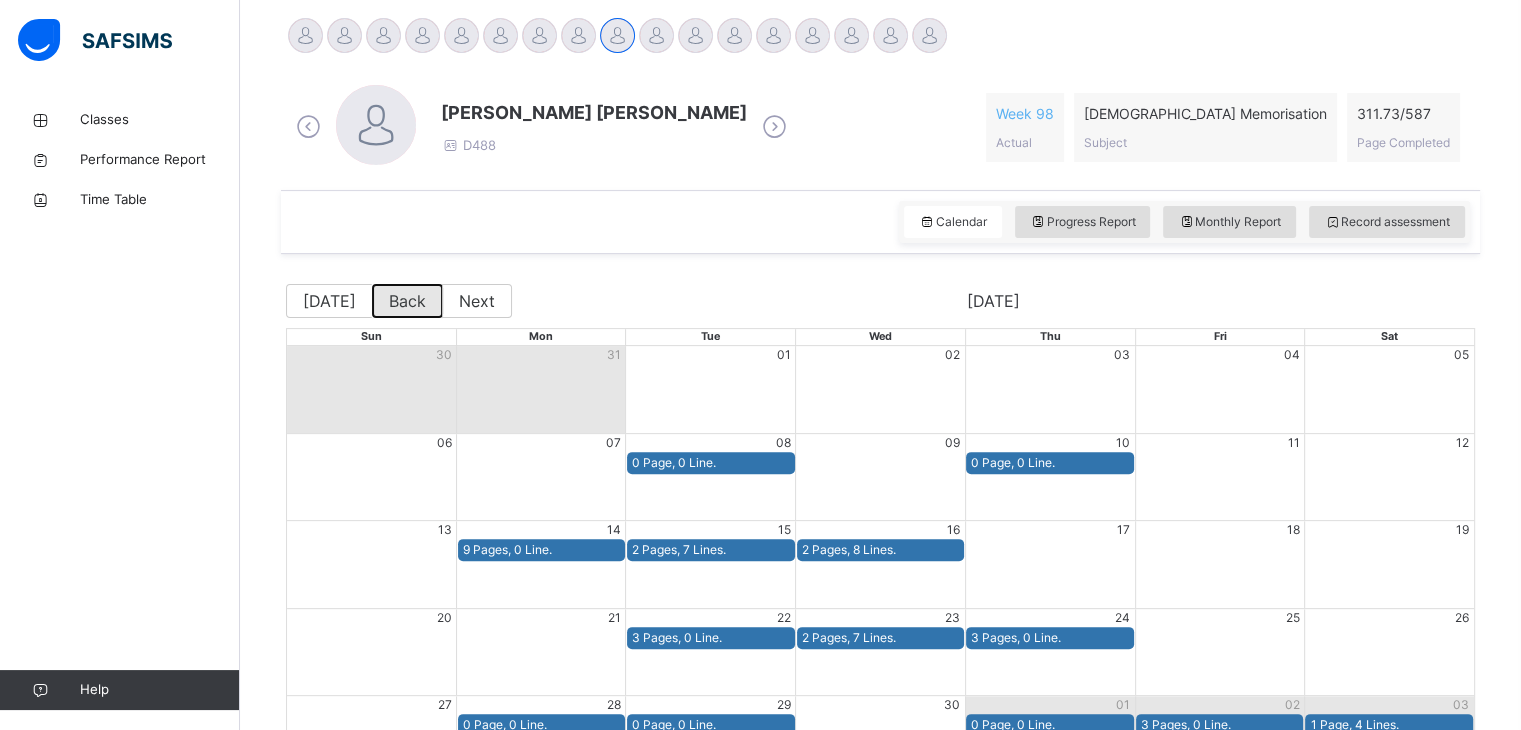click on "Back" at bounding box center [407, 301] 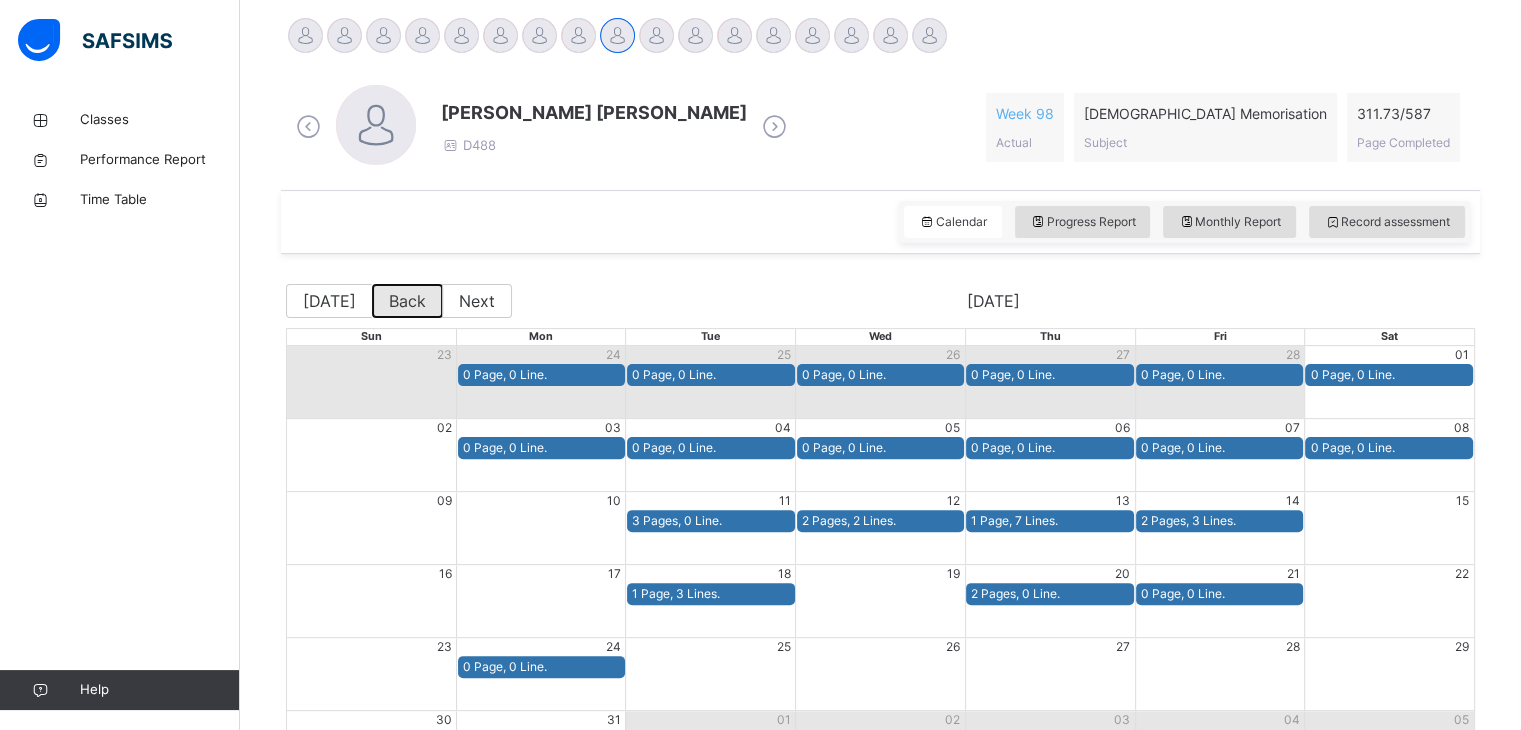 click on "Back" at bounding box center [407, 301] 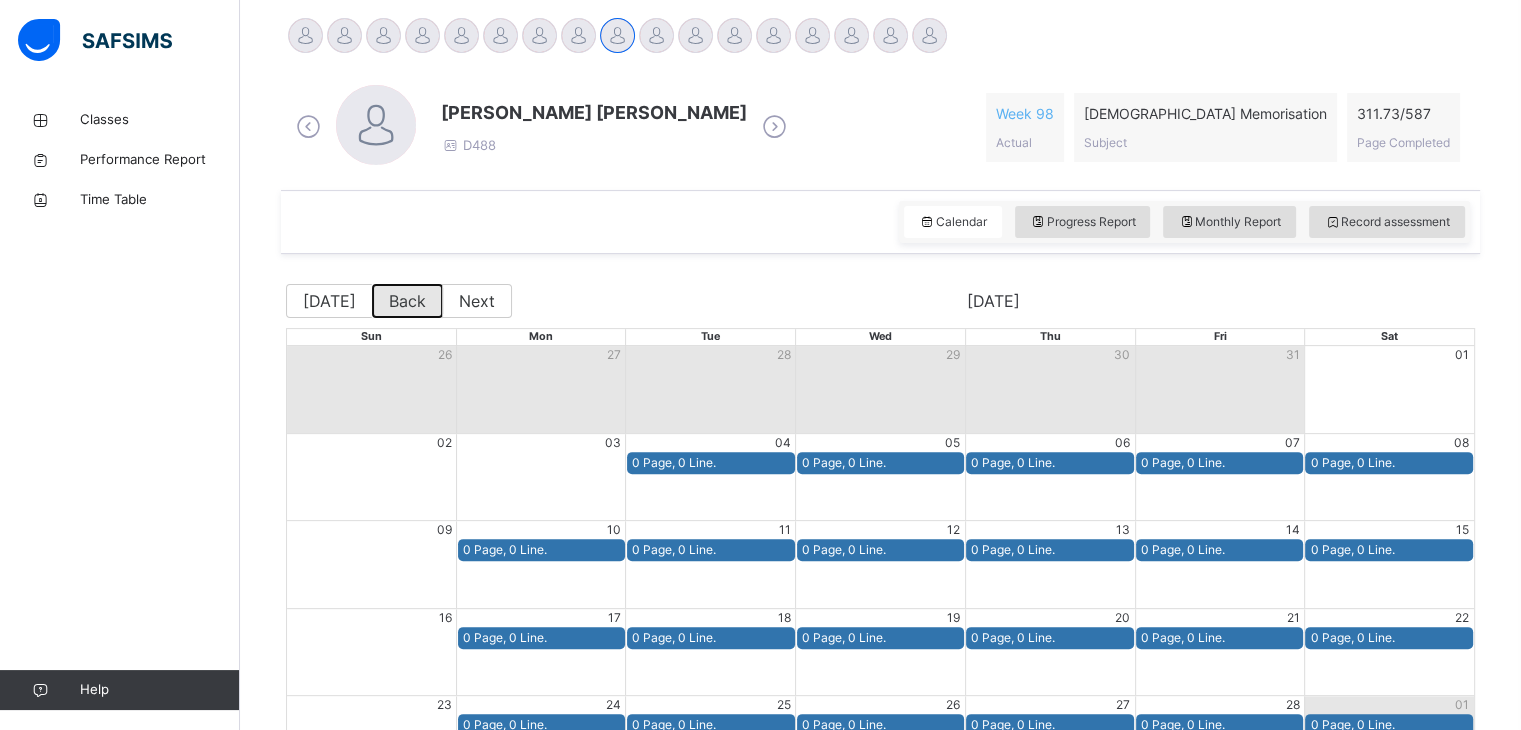 click on "Back" at bounding box center (407, 301) 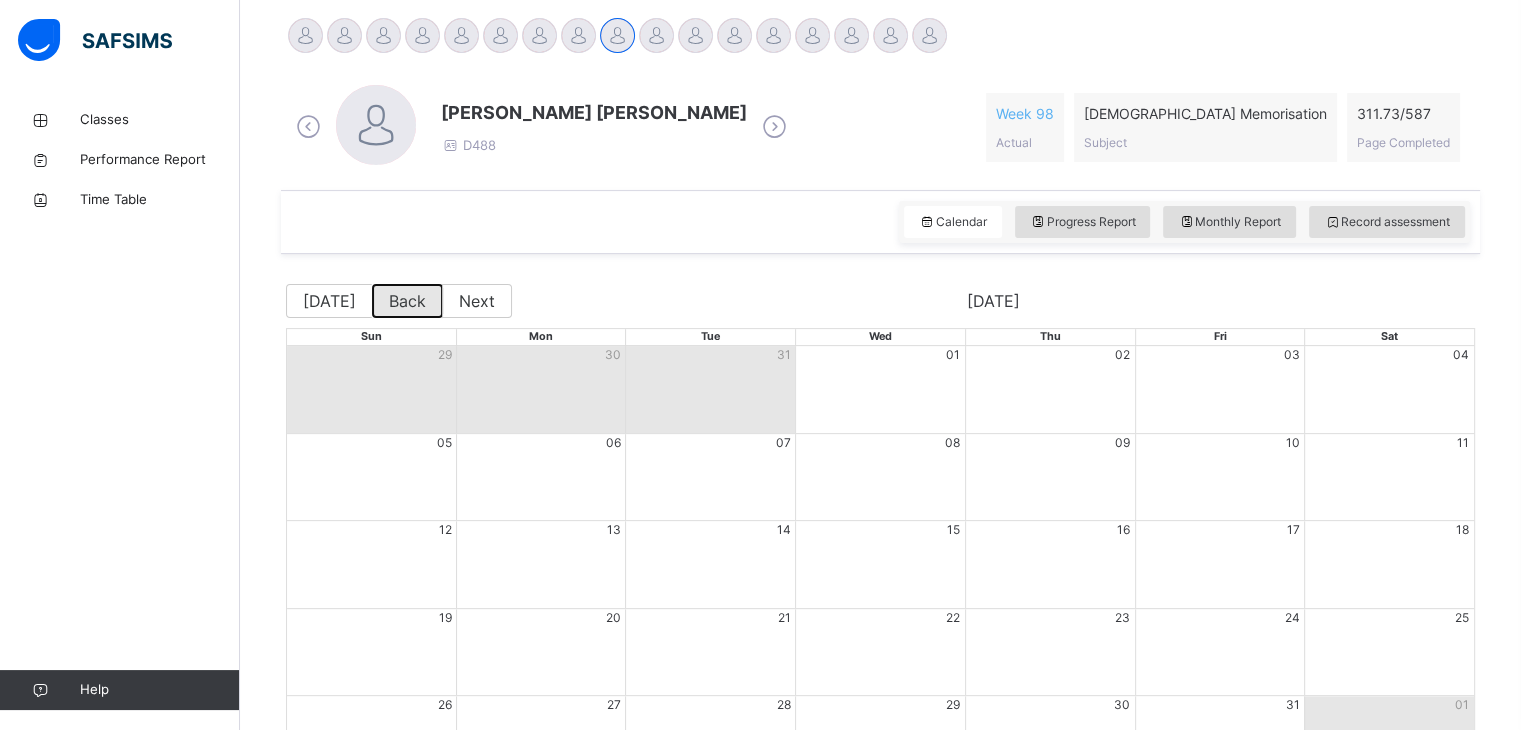 click on "Back" at bounding box center [407, 301] 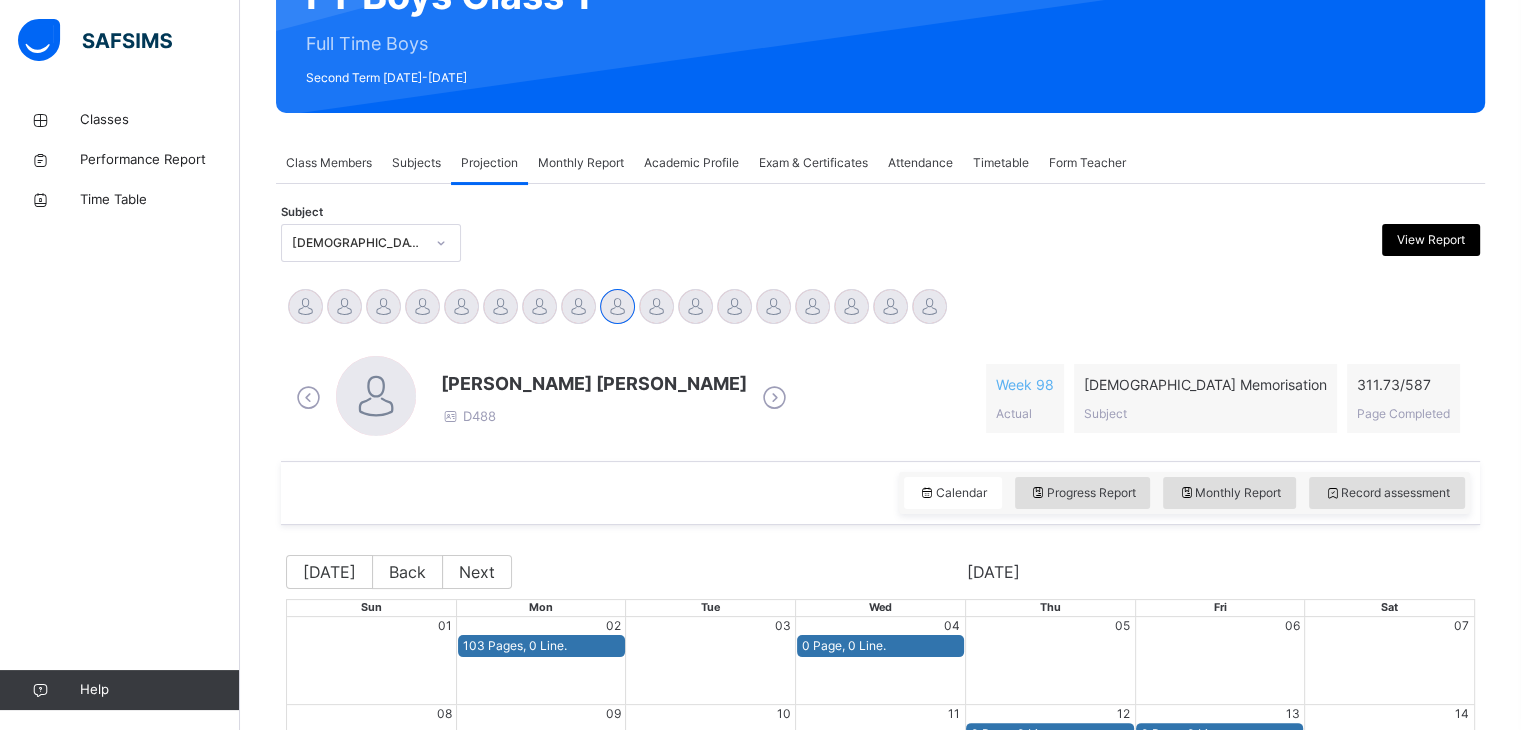 scroll, scrollTop: 504, scrollLeft: 0, axis: vertical 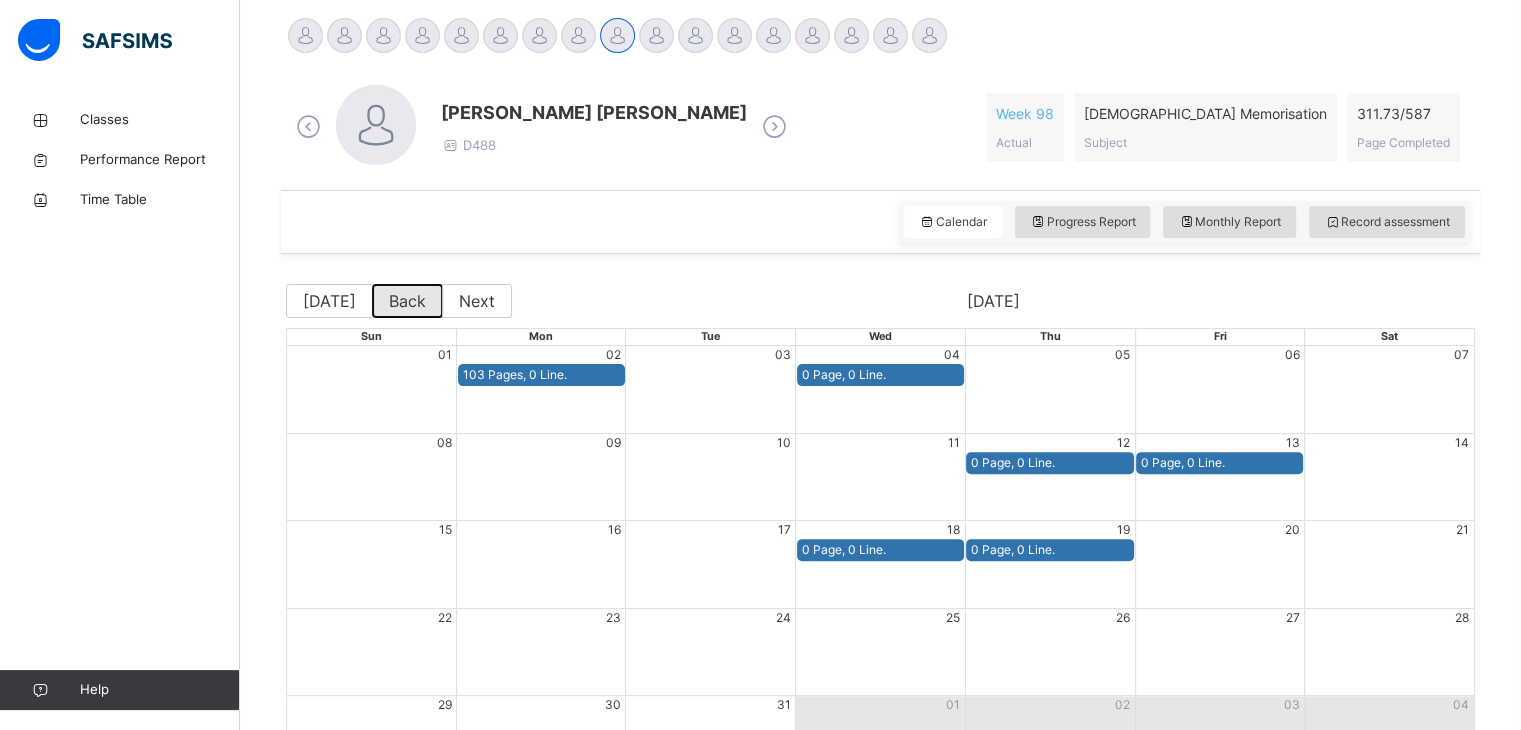 click on "Back" at bounding box center (407, 301) 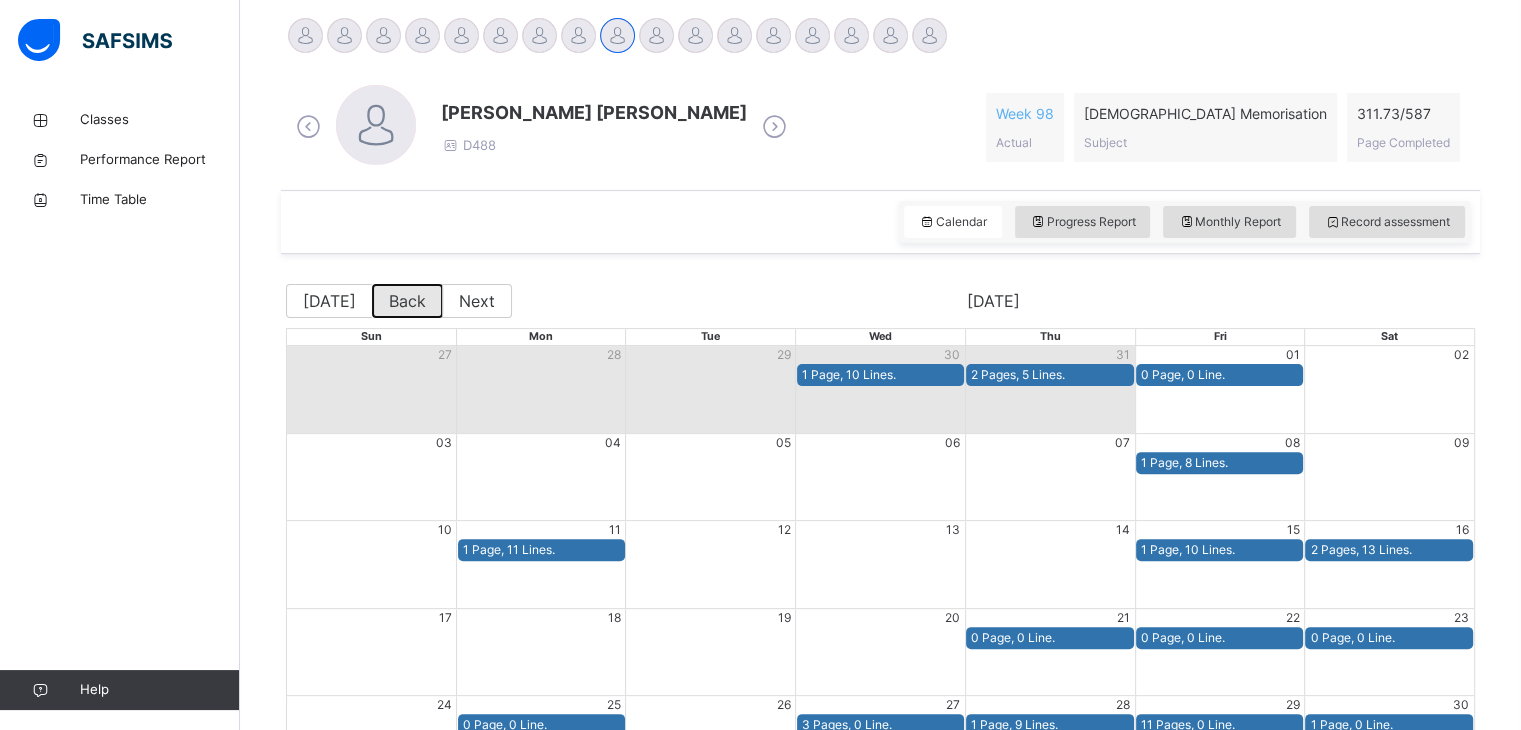click on "Back" at bounding box center (407, 301) 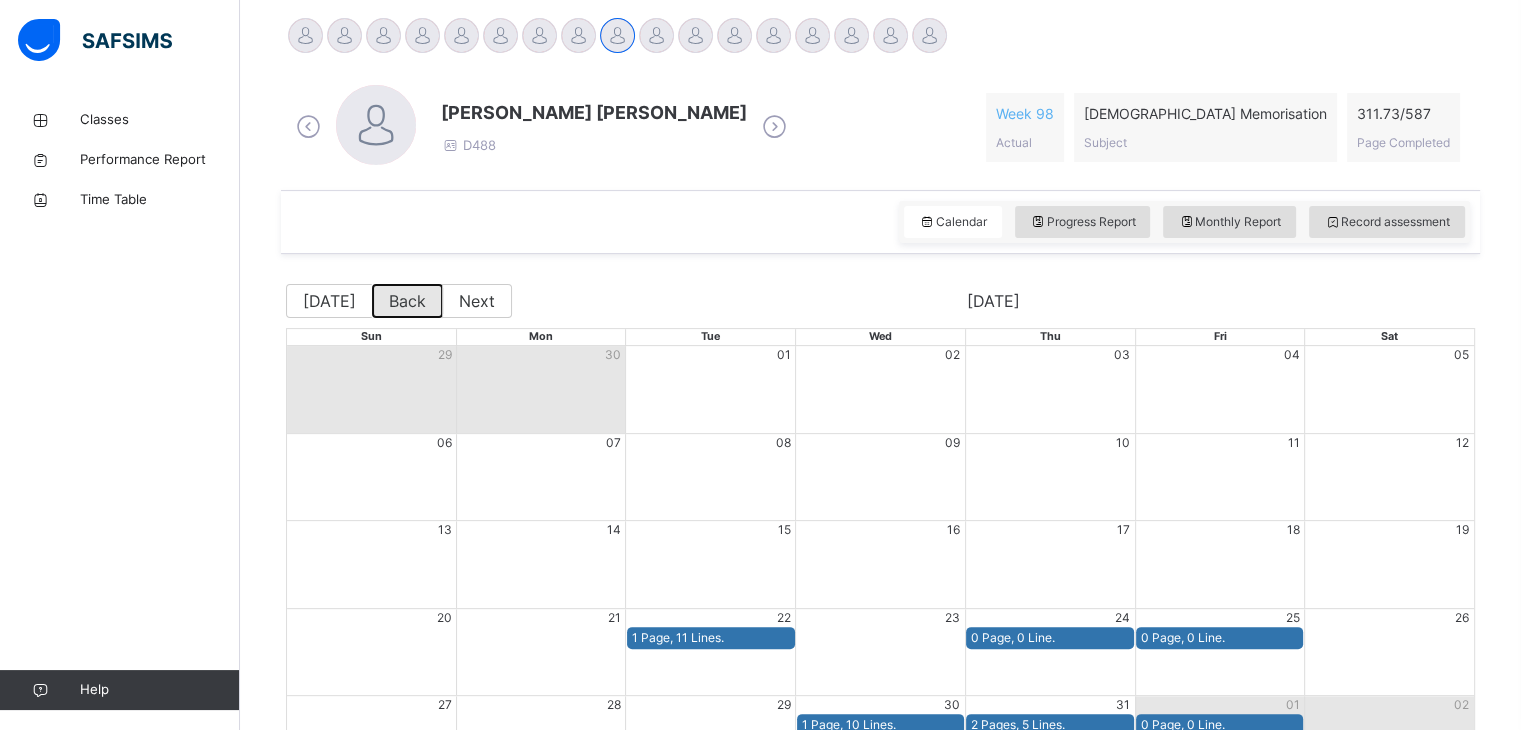 click on "Back" at bounding box center (407, 301) 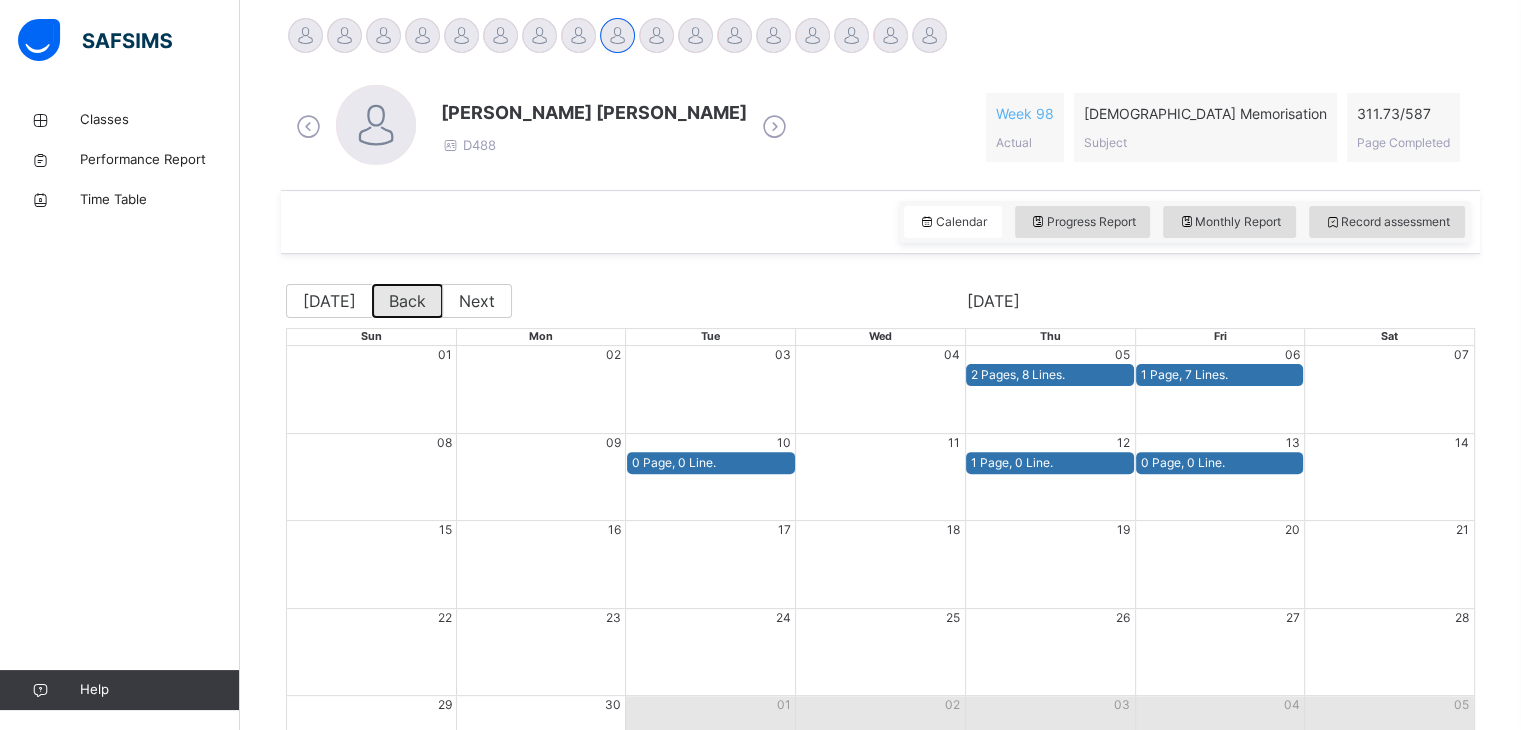 click on "Back" at bounding box center (407, 301) 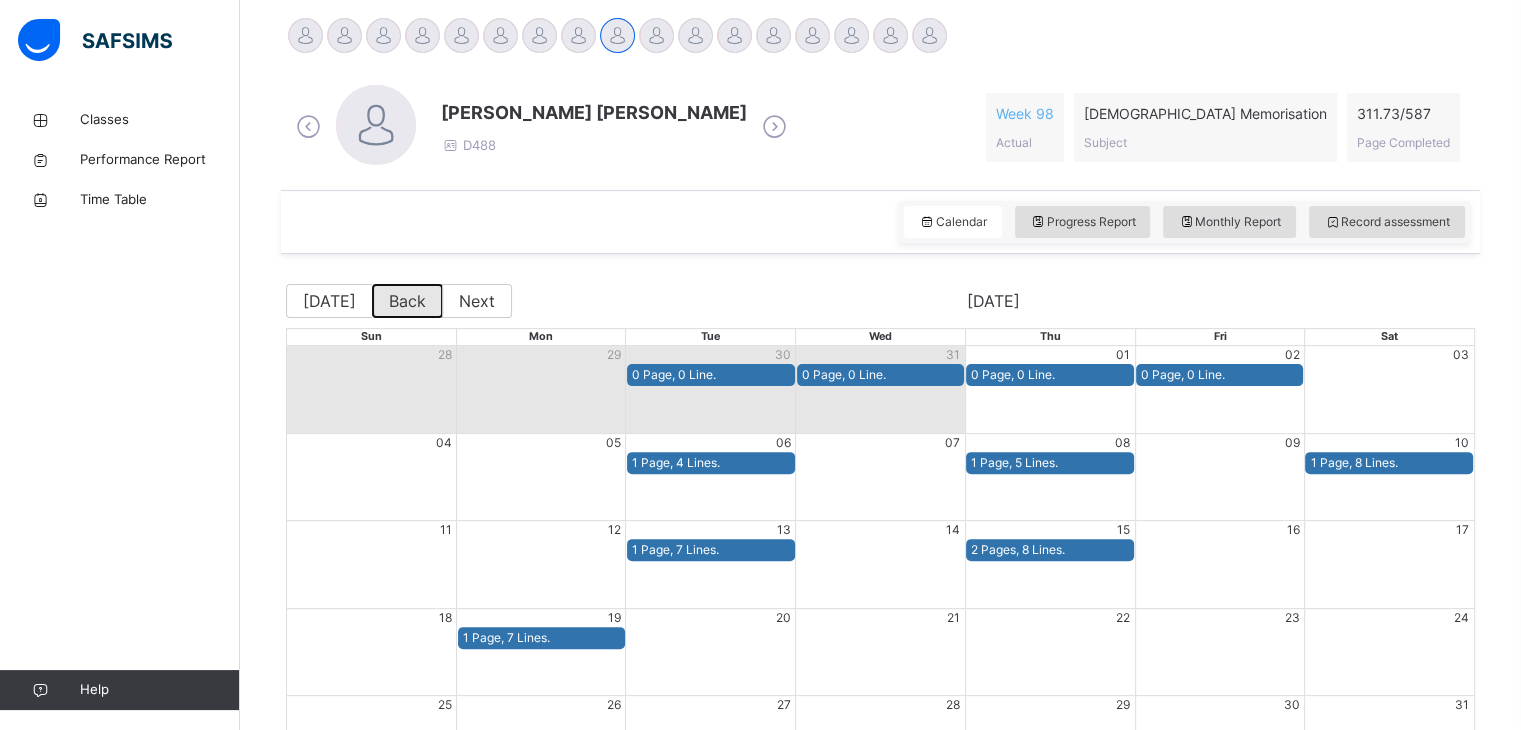 click on "Back" at bounding box center [407, 301] 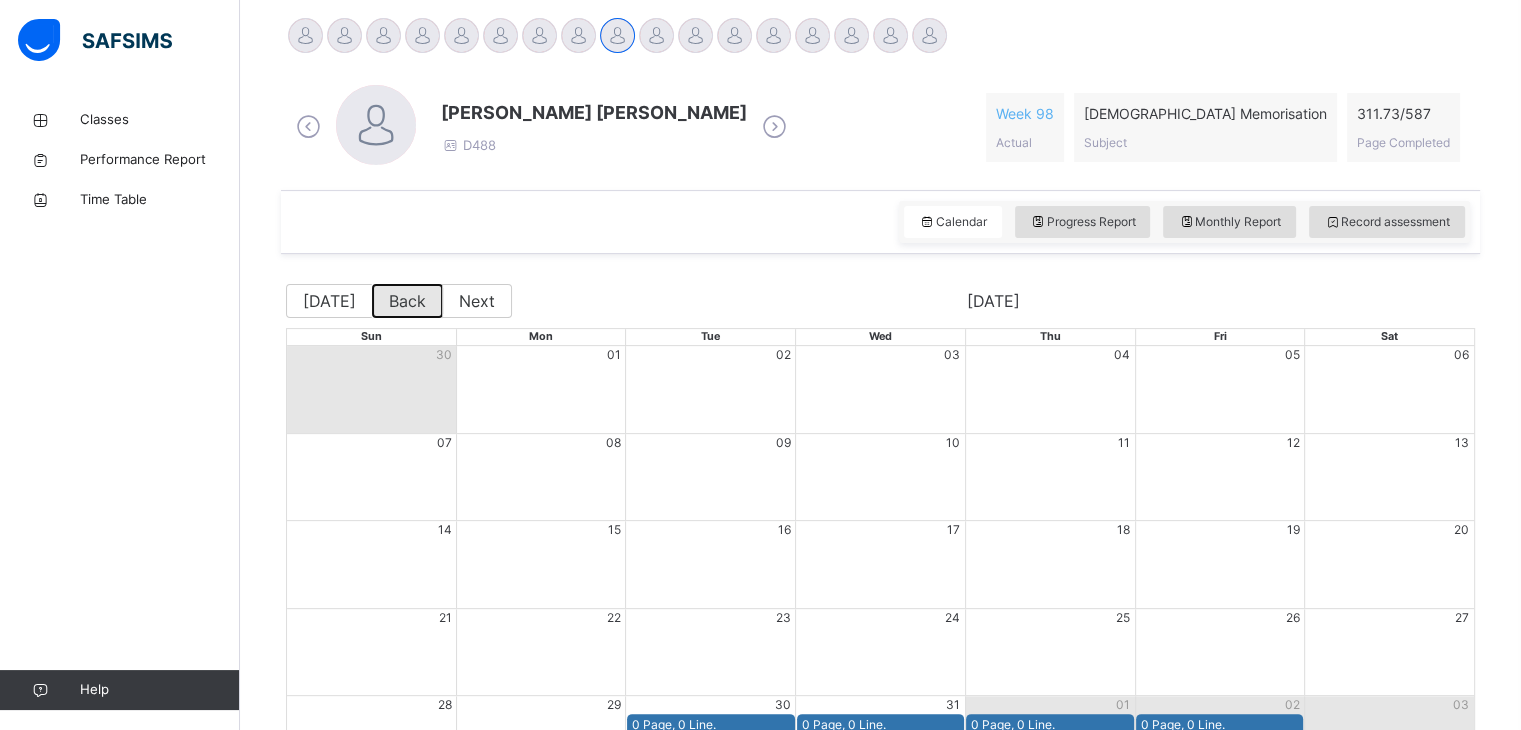 click on "Back" at bounding box center (407, 301) 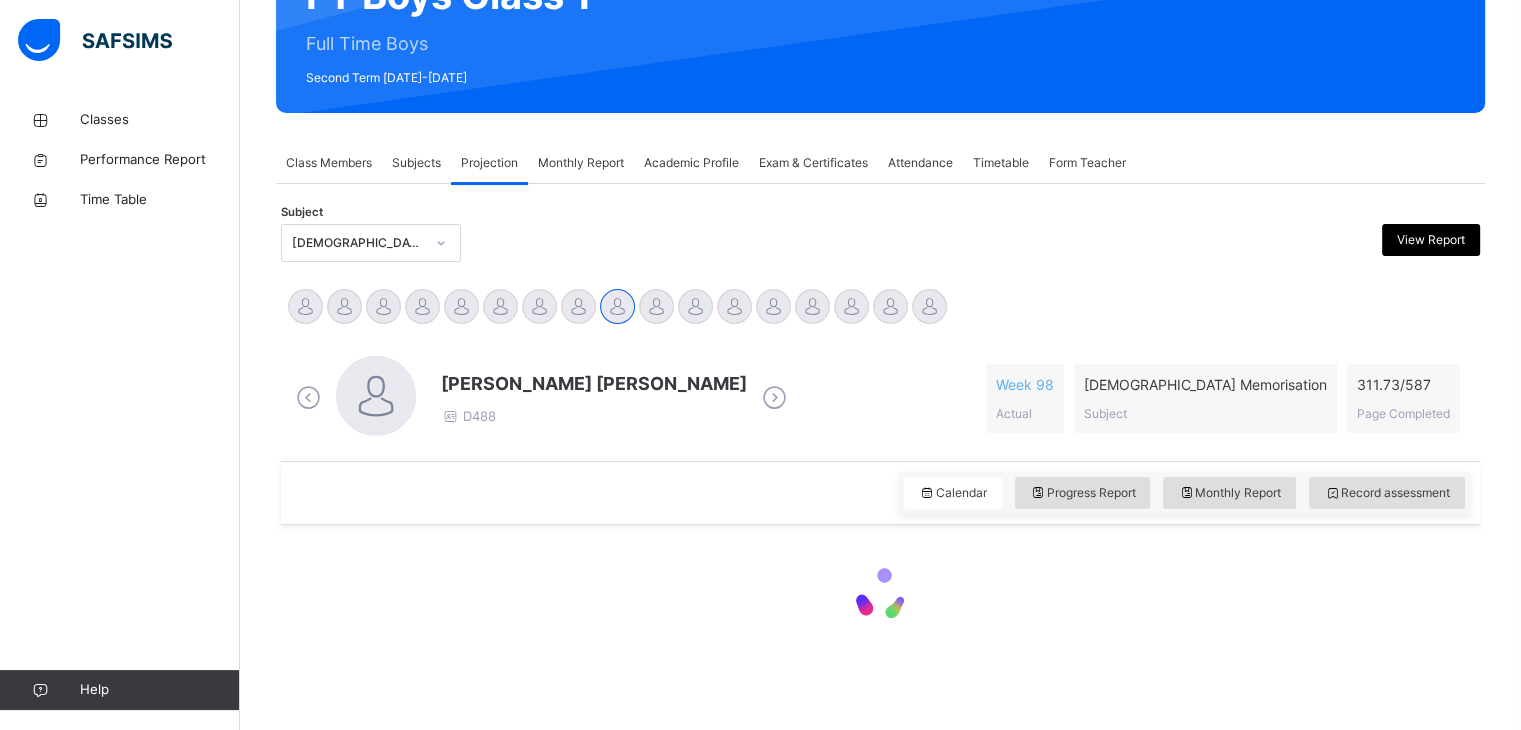 scroll, scrollTop: 504, scrollLeft: 0, axis: vertical 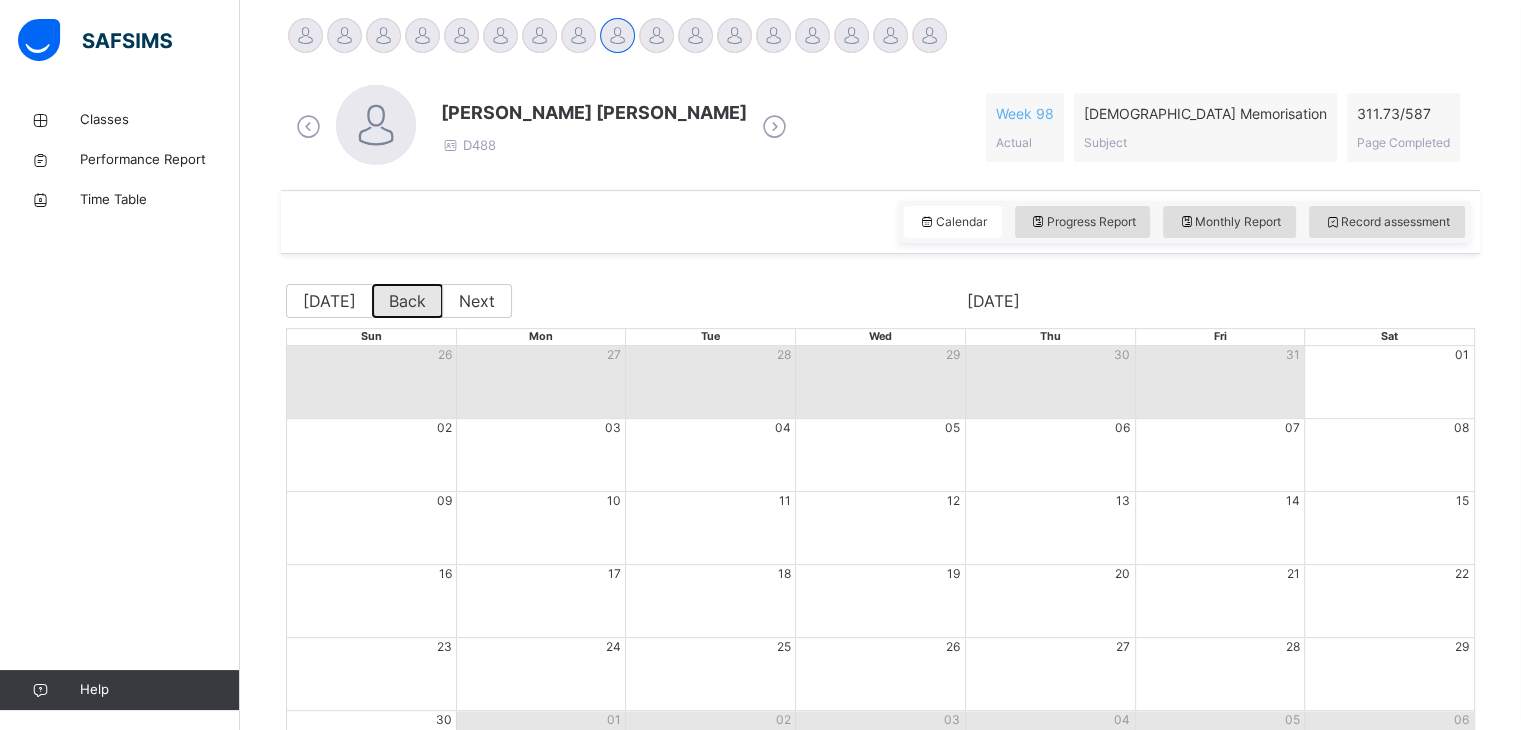 click on "Back" at bounding box center (407, 301) 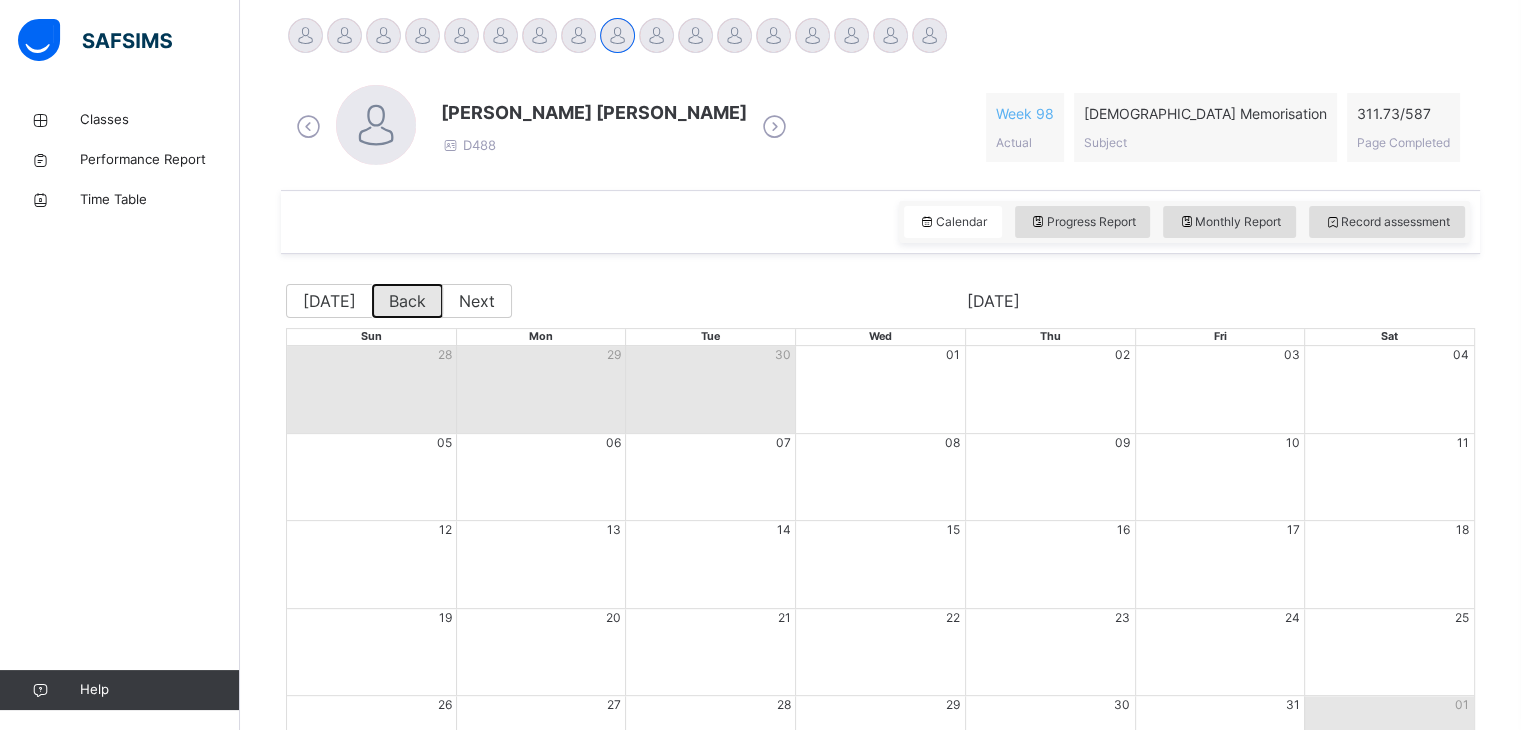 click on "Back" at bounding box center (407, 301) 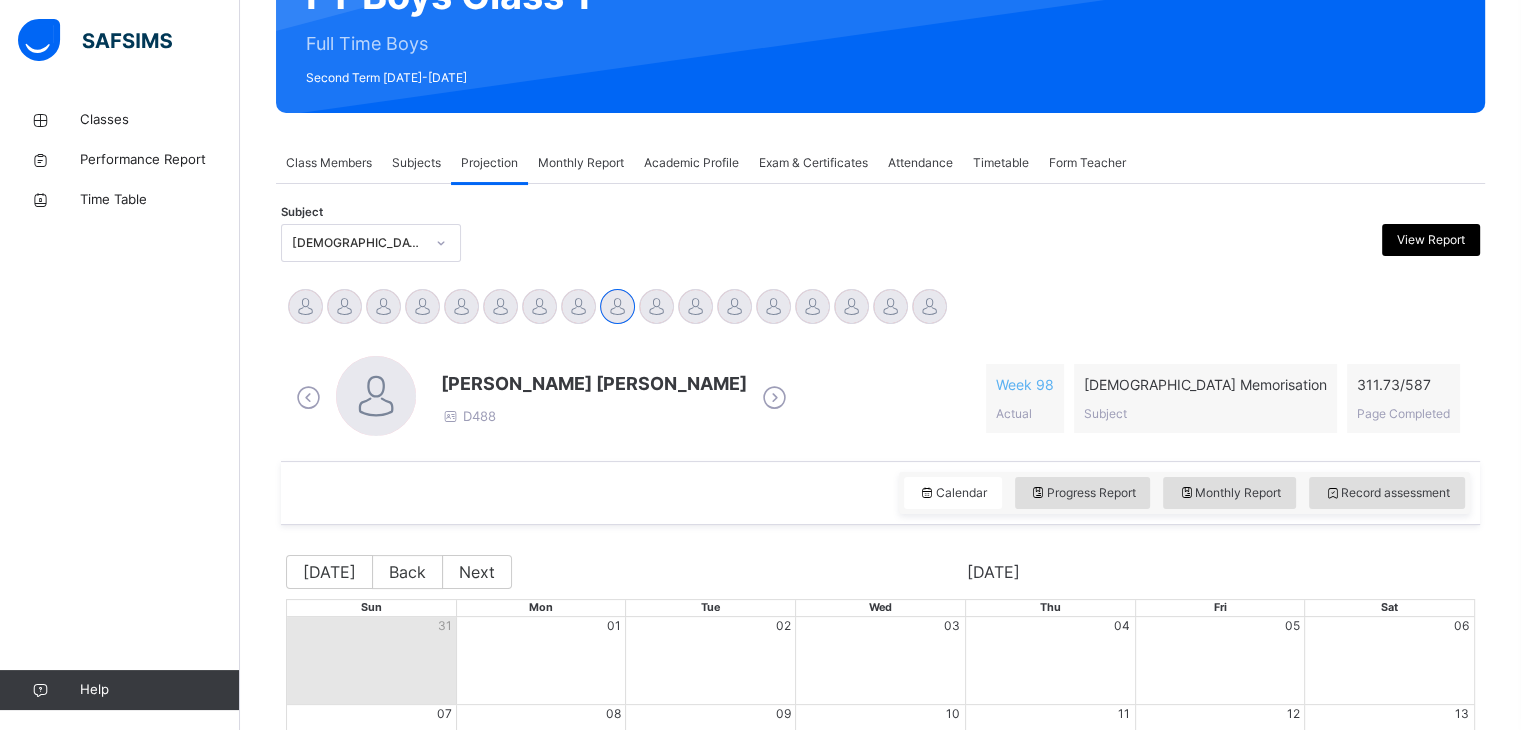scroll, scrollTop: 504, scrollLeft: 0, axis: vertical 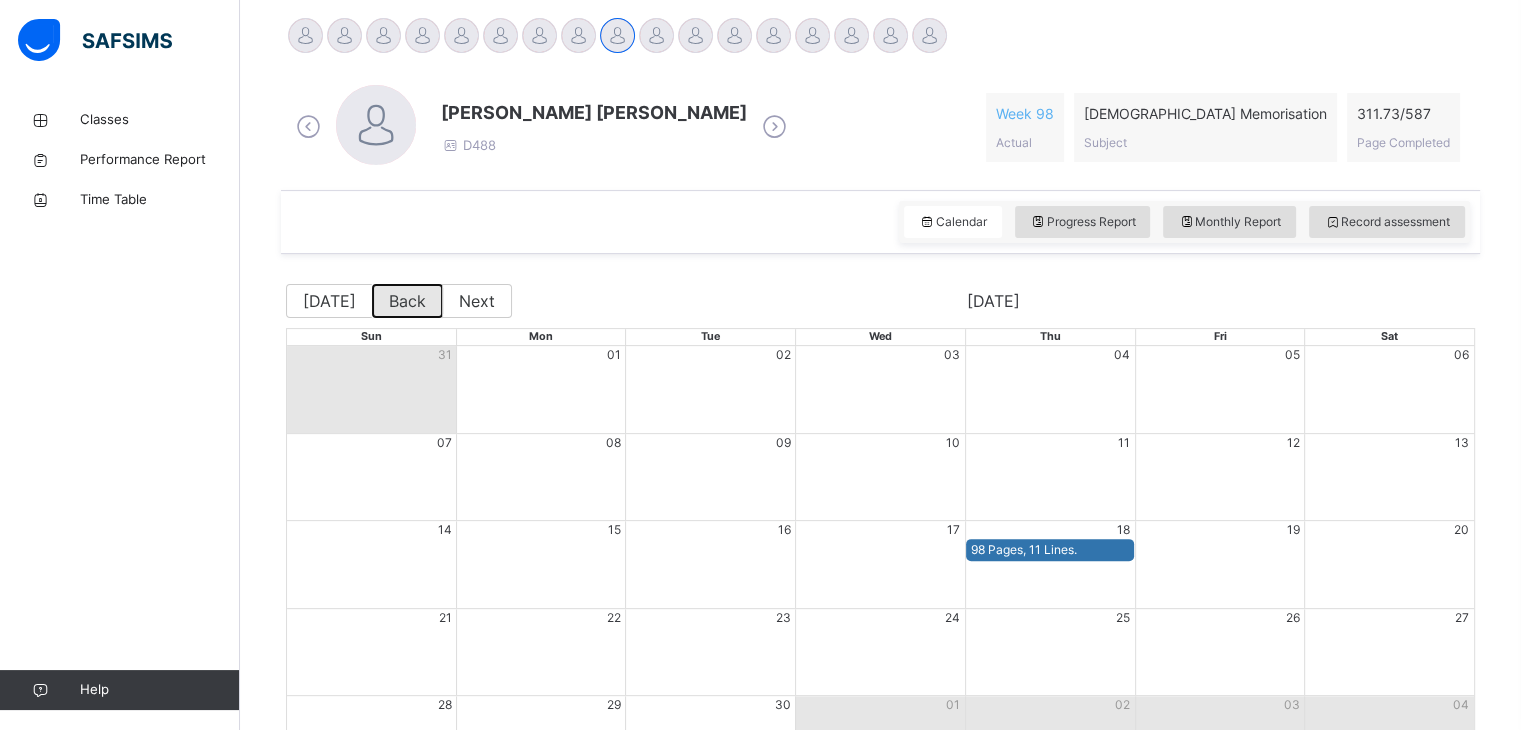 click on "Back" at bounding box center (407, 301) 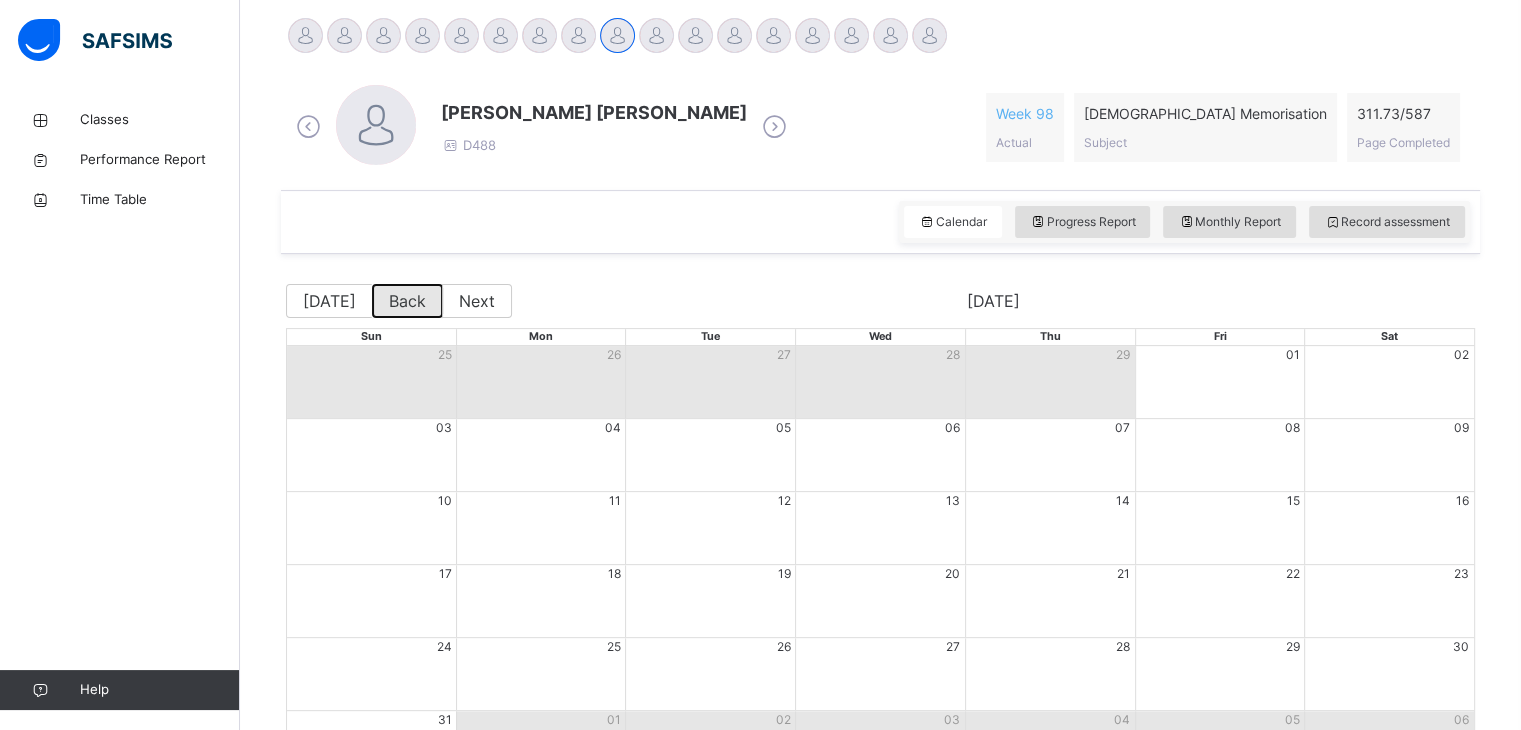 click on "Back" at bounding box center (407, 301) 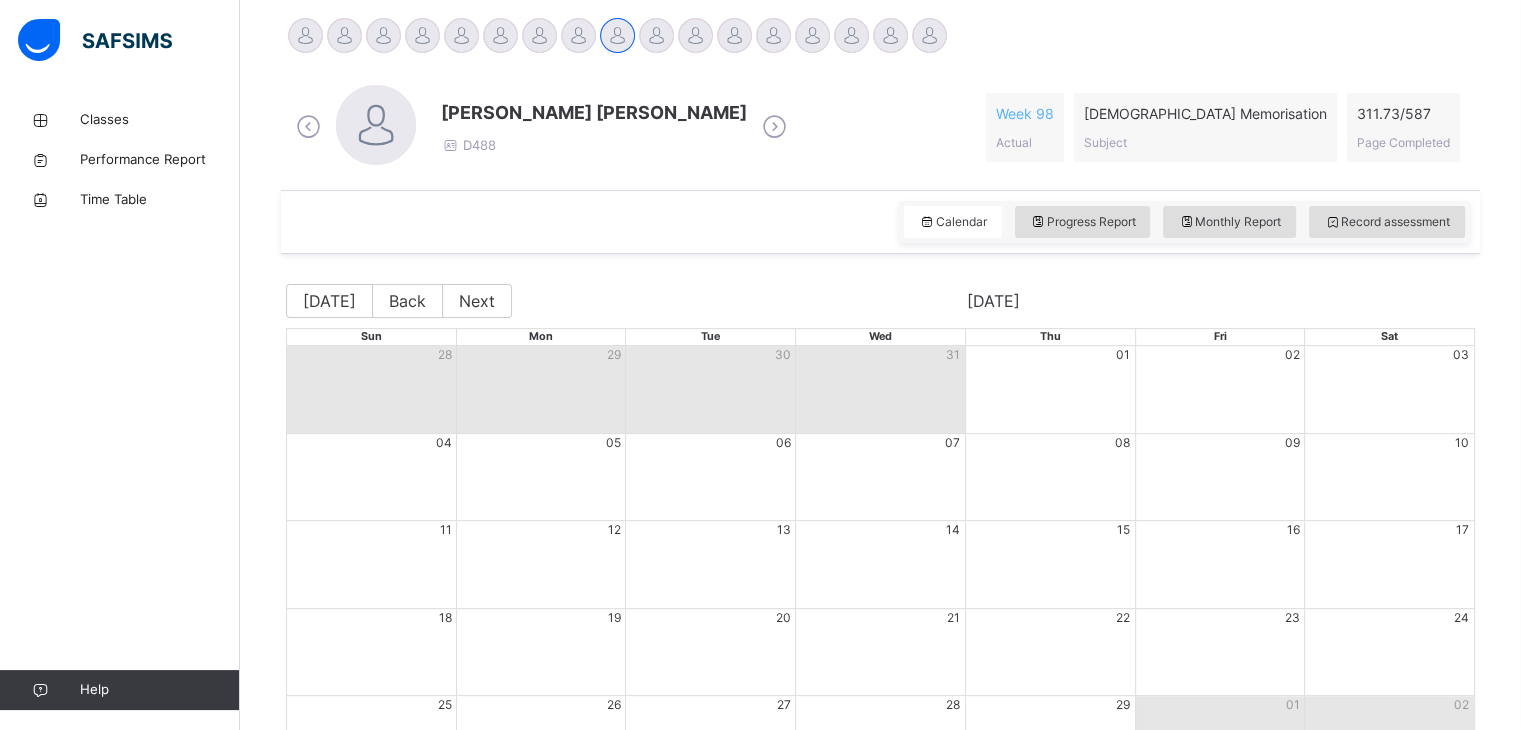 scroll, scrollTop: 626, scrollLeft: 0, axis: vertical 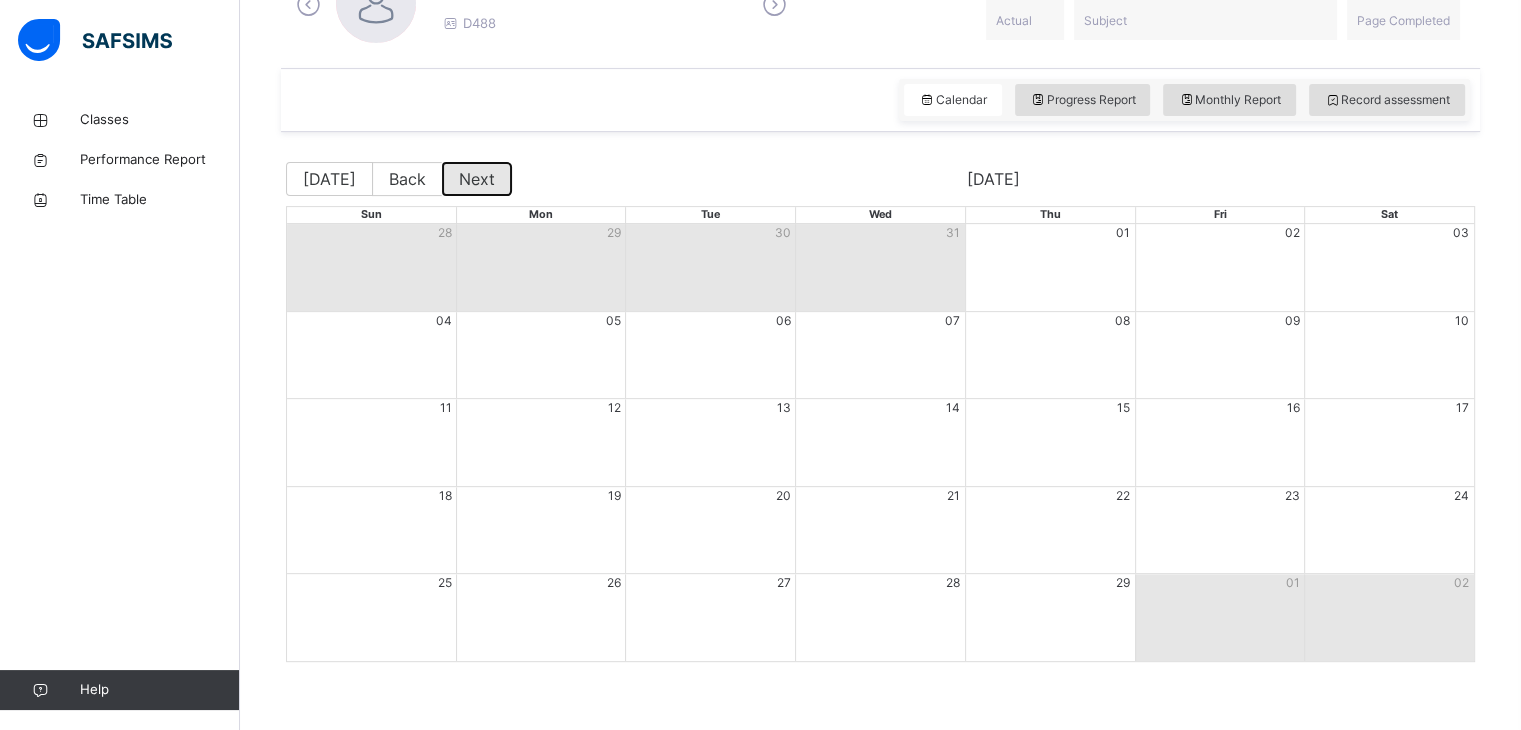 click on "Next" at bounding box center [477, 179] 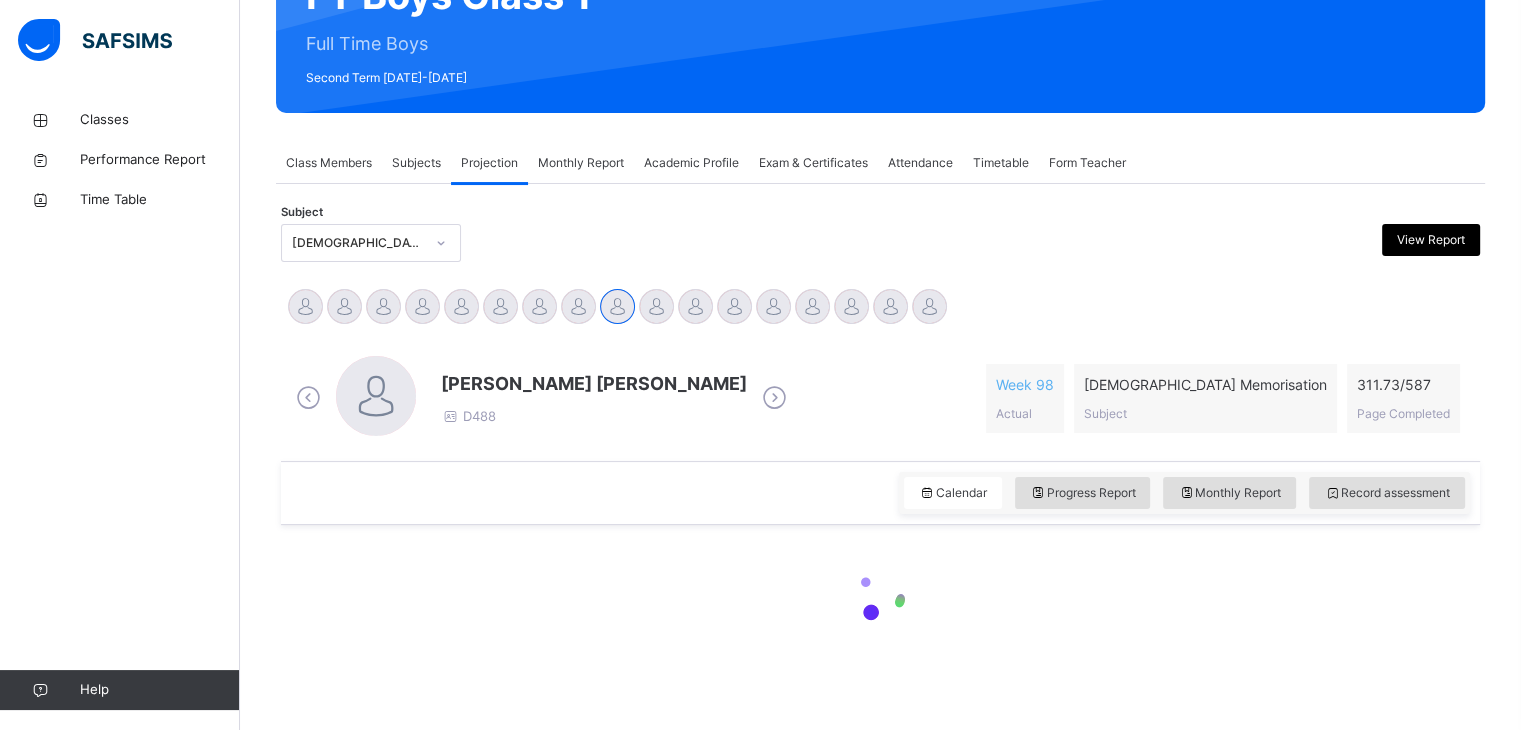 scroll, scrollTop: 626, scrollLeft: 0, axis: vertical 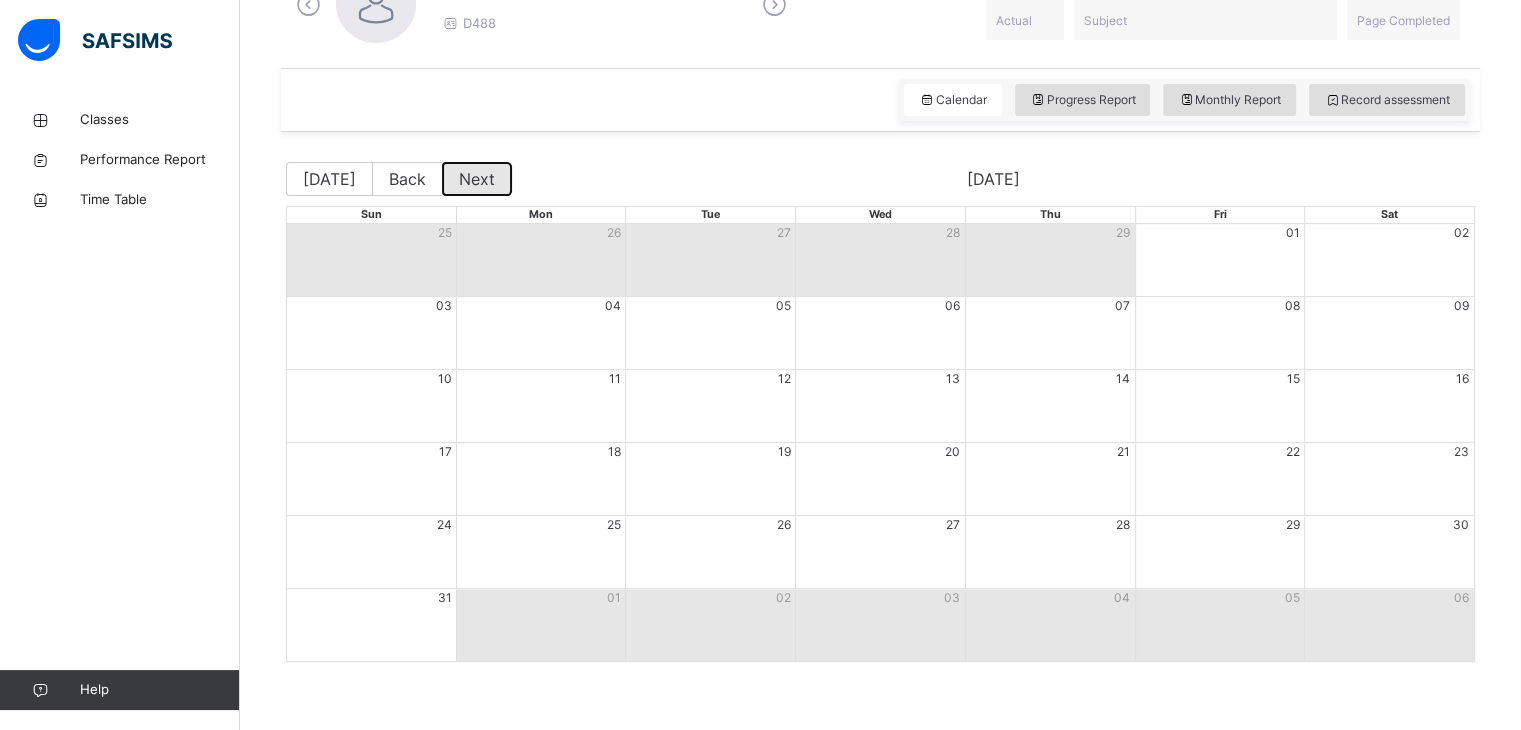 click on "Next" at bounding box center [477, 179] 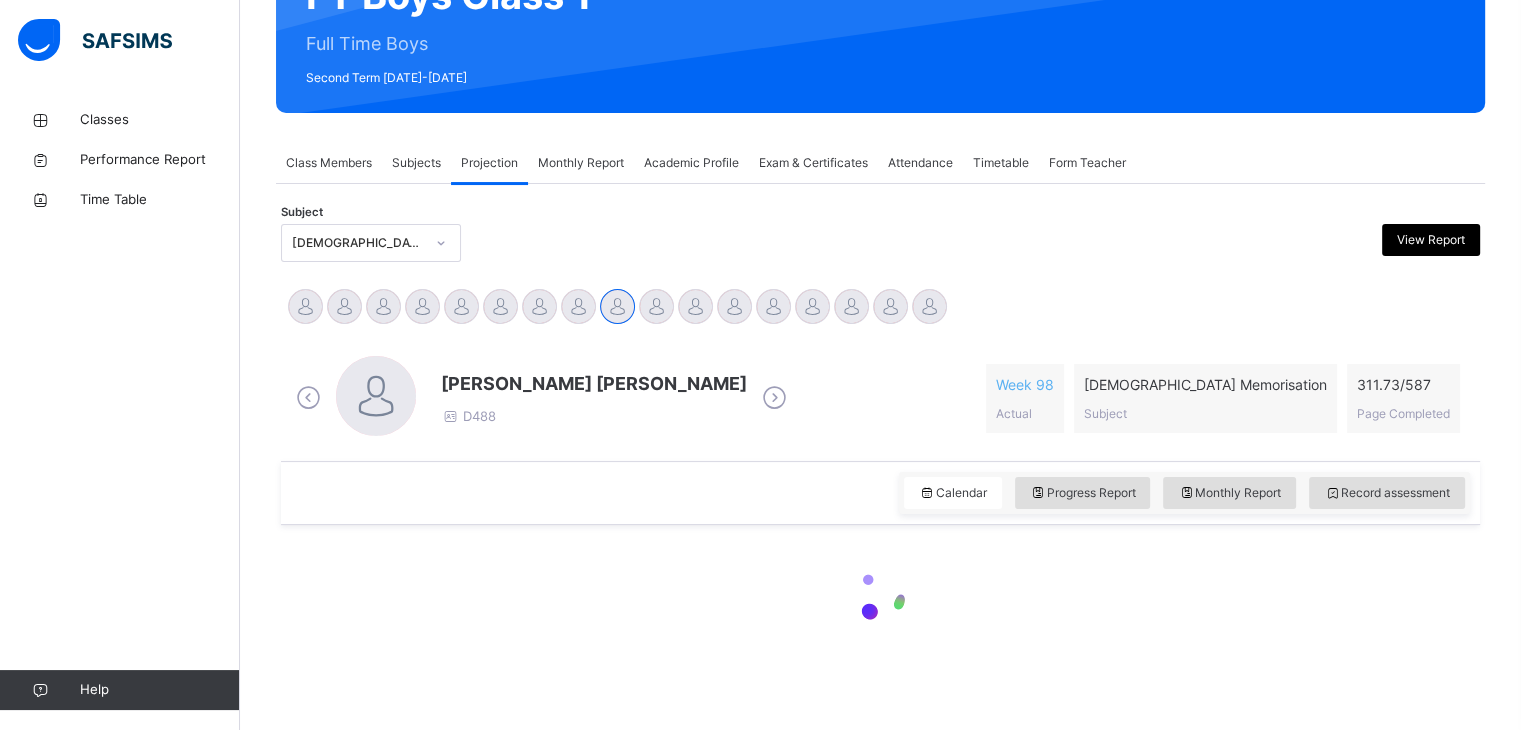 scroll, scrollTop: 626, scrollLeft: 0, axis: vertical 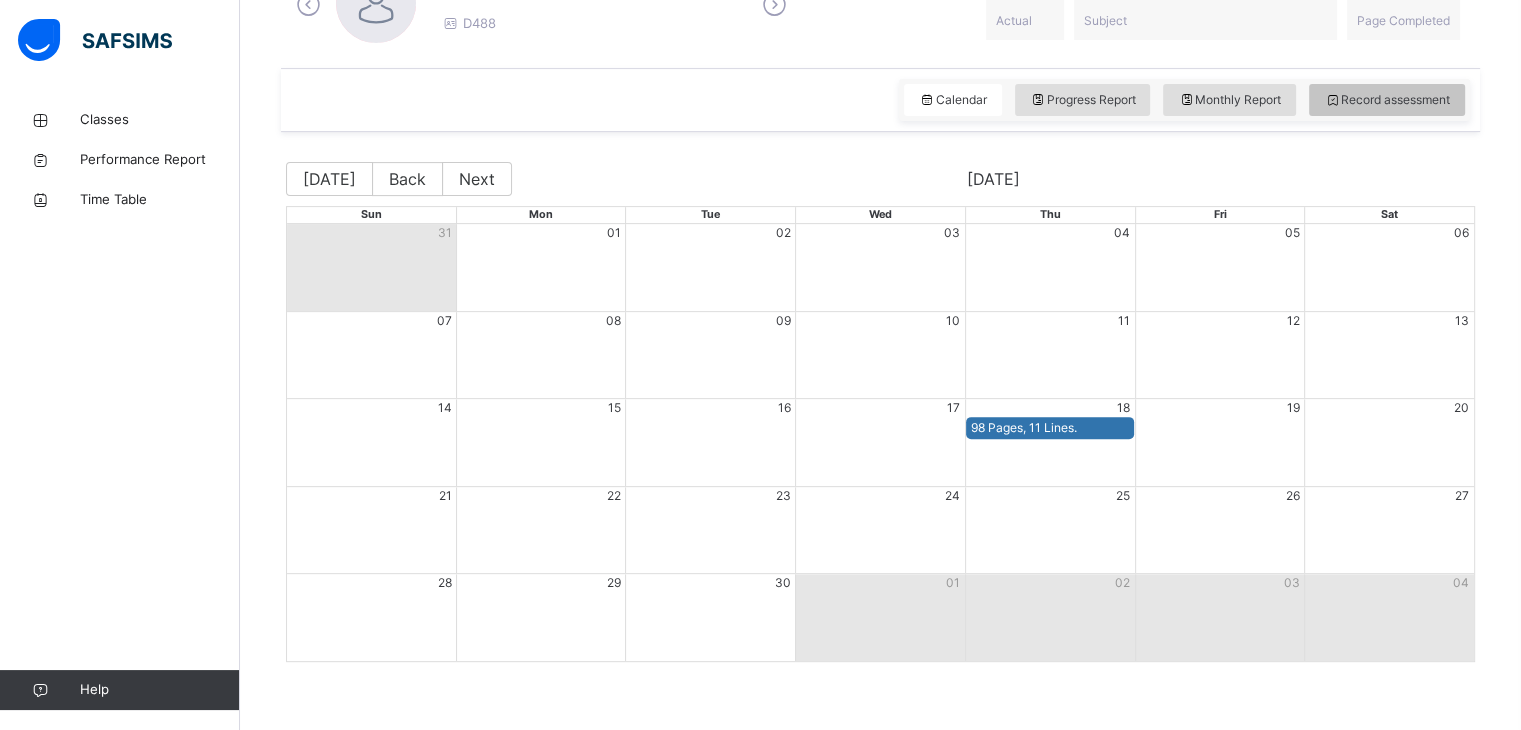 click on "Record assessment" at bounding box center [1387, 100] 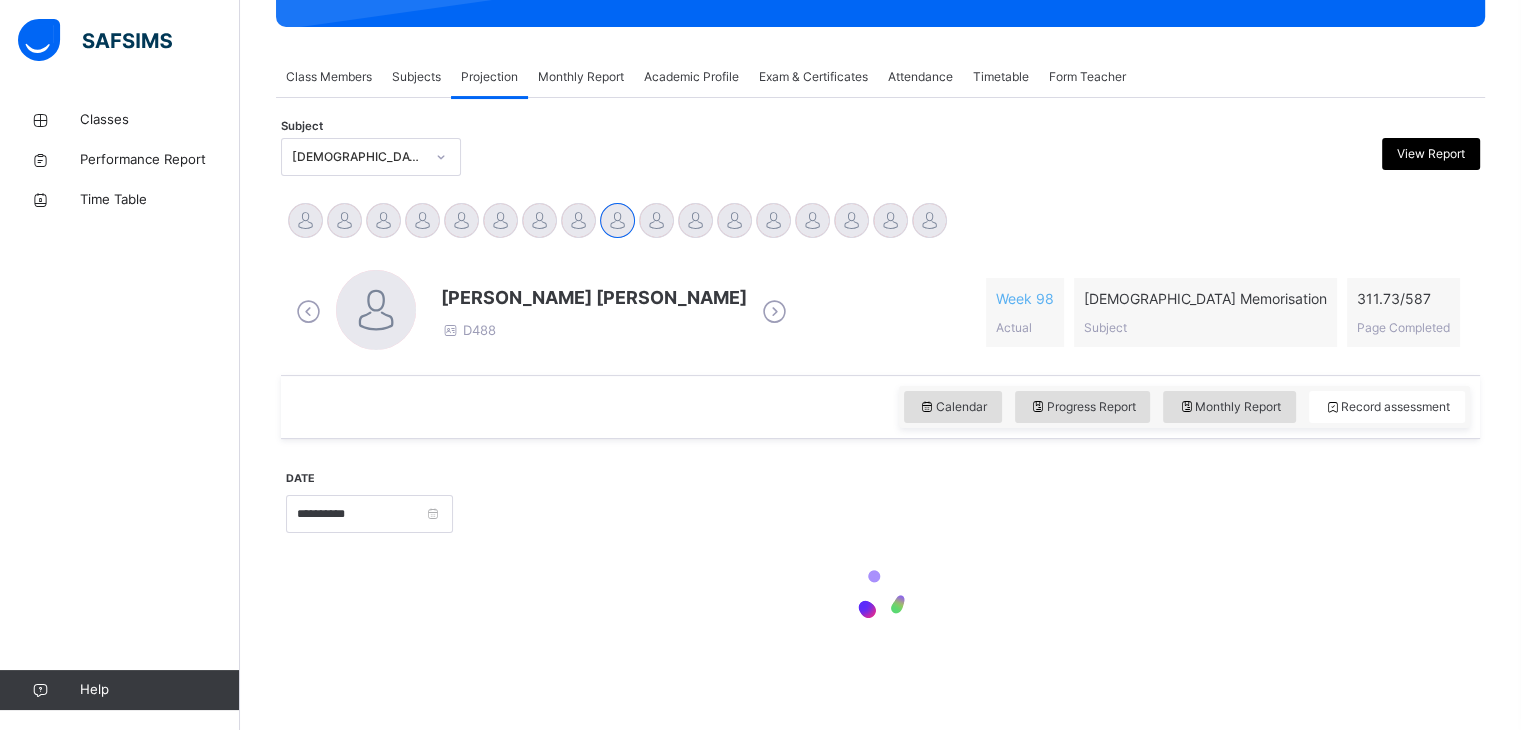 scroll, scrollTop: 626, scrollLeft: 0, axis: vertical 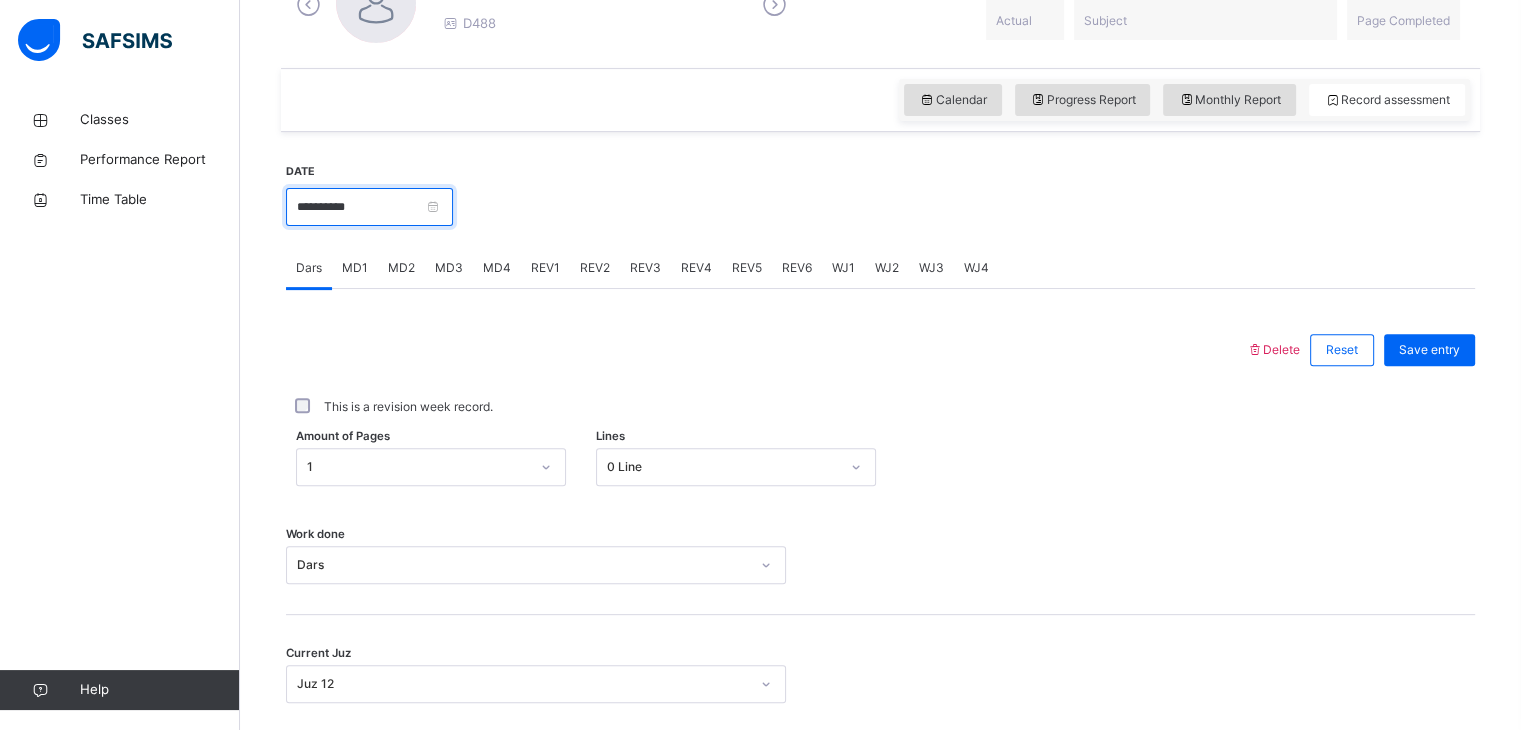click on "**********" at bounding box center (369, 207) 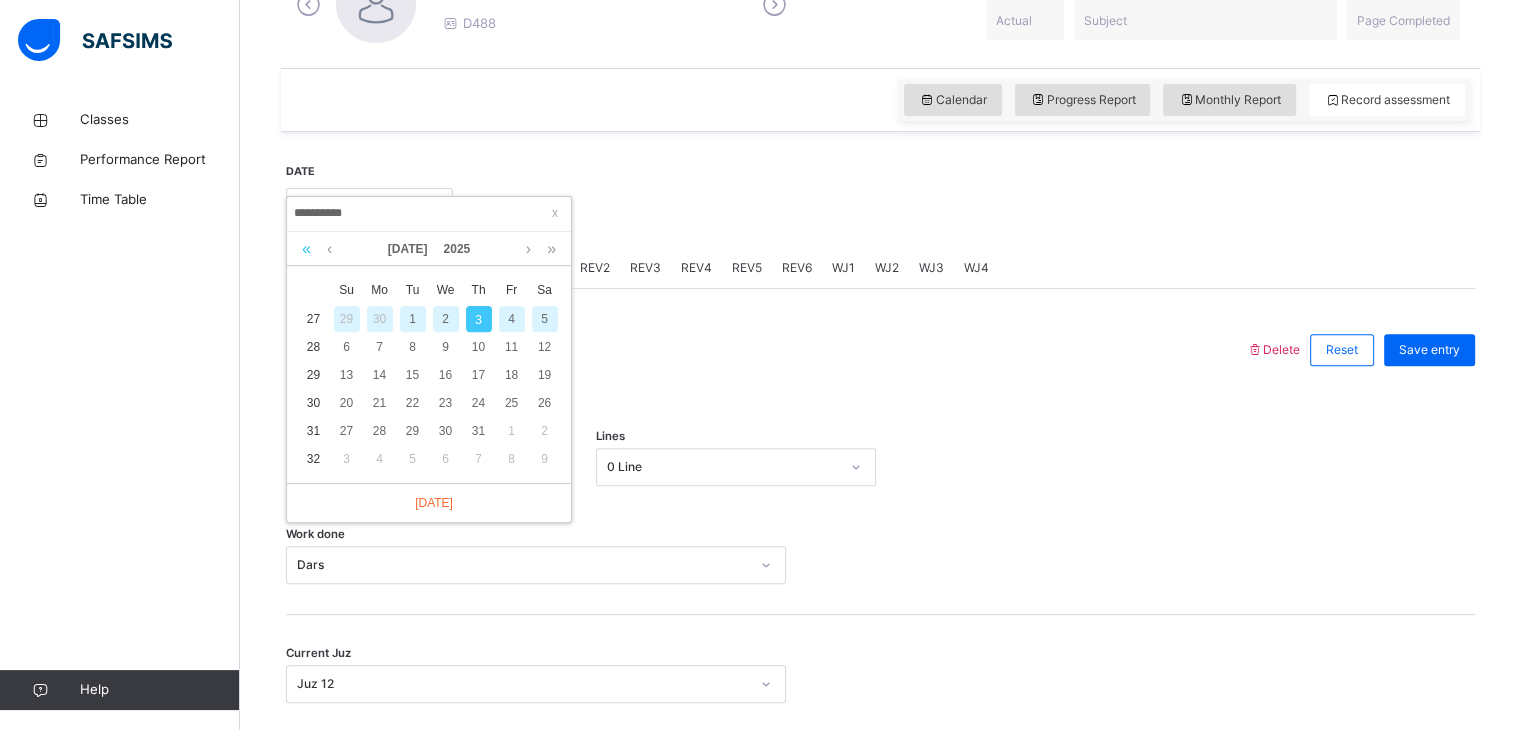 click at bounding box center (306, 249) 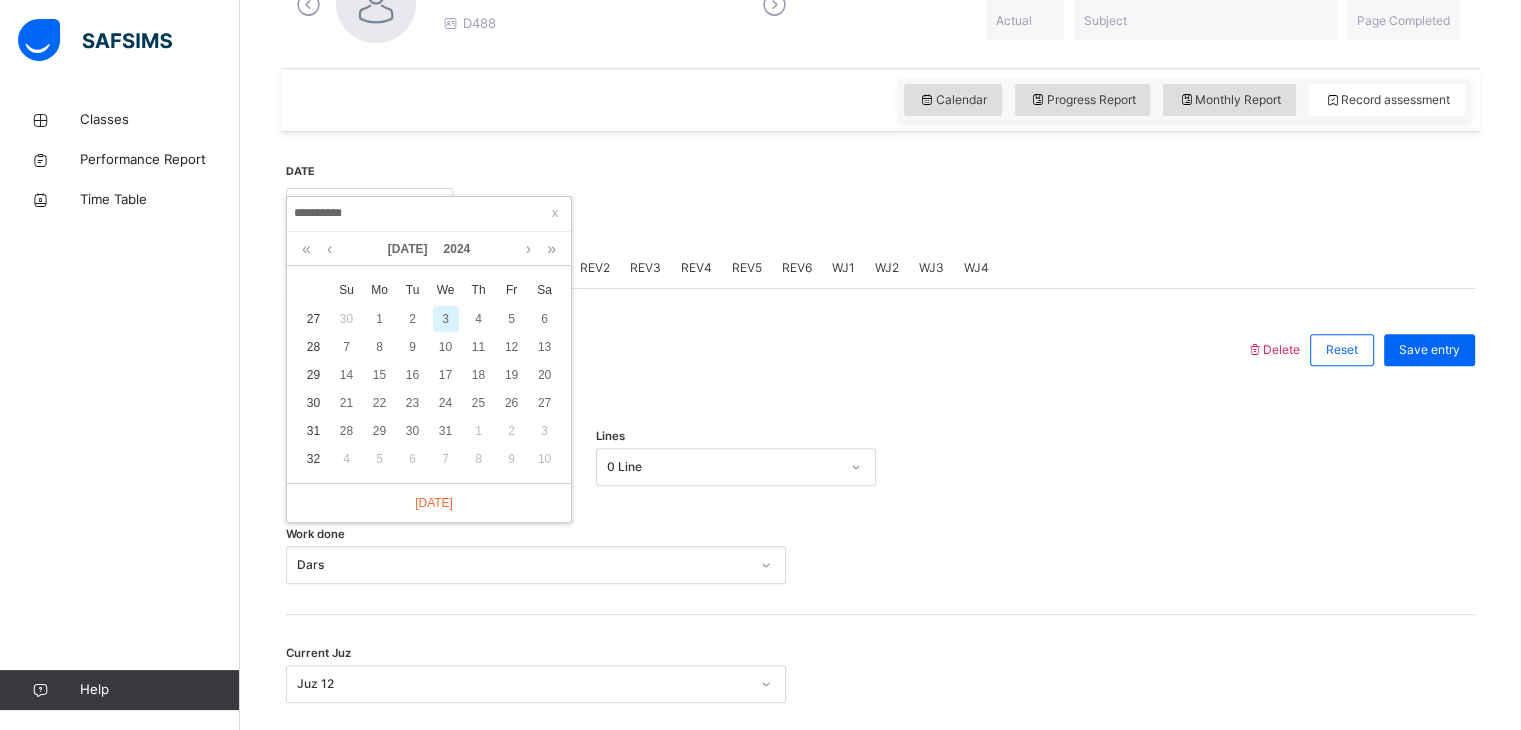 click on "Jul 2024" at bounding box center (429, 249) 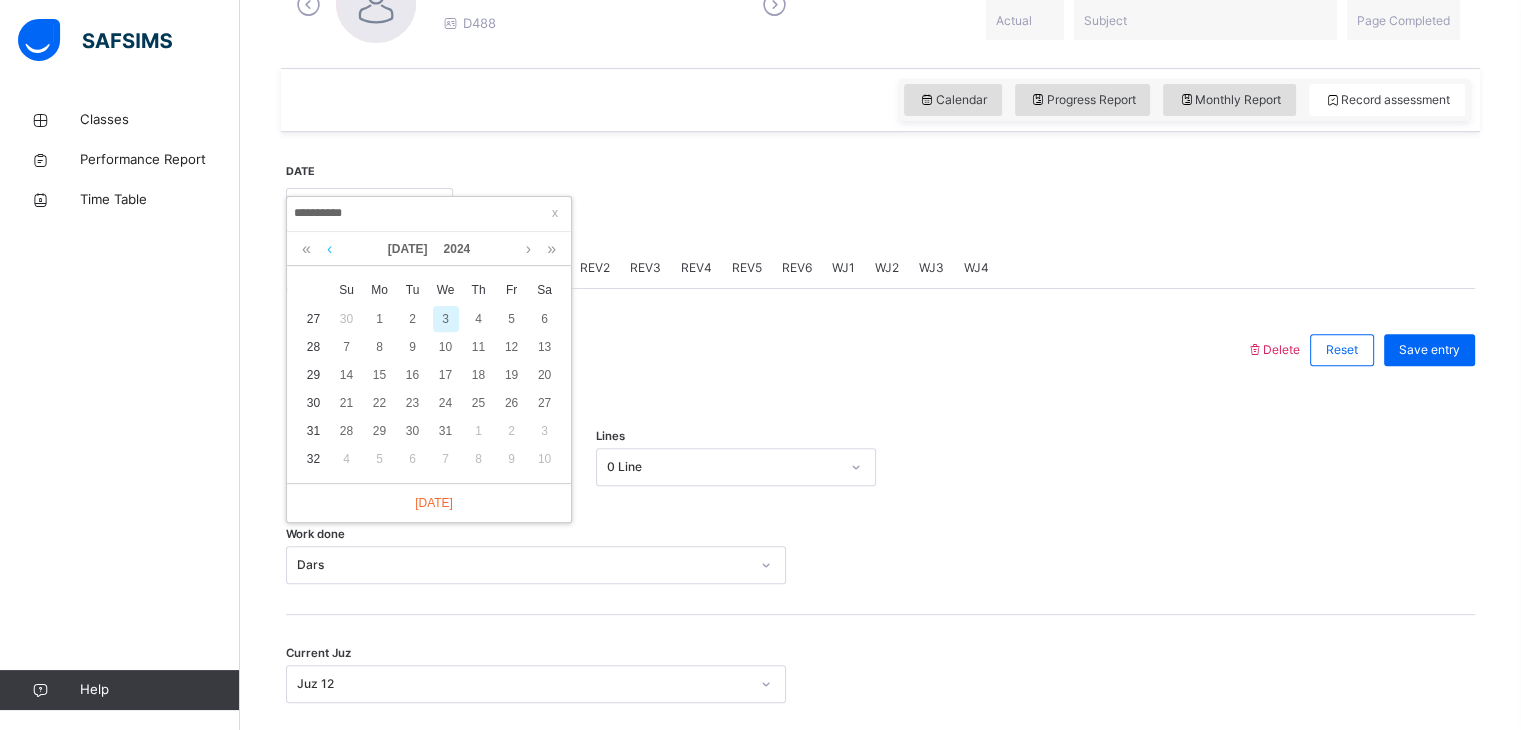 click at bounding box center [329, 249] 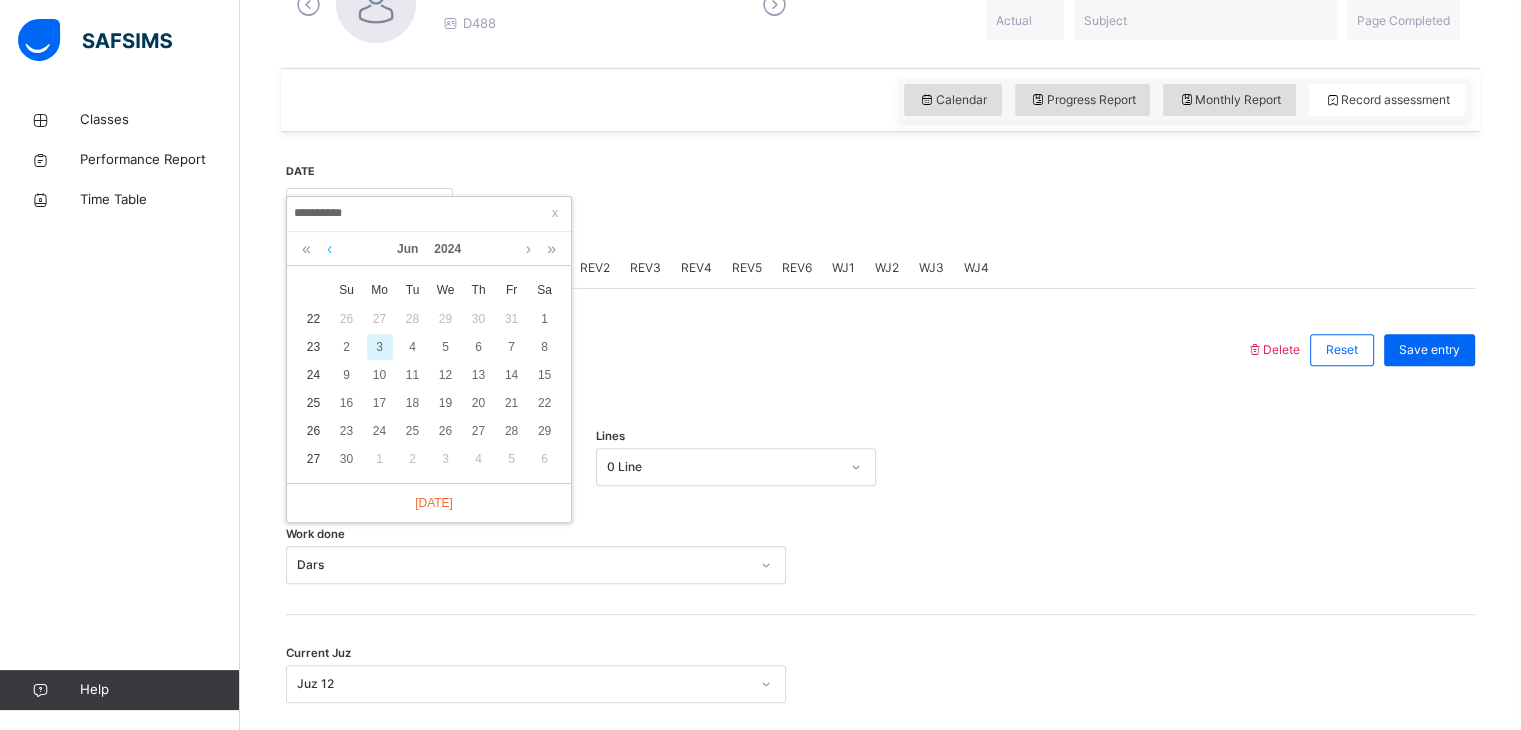 click at bounding box center [329, 249] 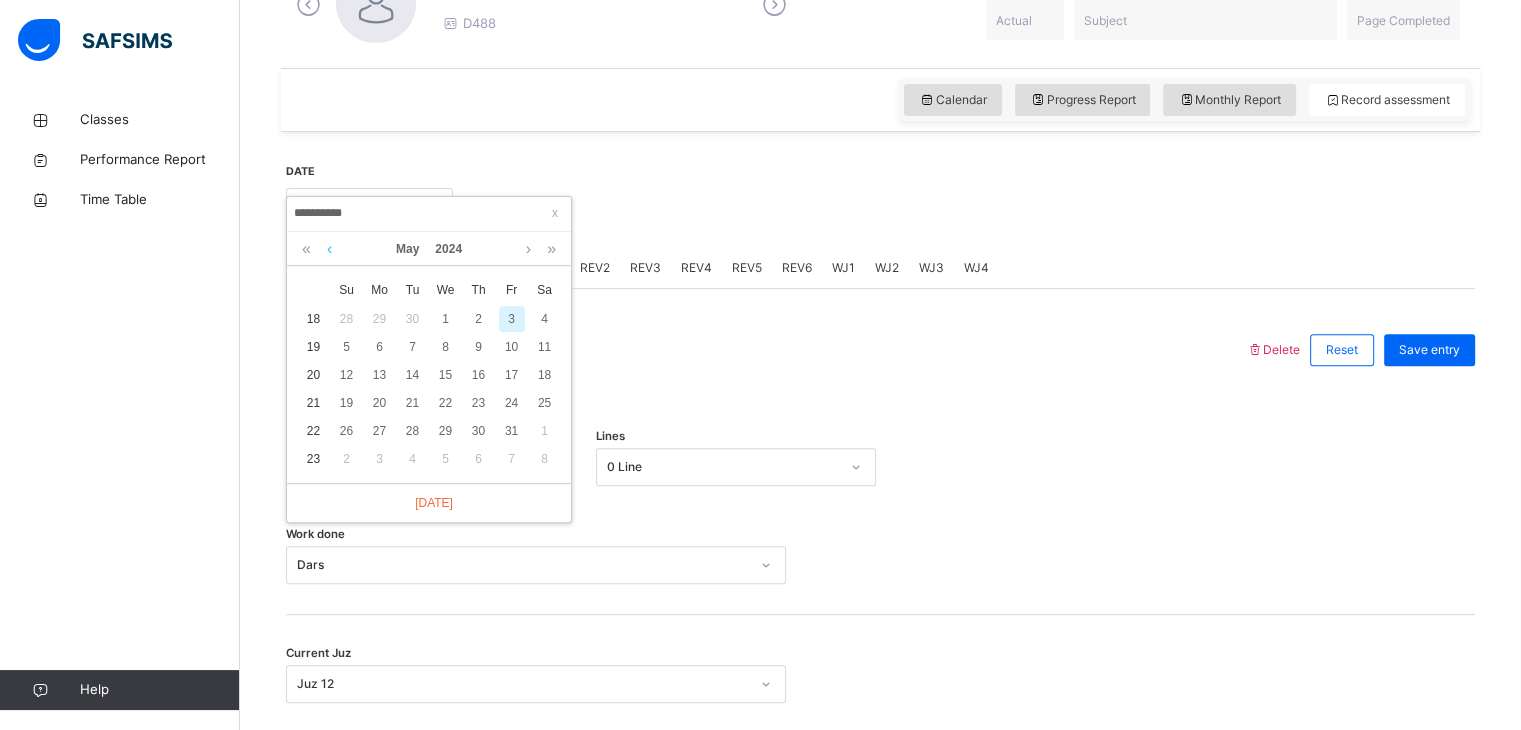 click at bounding box center (329, 249) 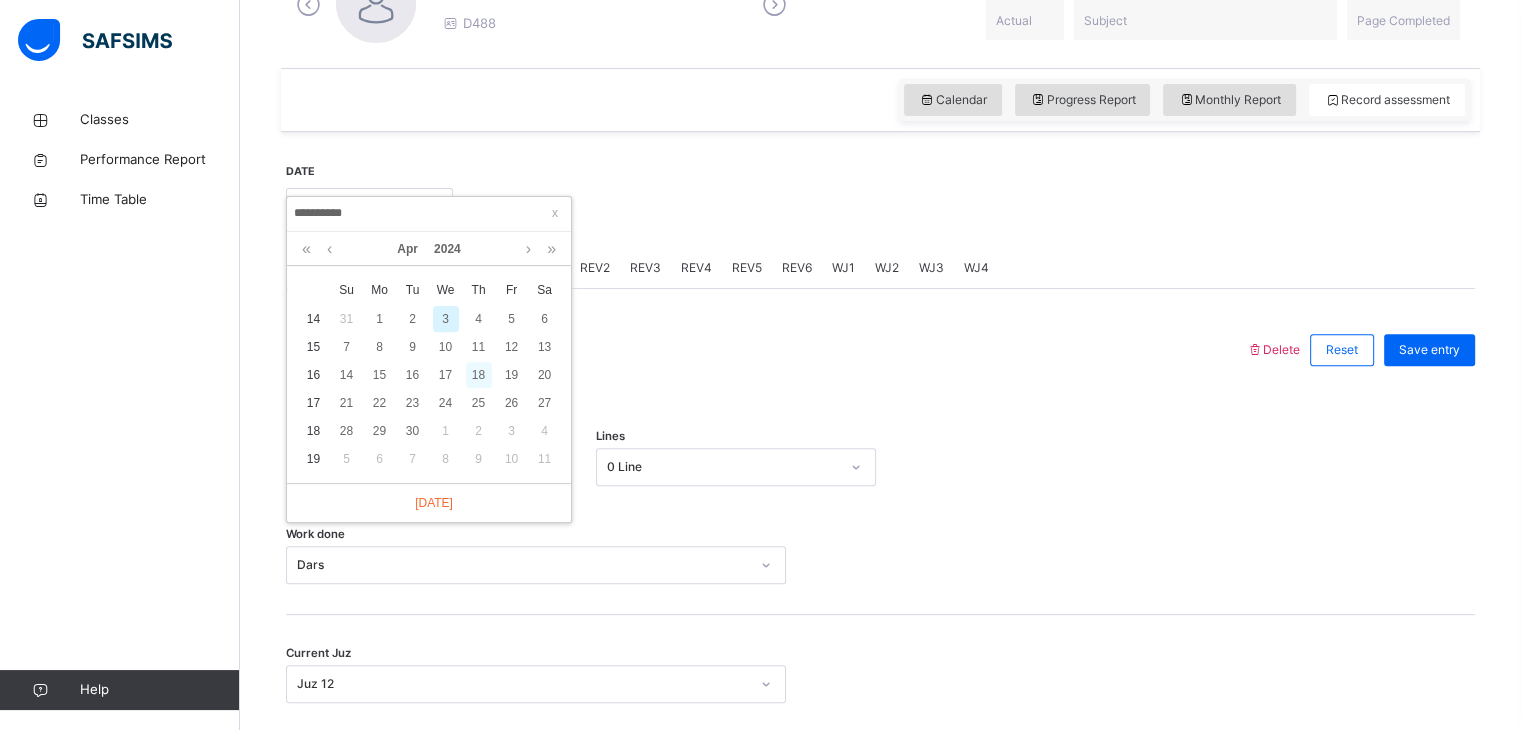 click on "18" at bounding box center (479, 375) 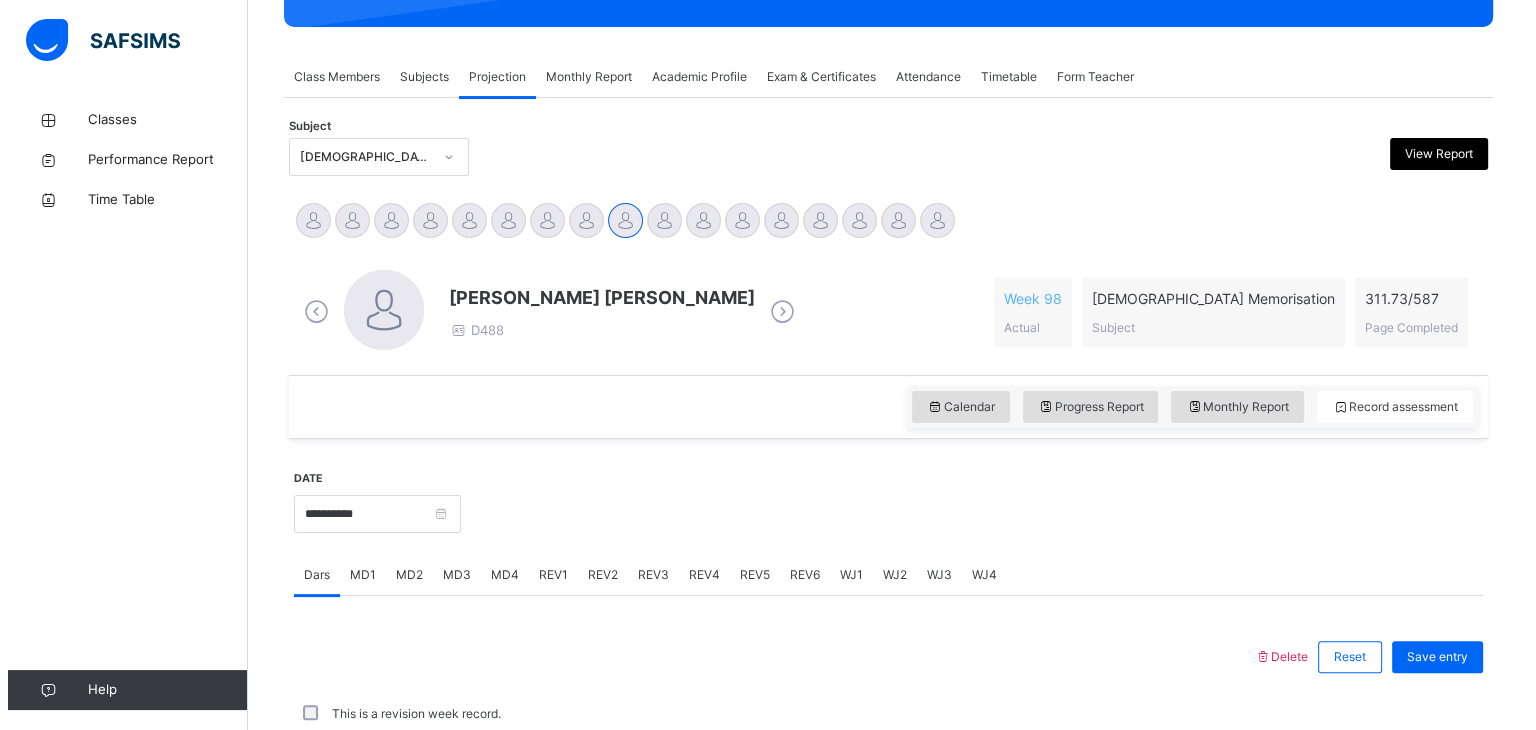 scroll, scrollTop: 626, scrollLeft: 0, axis: vertical 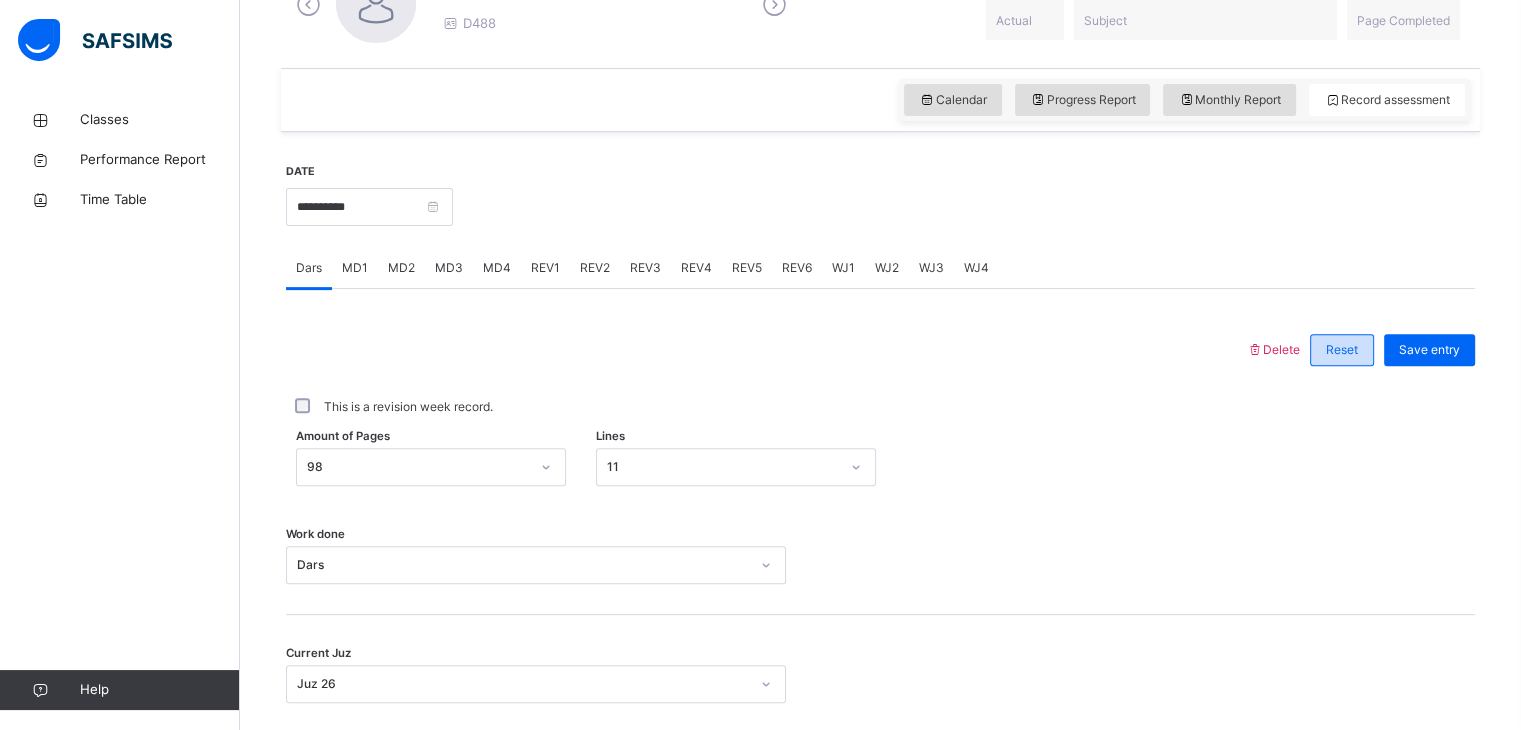 click on "Reset" at bounding box center (1342, 350) 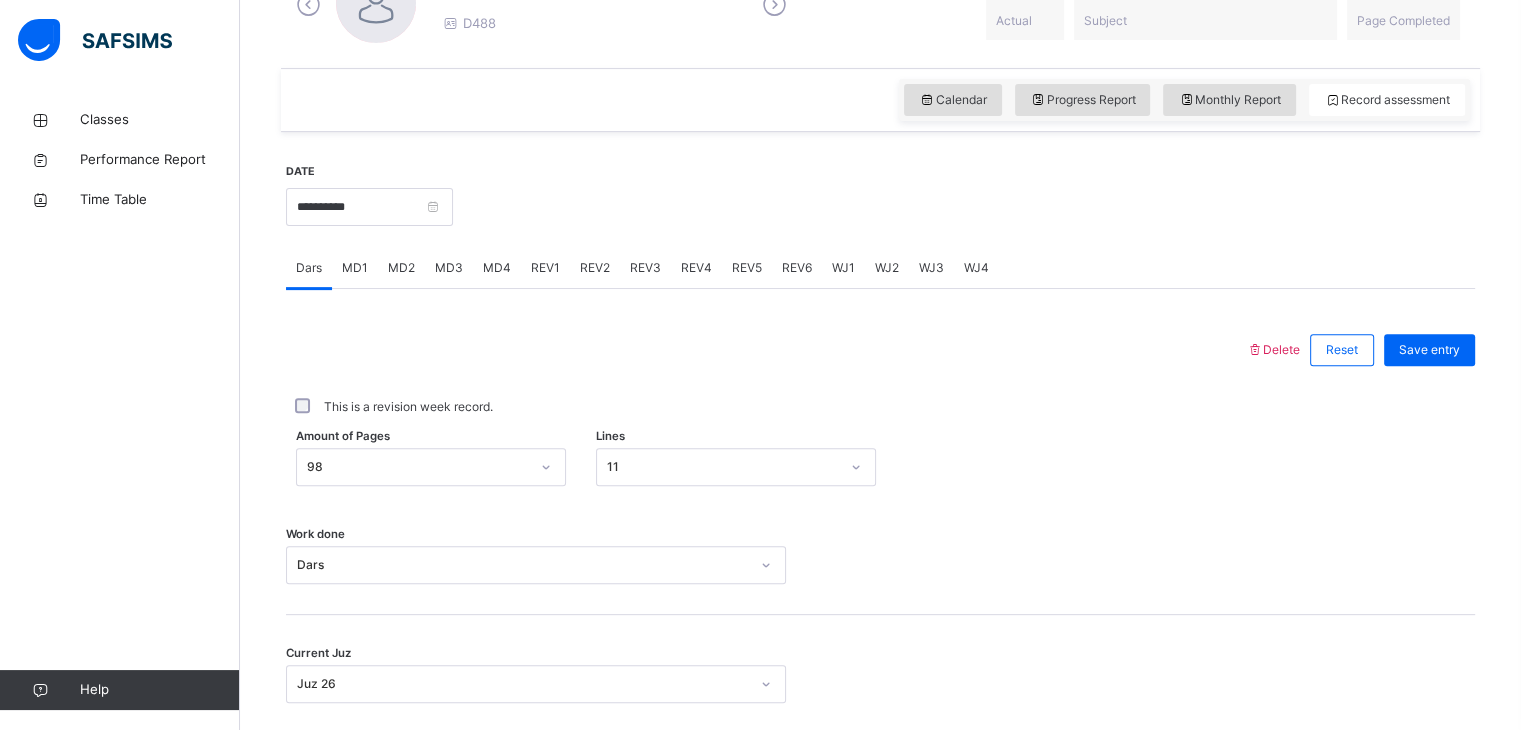 click on "Delete" at bounding box center (1273, 349) 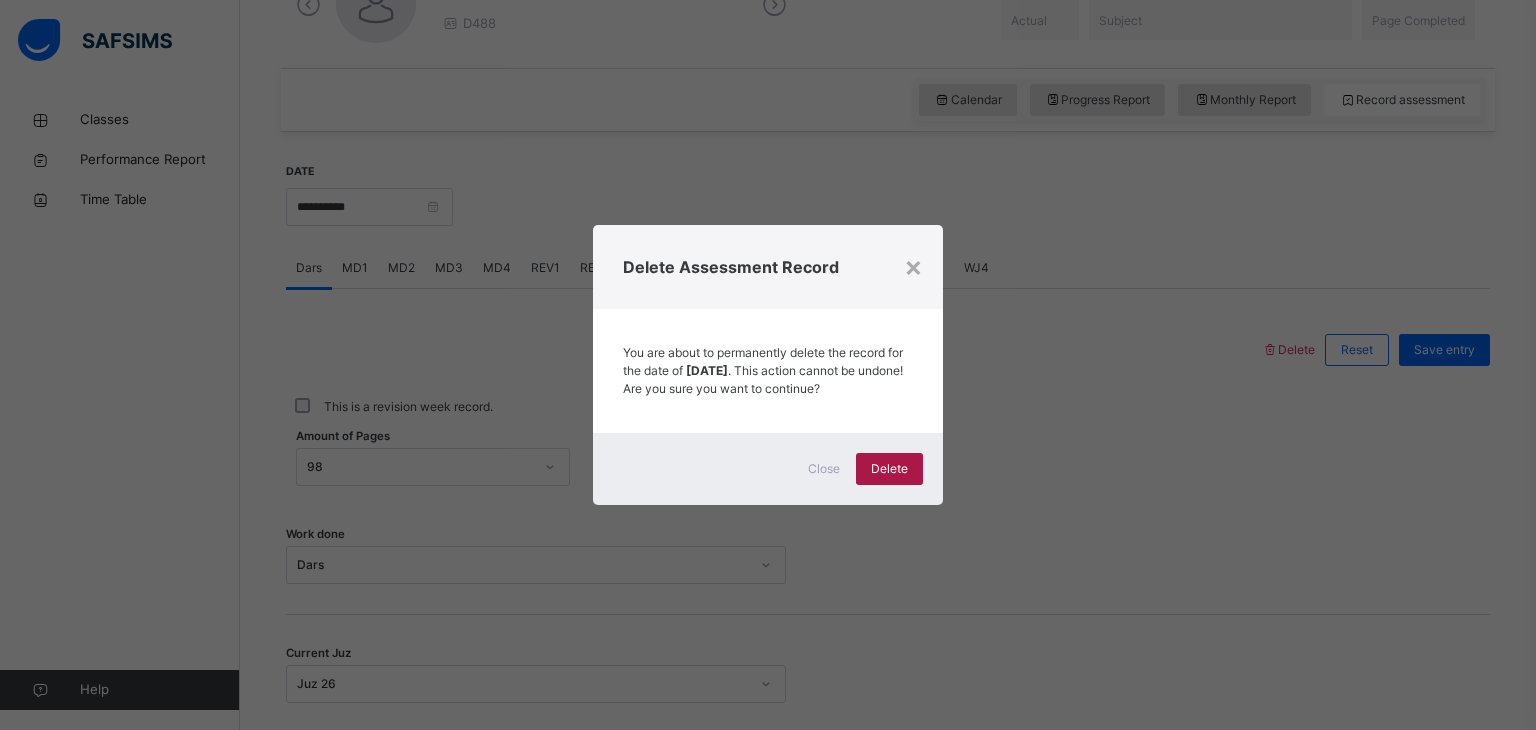 click on "Delete" at bounding box center (889, 469) 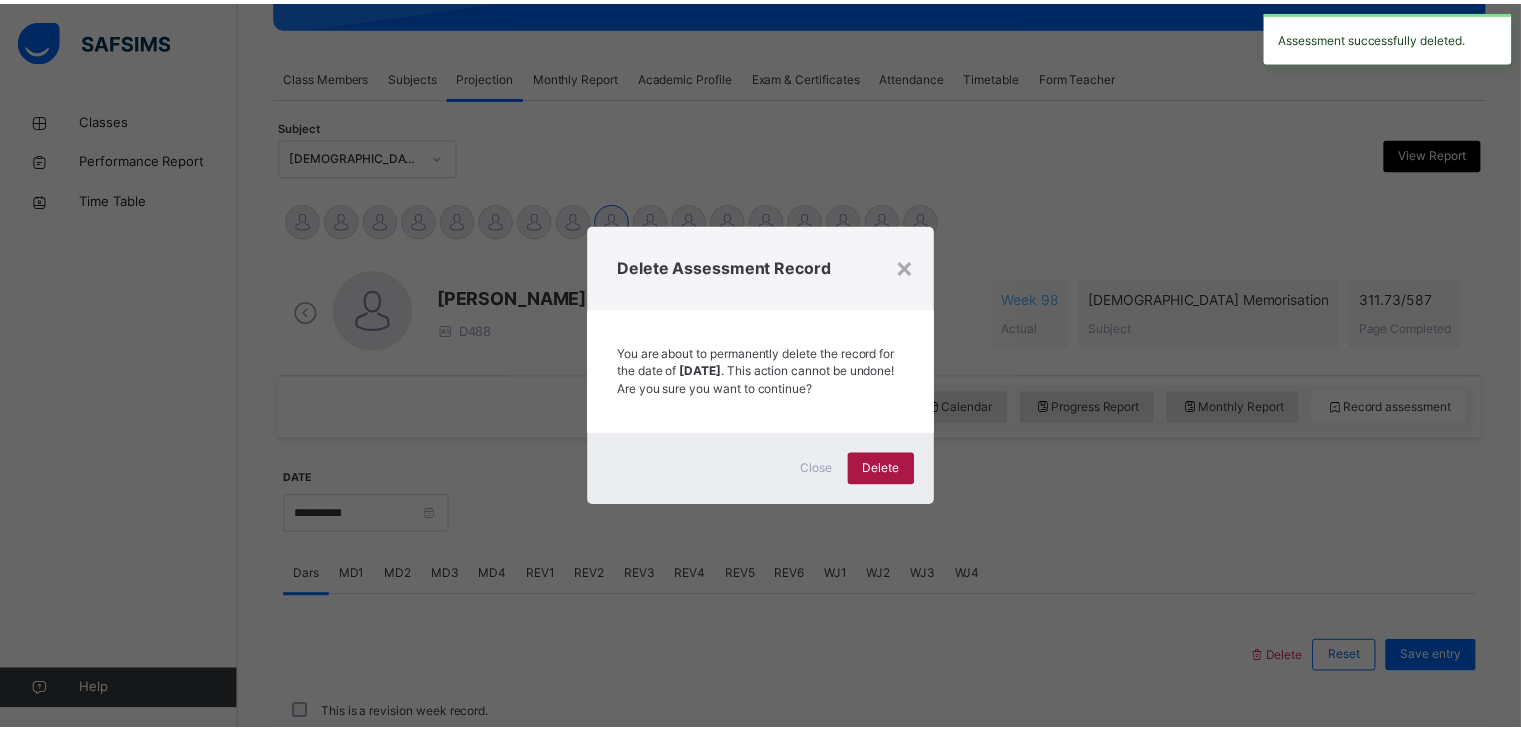 scroll, scrollTop: 626, scrollLeft: 0, axis: vertical 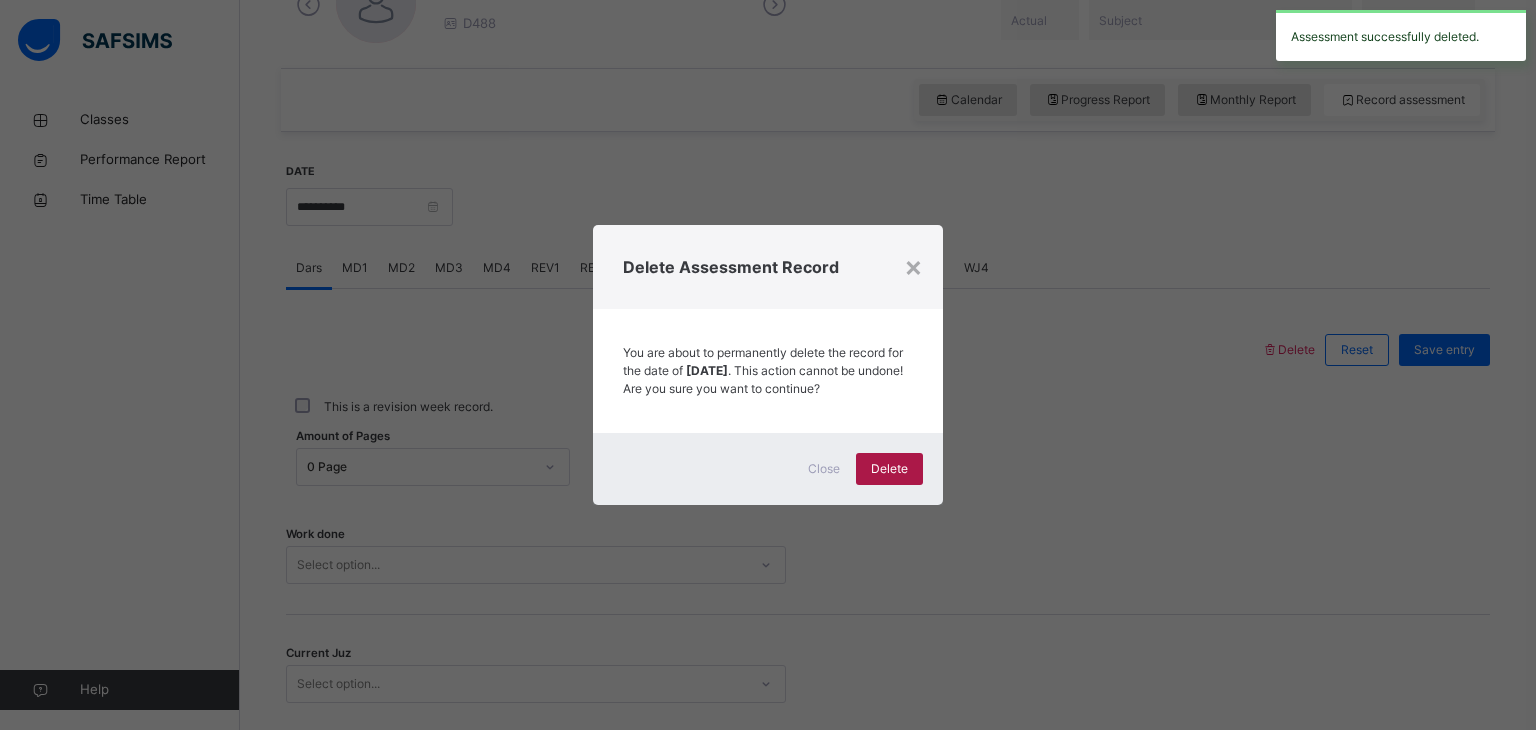 click on "Delete" at bounding box center (889, 469) 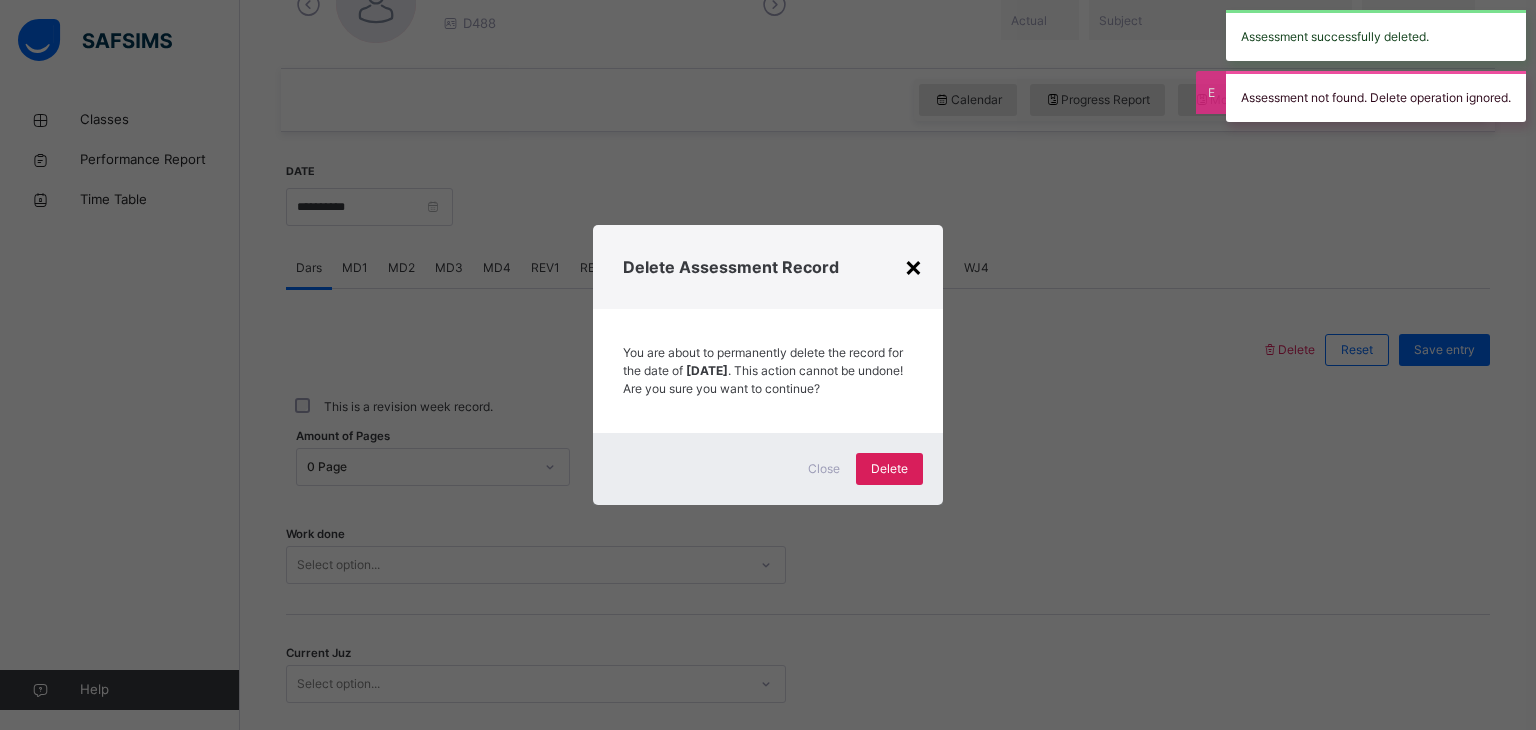 click on "×" at bounding box center (913, 266) 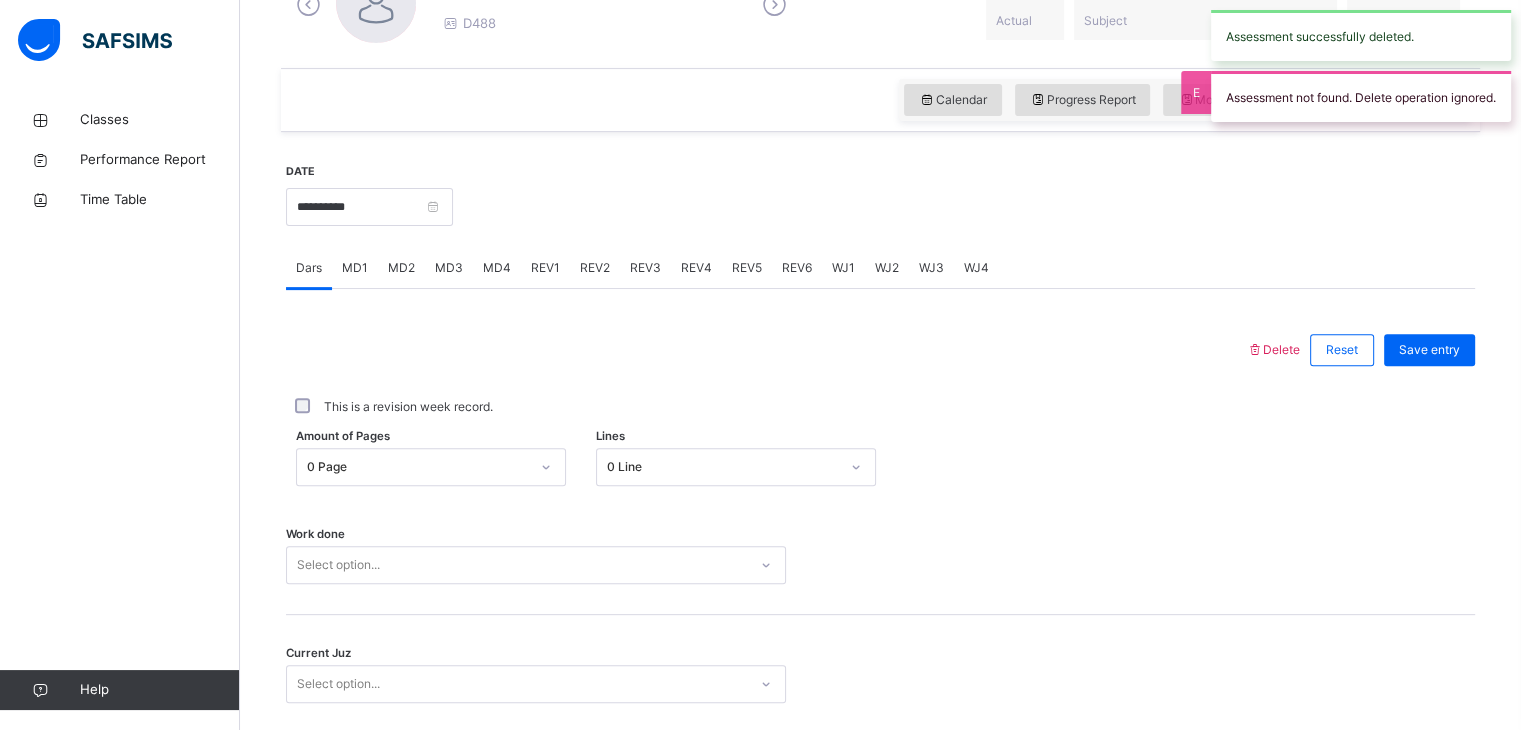 scroll, scrollTop: 580, scrollLeft: 0, axis: vertical 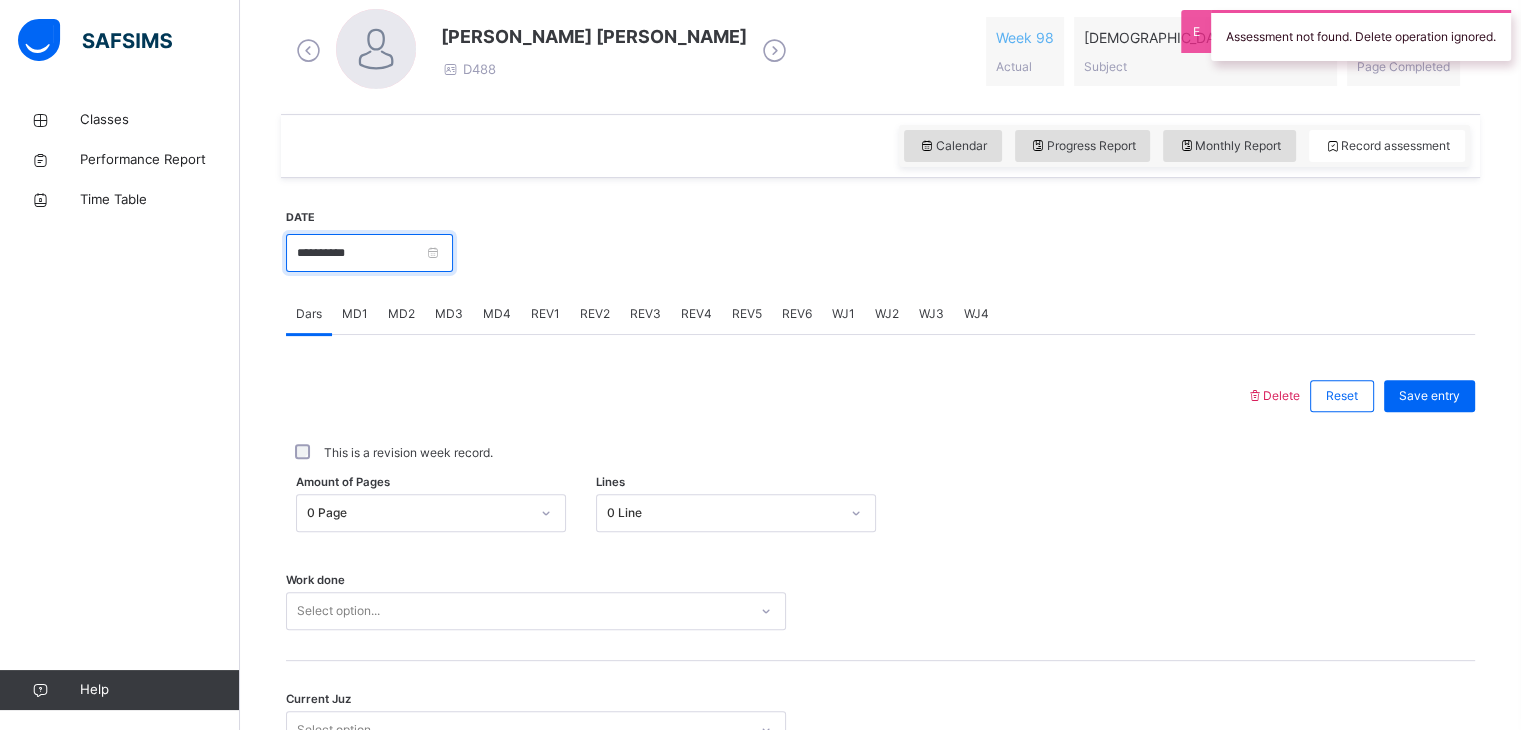 click on "**********" at bounding box center (369, 253) 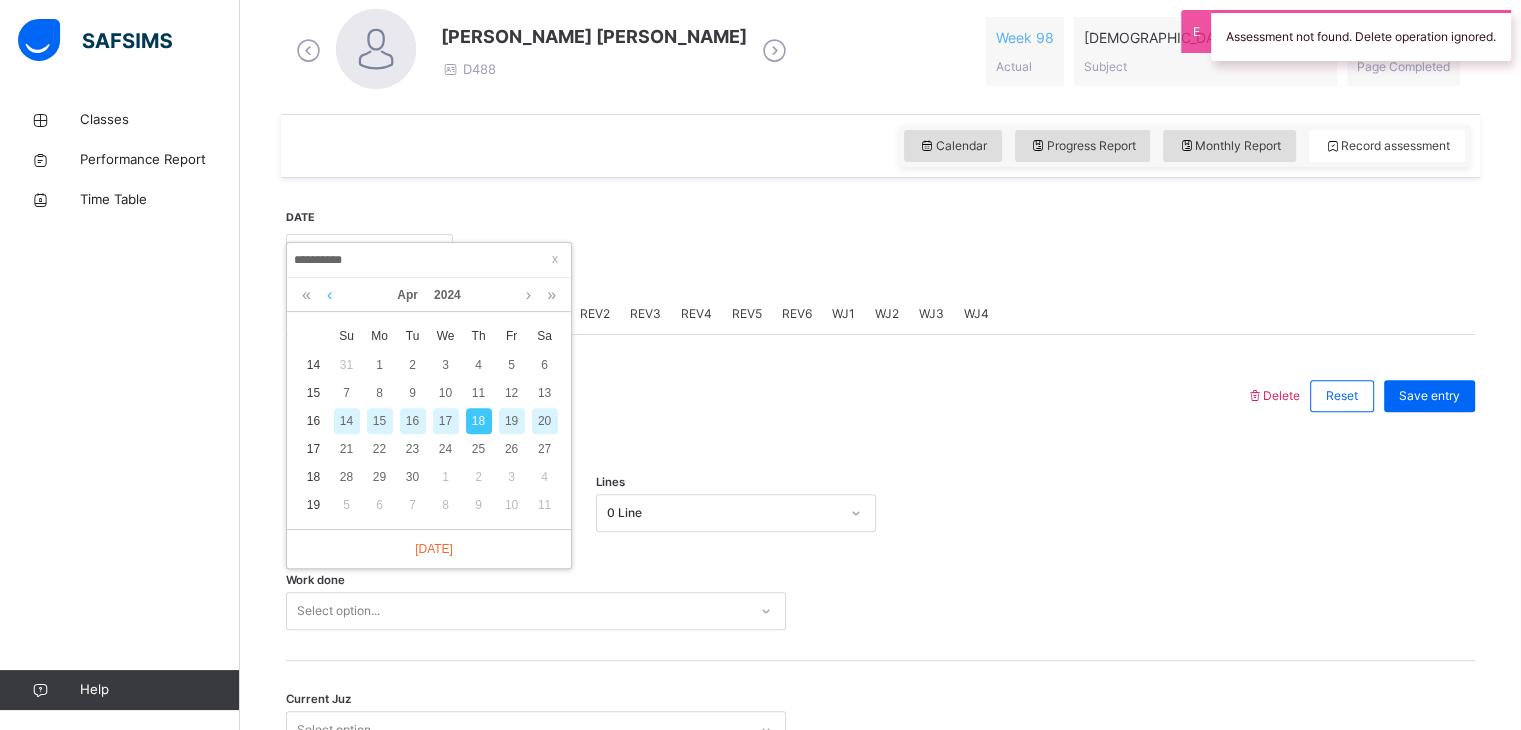 click at bounding box center [329, 295] 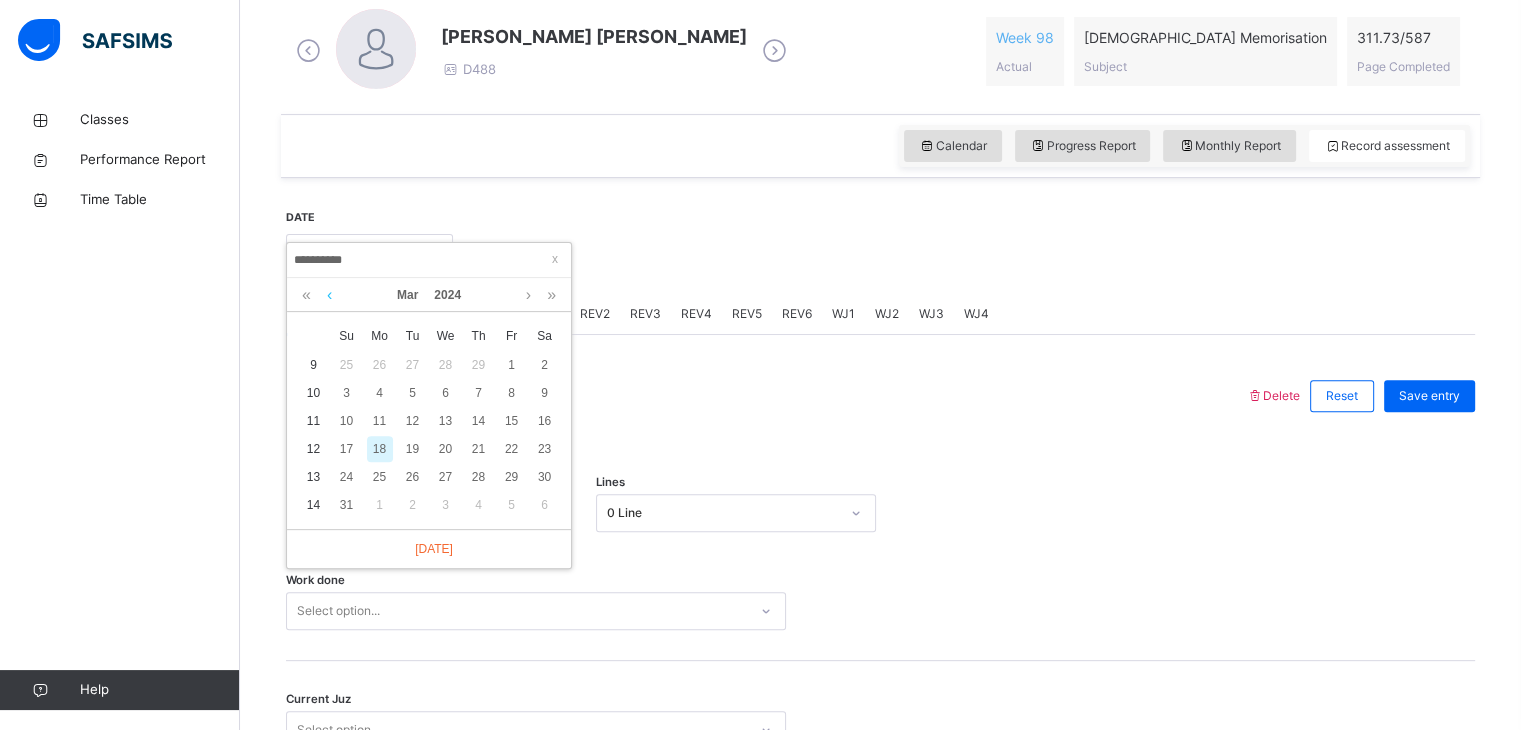 click at bounding box center (329, 295) 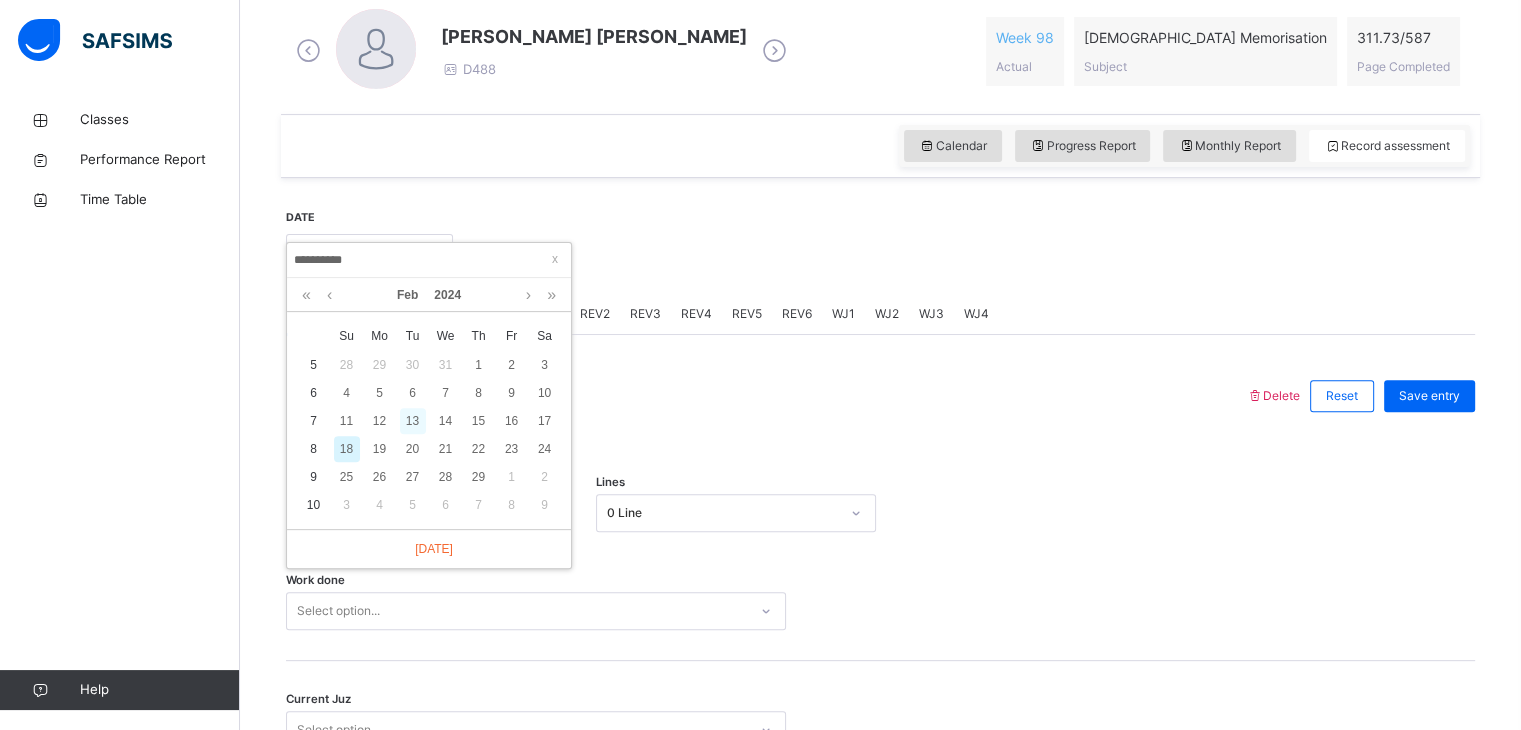 click on "13" at bounding box center (413, 421) 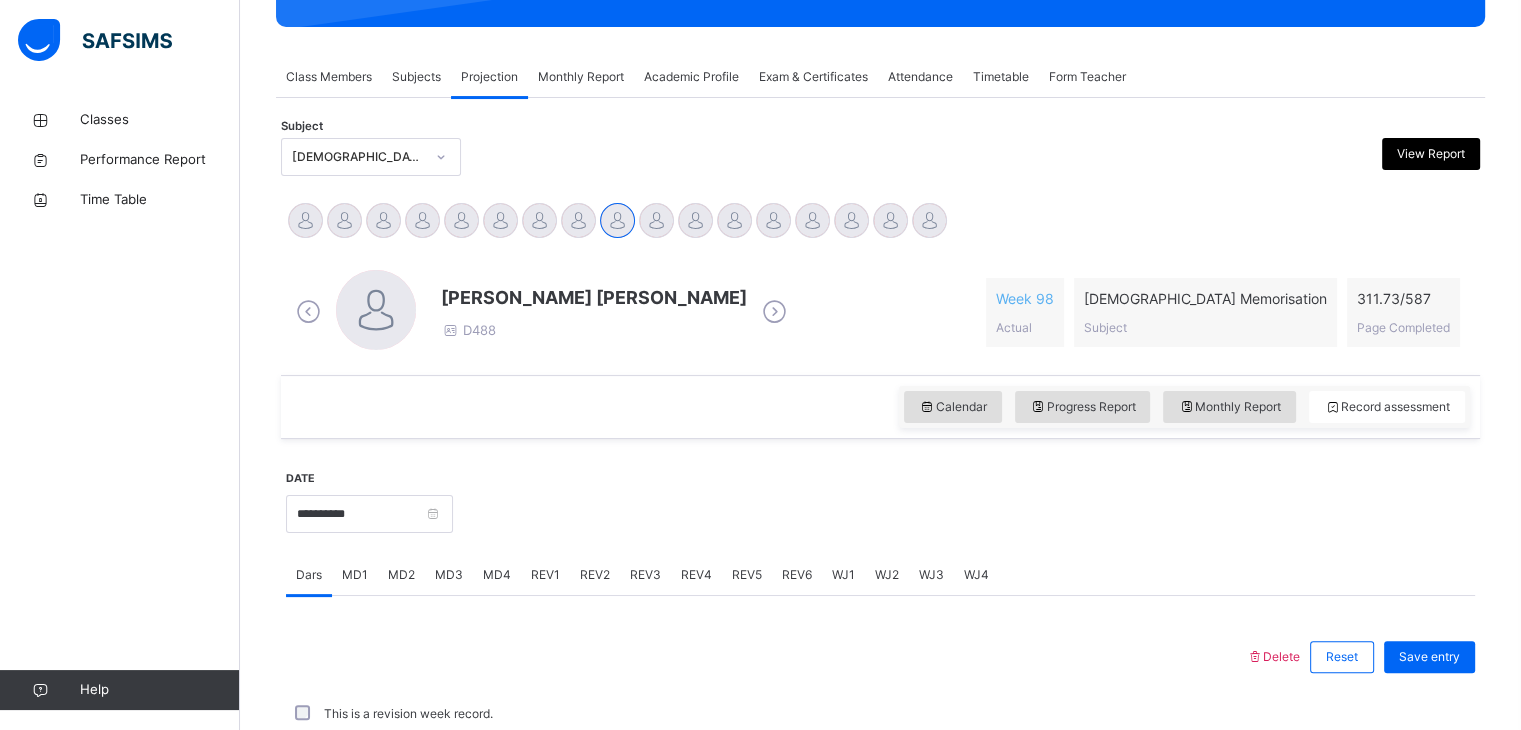 scroll, scrollTop: 580, scrollLeft: 0, axis: vertical 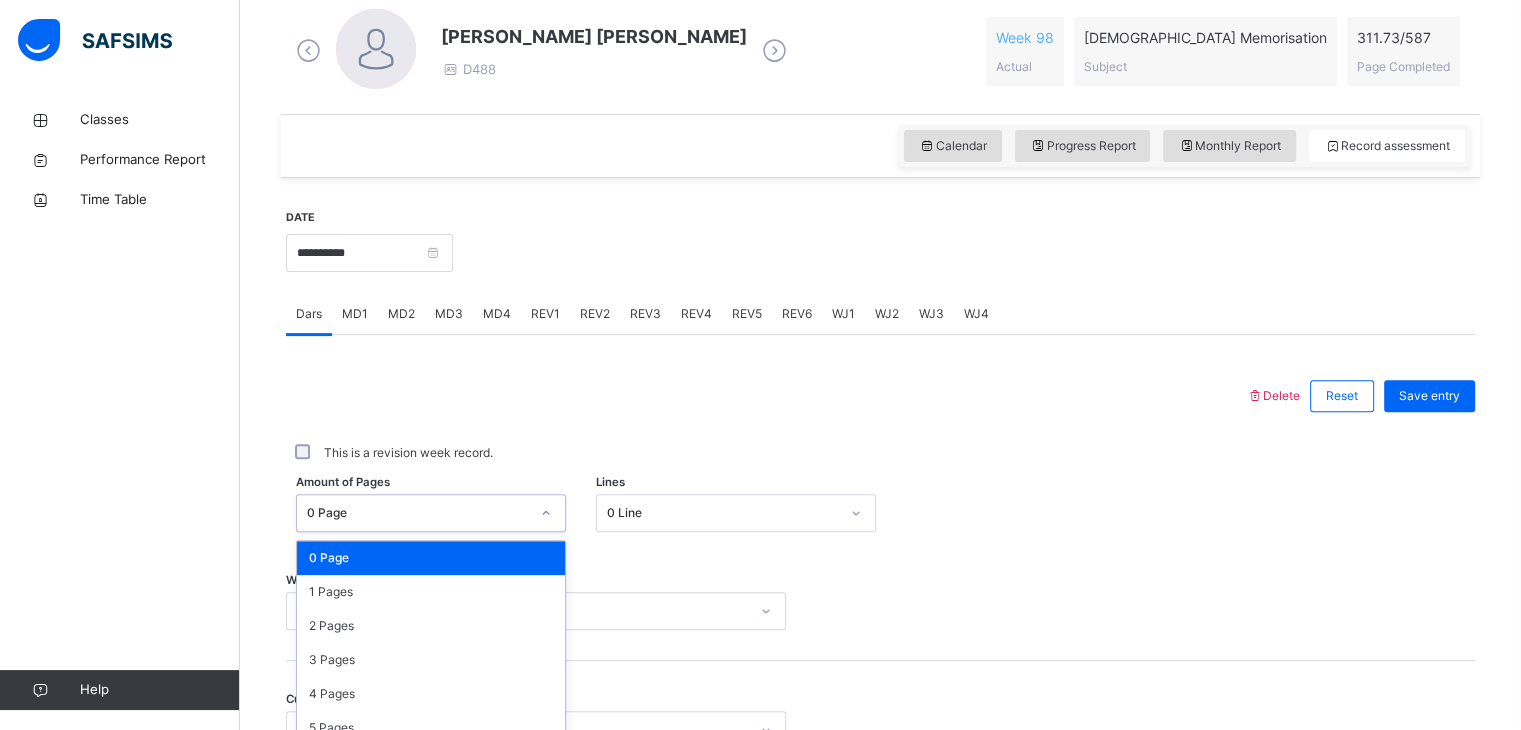click on "option 0 Page focused, 1 of 588. 588 results available. Use Up and Down to choose options, press Enter to select the currently focused option, press Escape to exit the menu, press Tab to select the option and exit the menu. 0 Page 0 Page 1 Pages 2 Pages 3 Pages 4 Pages 5 Pages 6 Pages 7 Pages 8 Pages 9 Pages 10 Pages 11 Pages 12 Pages 13 Pages 14 Pages 15 Pages 16 Pages 17 Pages 18 Pages 19 Pages 20 Pages 21 Pages 22 Pages 23 Pages 24 Pages 25 Pages 26 Pages 27 Pages 28 Pages 29 Pages 30 Pages 31 Pages 32 Pages 33 Pages 34 Pages 35 Pages 36 Pages 37 Pages 38 Pages 39 Pages 40 Pages 41 Pages 42 Pages 43 Pages 44 Pages 45 Pages 46 Pages 47 Pages 48 Pages 49 Pages 50 Pages 51 Pages 52 Pages 53 Pages 54 Pages 55 Pages 56 Pages 57 Pages 58 Pages 59 Pages 60 Pages 61 Pages 62 Pages 63 Pages 64 Pages 65 Pages 66 Pages 67 Pages 68 Pages 69 Pages 70 Pages 71 Pages 72 Pages 73 Pages 74 Pages 75 Pages 76 Pages 77 Pages 78 Pages 79 Pages 80 Pages 81 Pages 82 Pages 83 Pages 84 Pages 85 Pages 86 Pages 87 Pages" at bounding box center [431, 513] 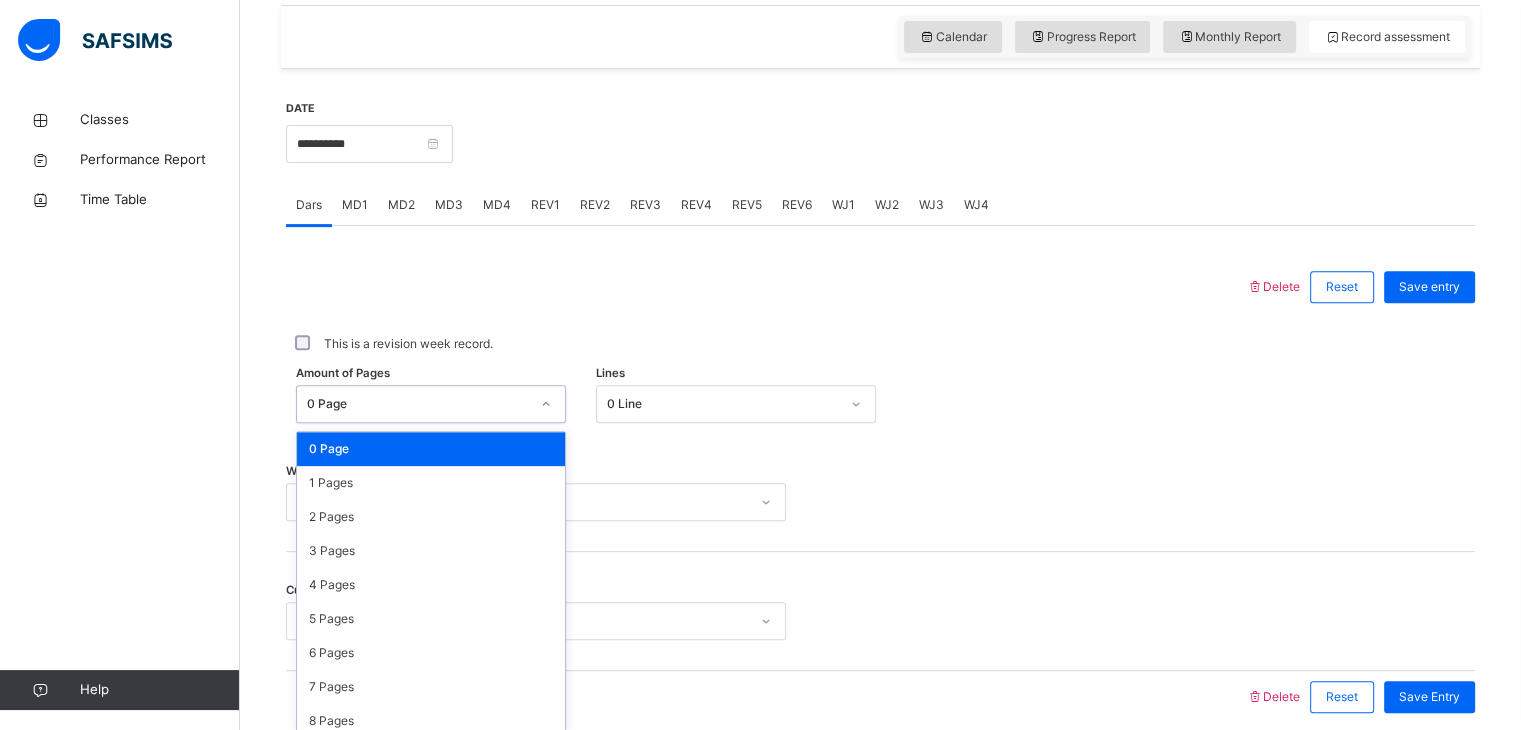 scroll, scrollTop: 699, scrollLeft: 0, axis: vertical 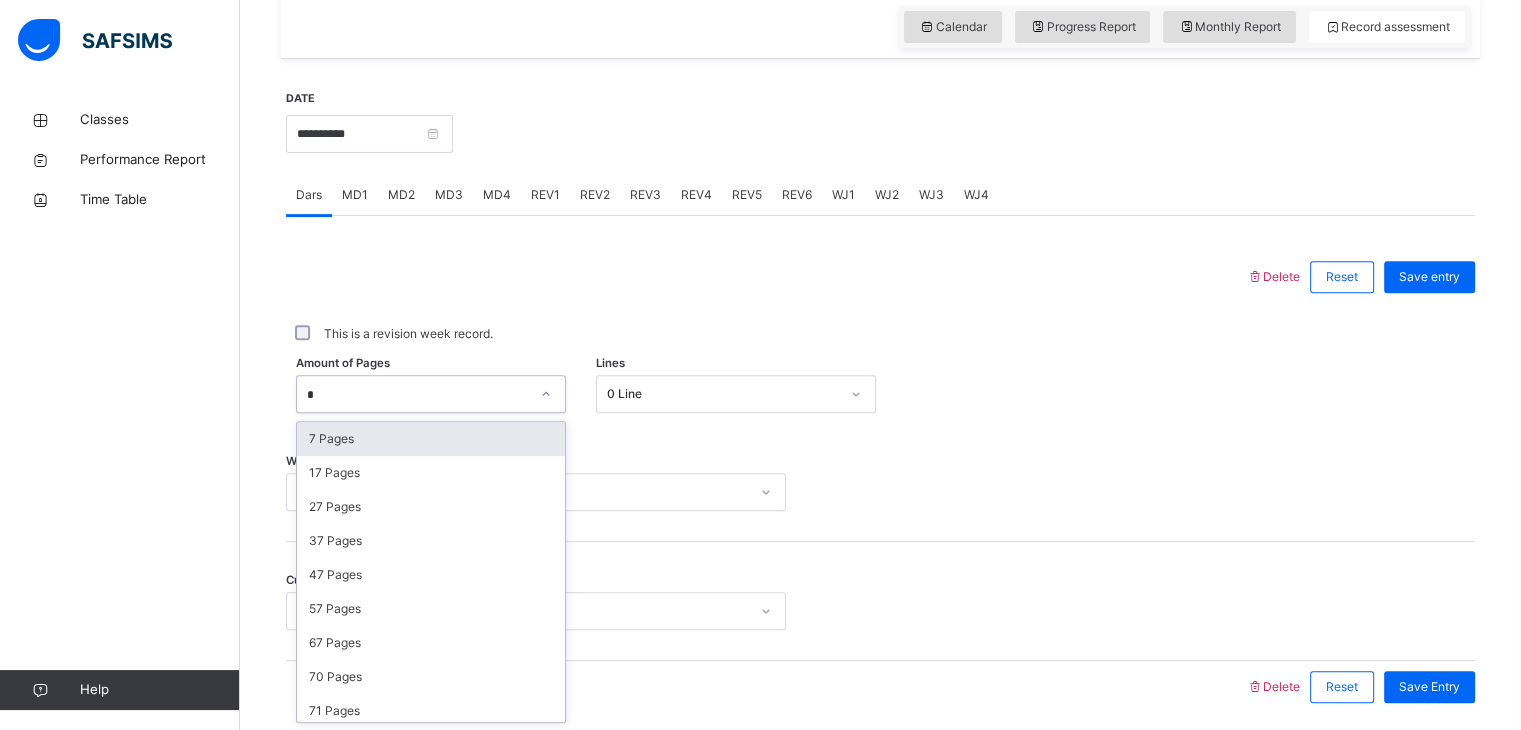 type on "**" 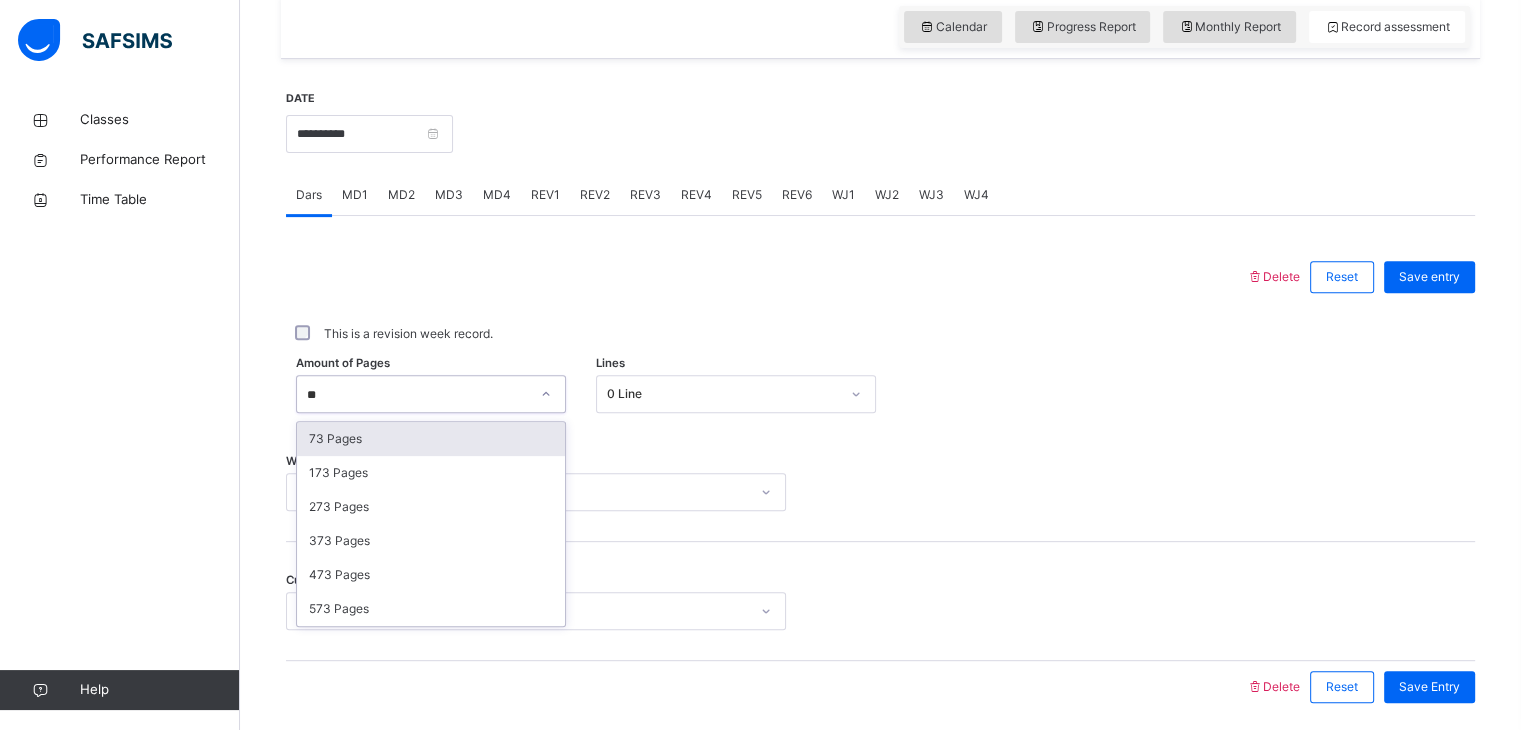 click on "73 Pages" at bounding box center (431, 439) 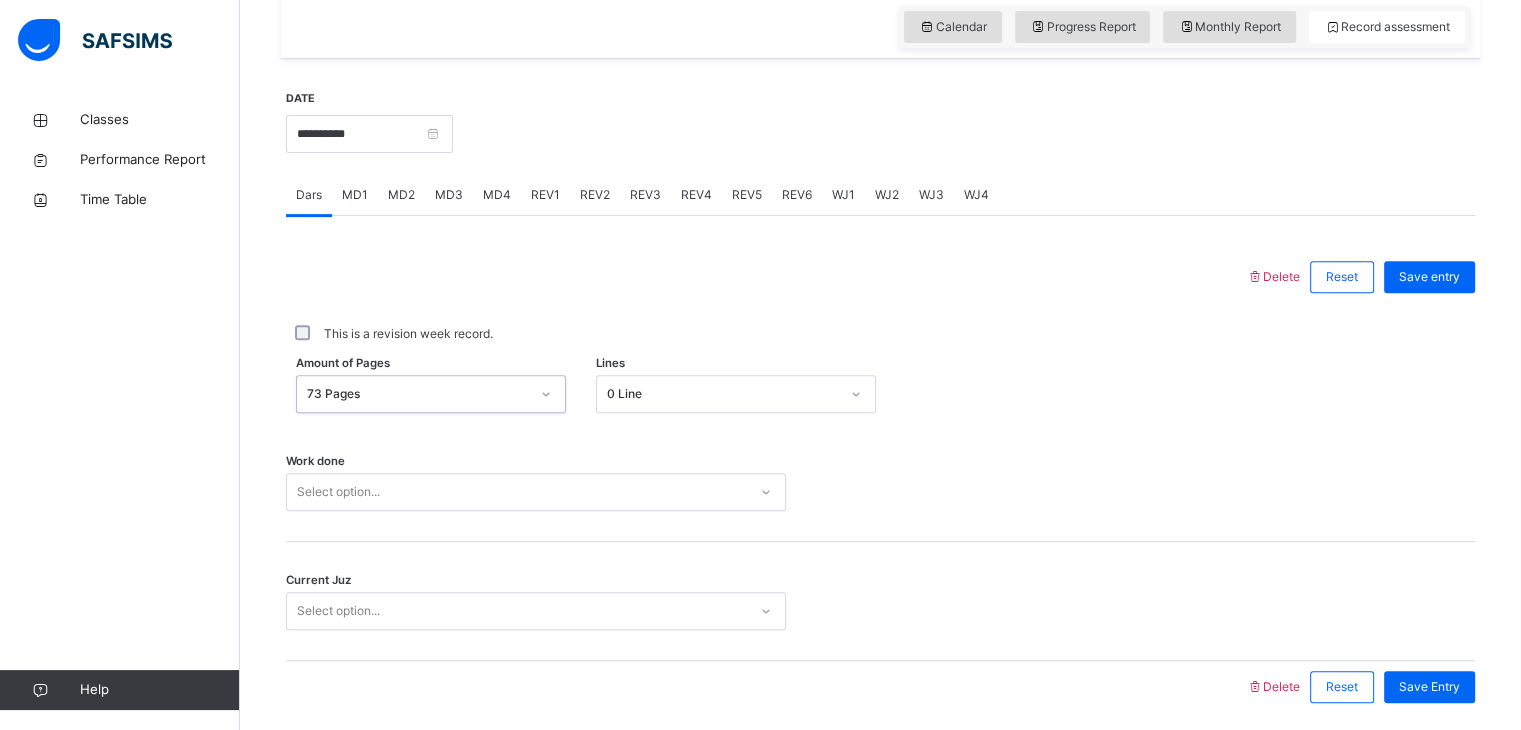 click on "Select option..." at bounding box center (536, 492) 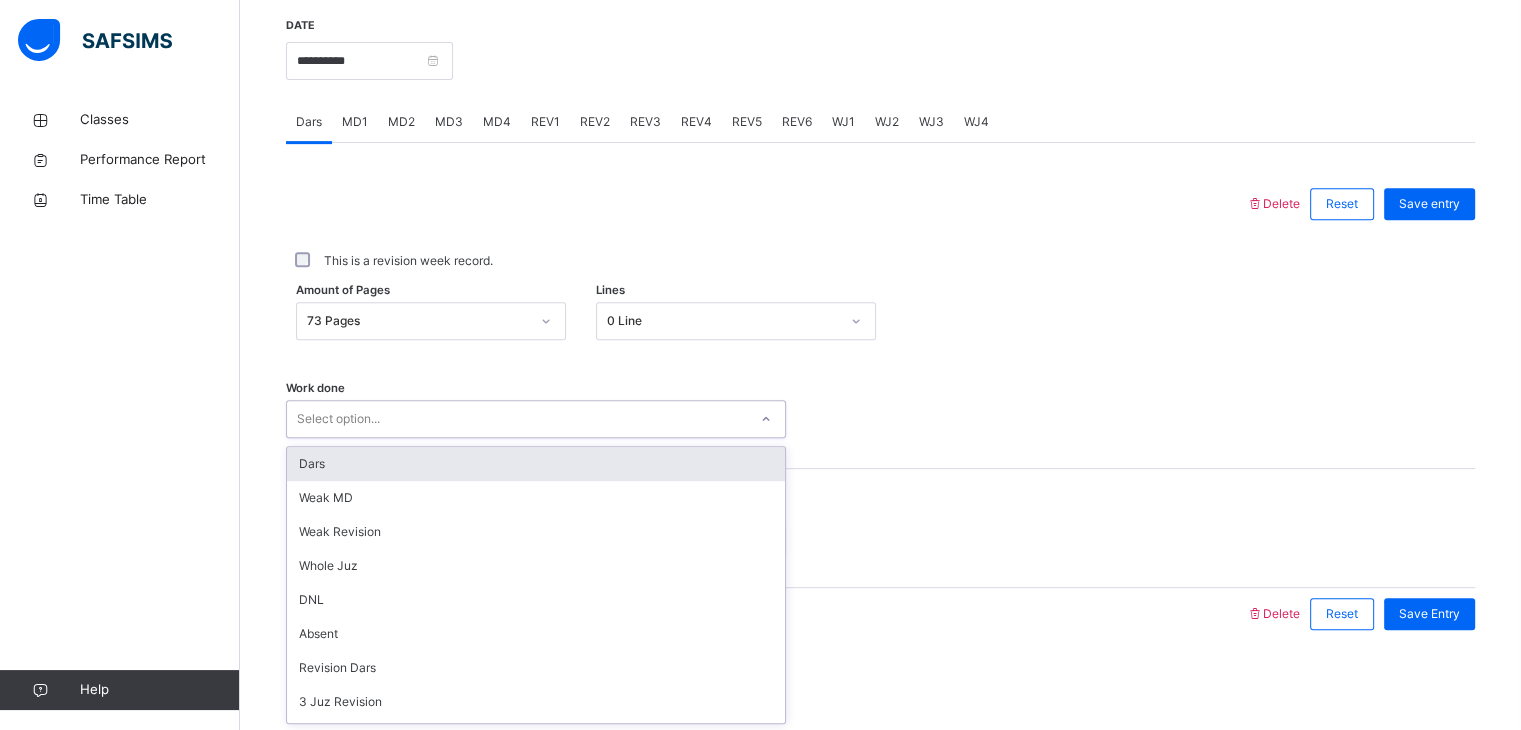 click on "Dars" at bounding box center (536, 464) 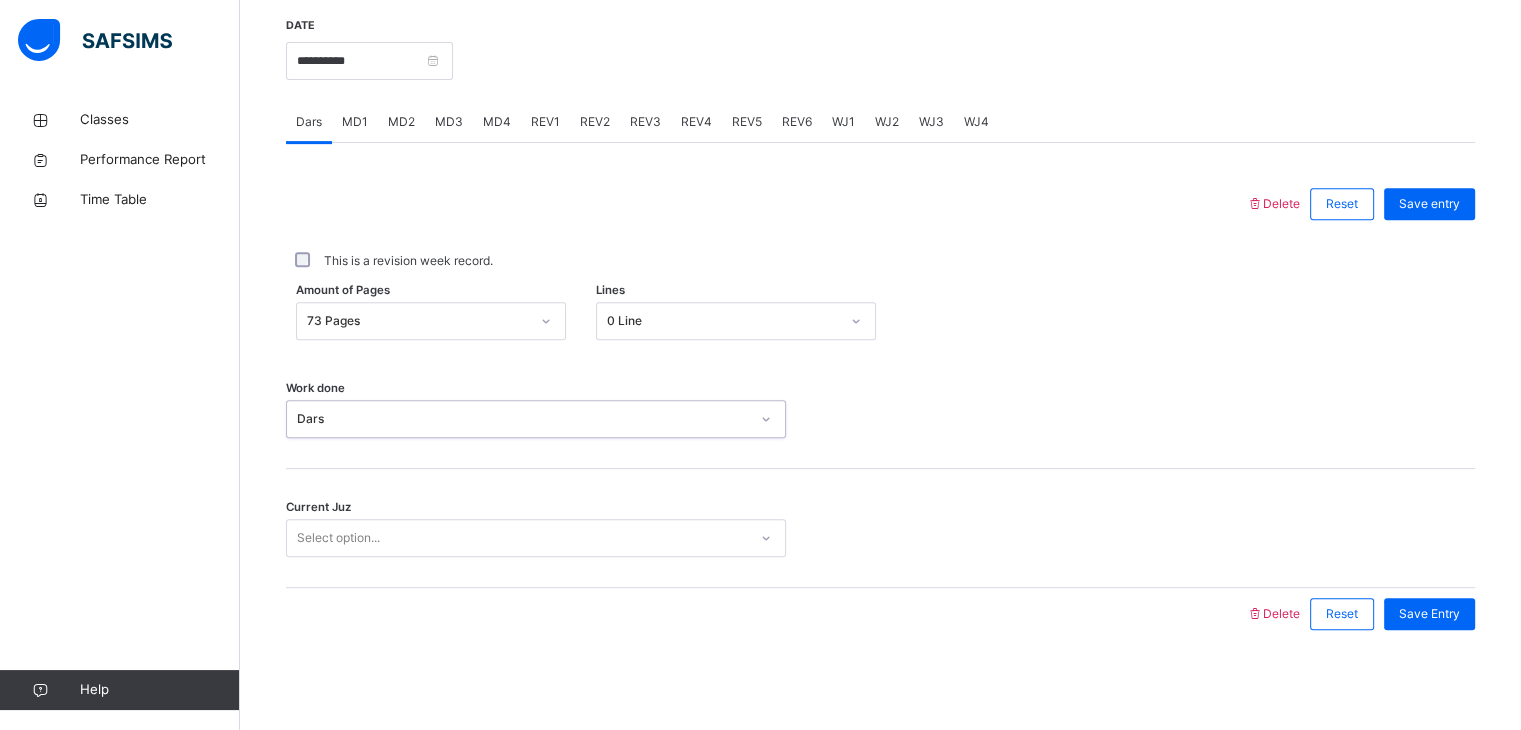 click on "Select option..." at bounding box center [517, 538] 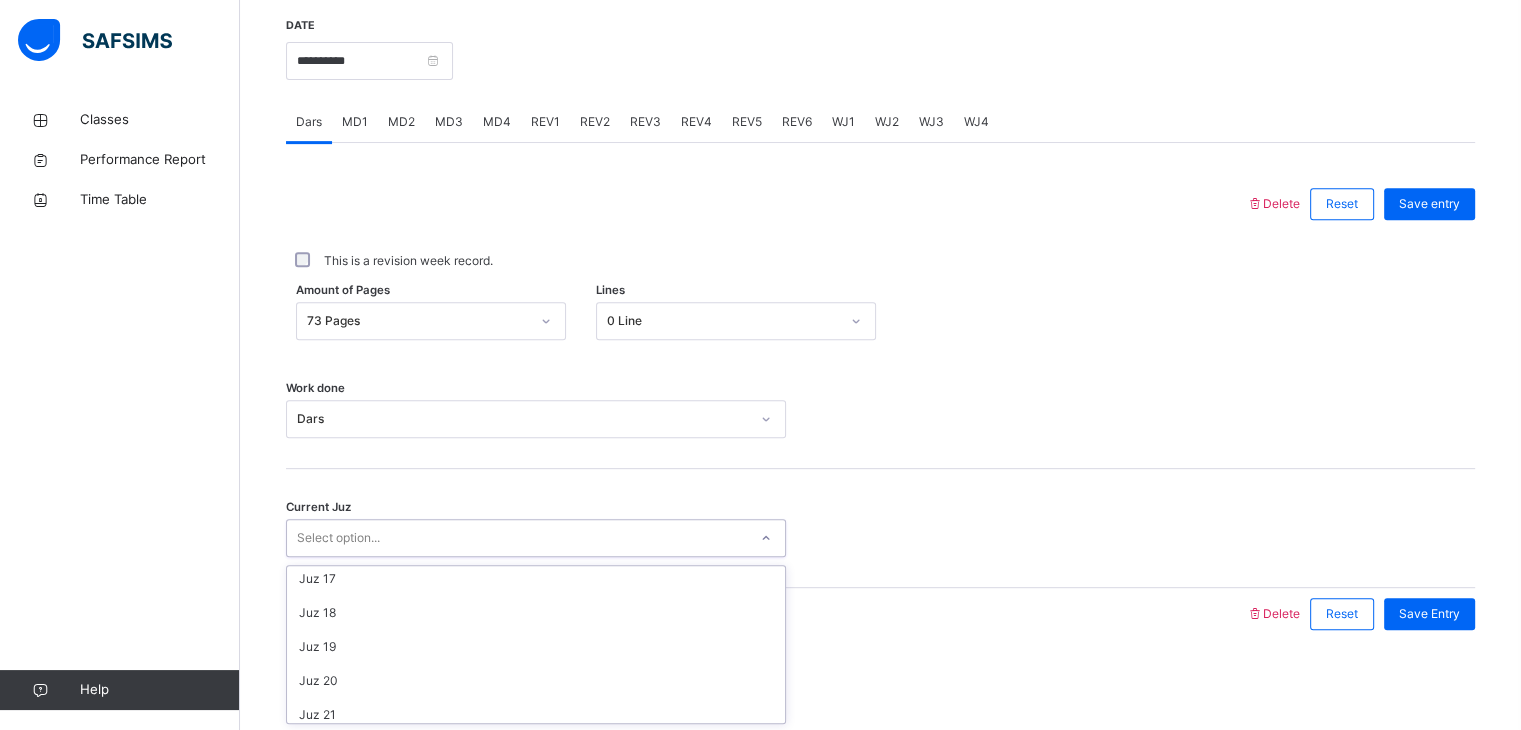 scroll, scrollTop: 863, scrollLeft: 0, axis: vertical 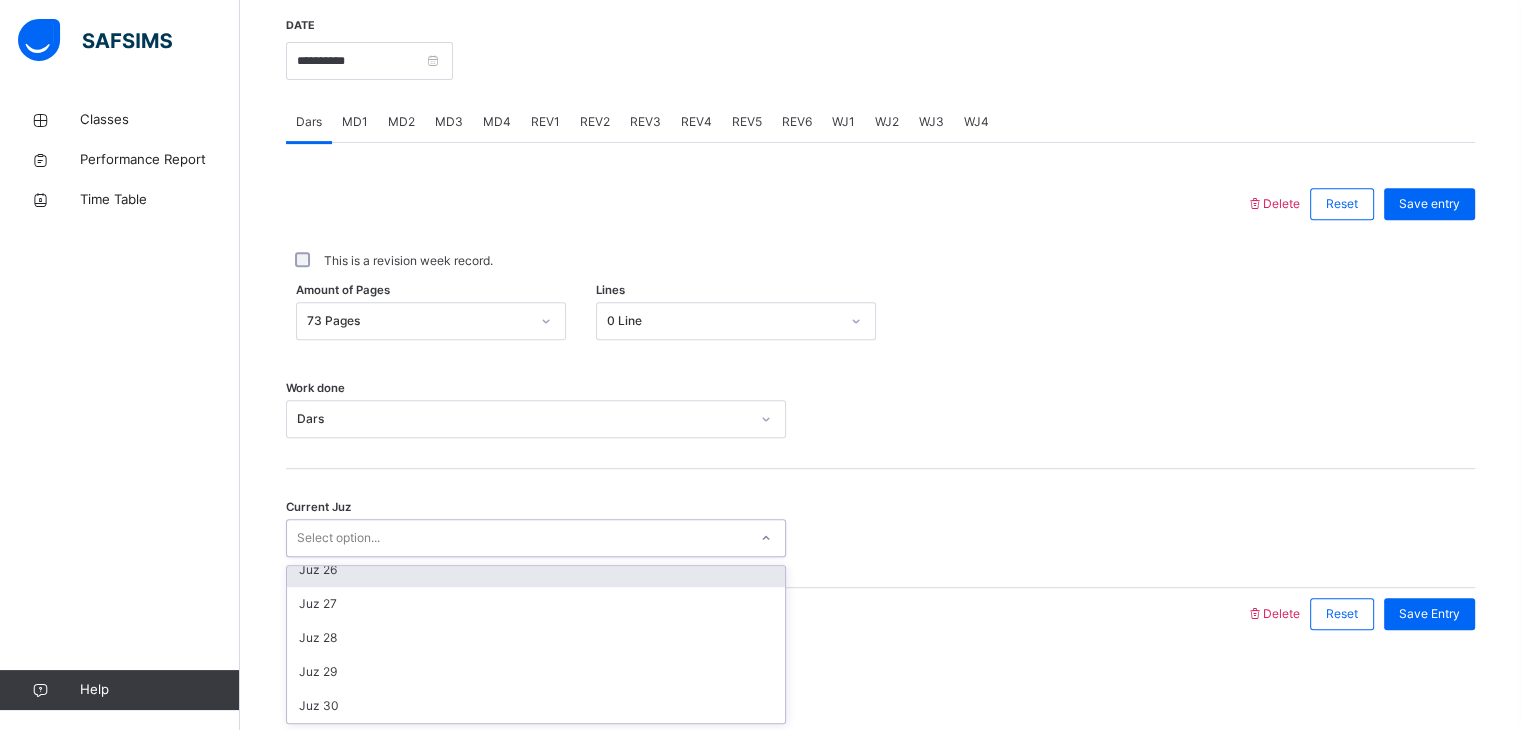 click on "Current Juz      option Juz 26 focused, 26 of 30. 30 results available. Use Up and Down to choose options, press Enter to select the currently focused option, press Escape to exit the menu, press Tab to select the option and exit the menu. Select option... Juz 1 Juz 2 Juz 3 Juz 4 Juz 5 Juz 6 Juz 7 Juz 8 Juz 9 Juz 10 Juz 11 Juz 12 Juz 13 Juz 14 Juz 15 Juz 16 Juz 17 Juz 18 Juz 19 Juz 20 Juz 21 Juz 22 Juz 23 Juz 24 Juz 25 Juz 26 Juz 27 Juz 28 Juz 29 Juz 30" at bounding box center [880, 528] 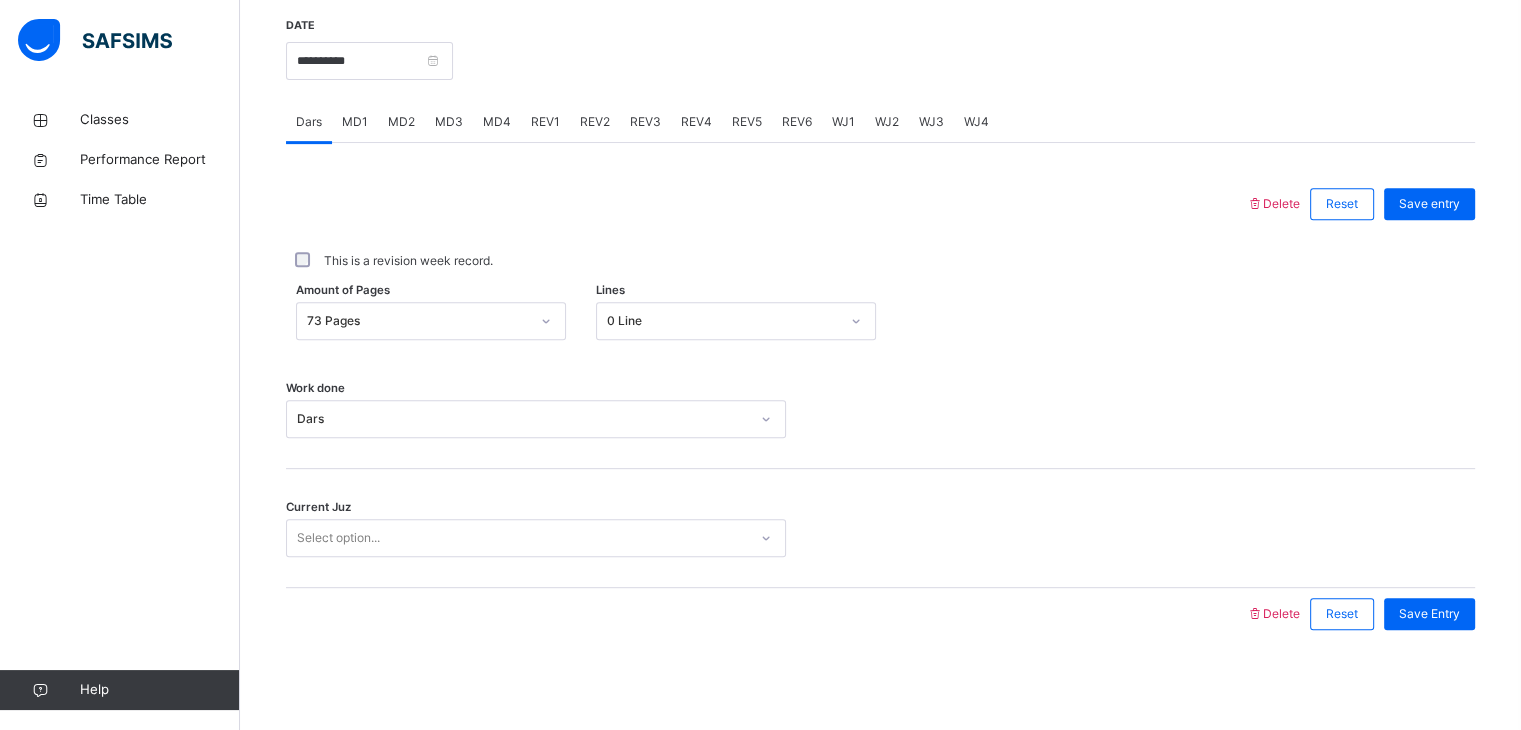 click on "Select option..." at bounding box center (517, 538) 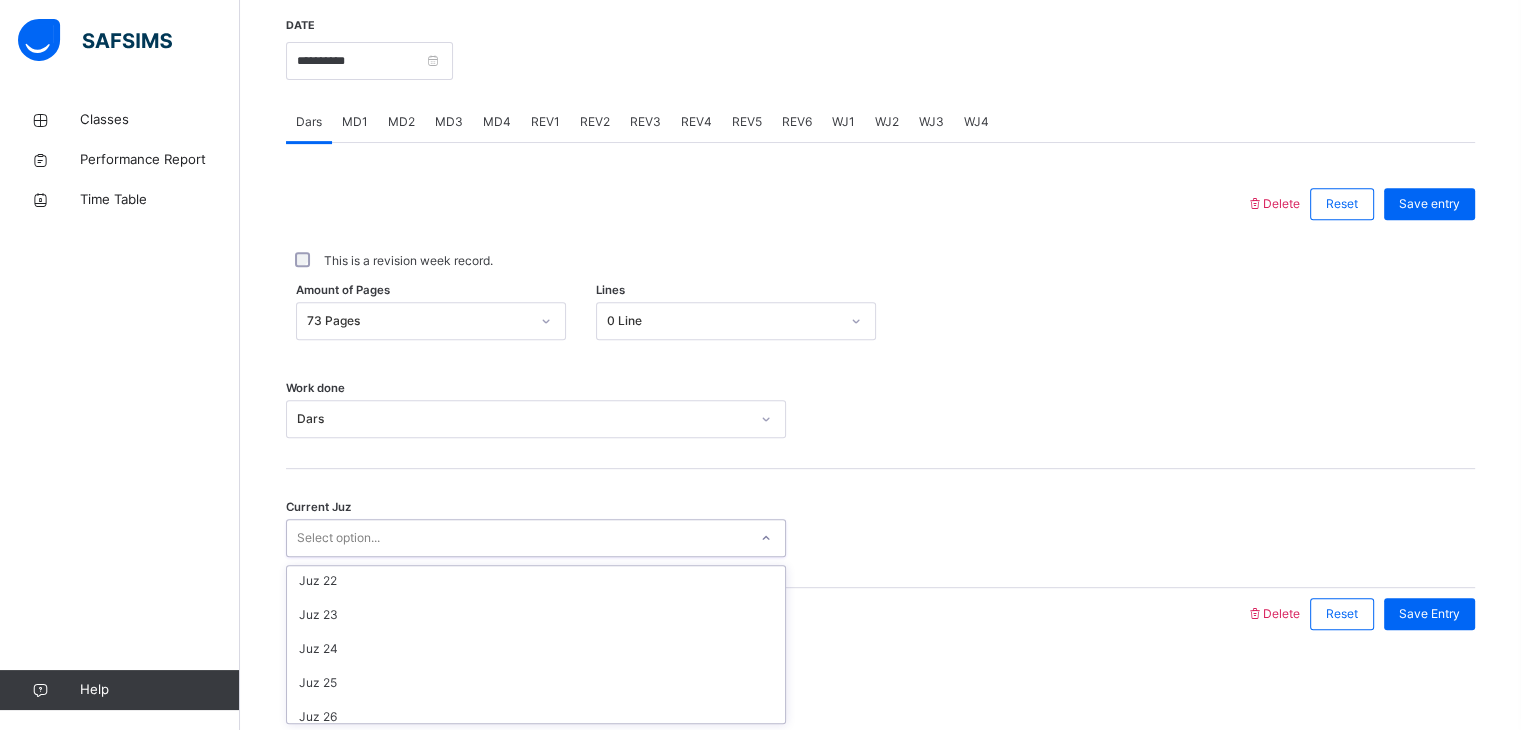 scroll, scrollTop: 863, scrollLeft: 0, axis: vertical 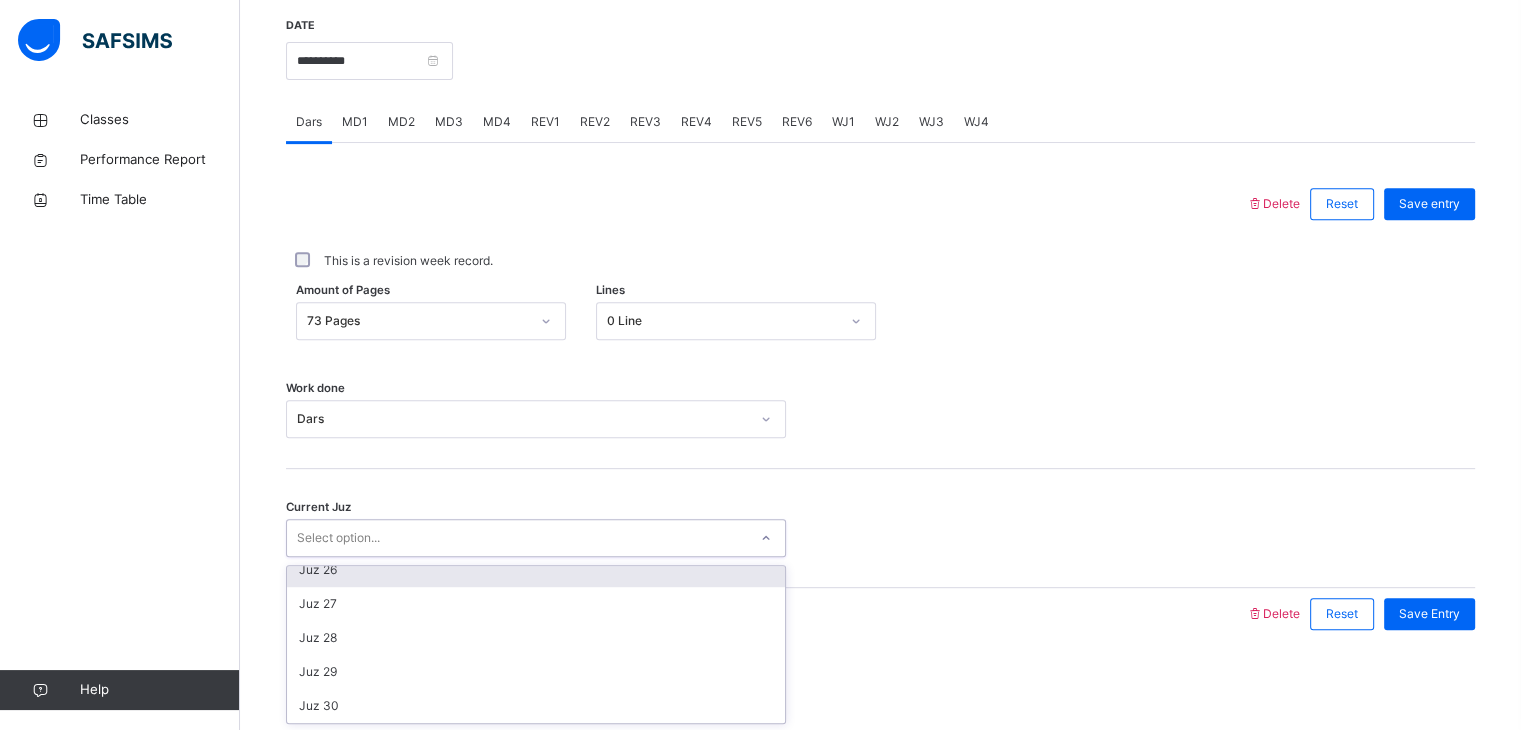 click on "Juz 26" at bounding box center [536, 570] 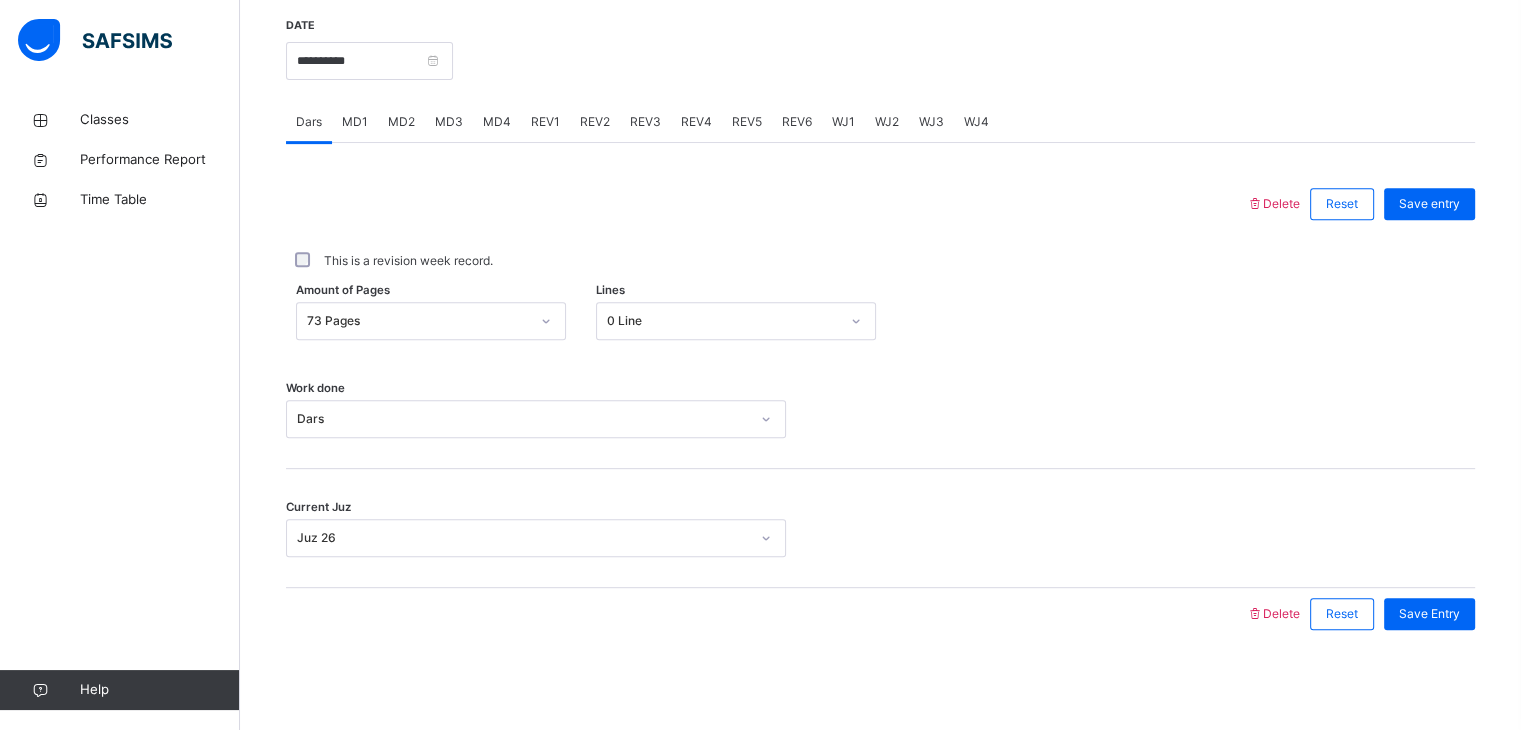 click on "Amount of Pages 73 Pages Lines 0 Line" at bounding box center [880, 321] 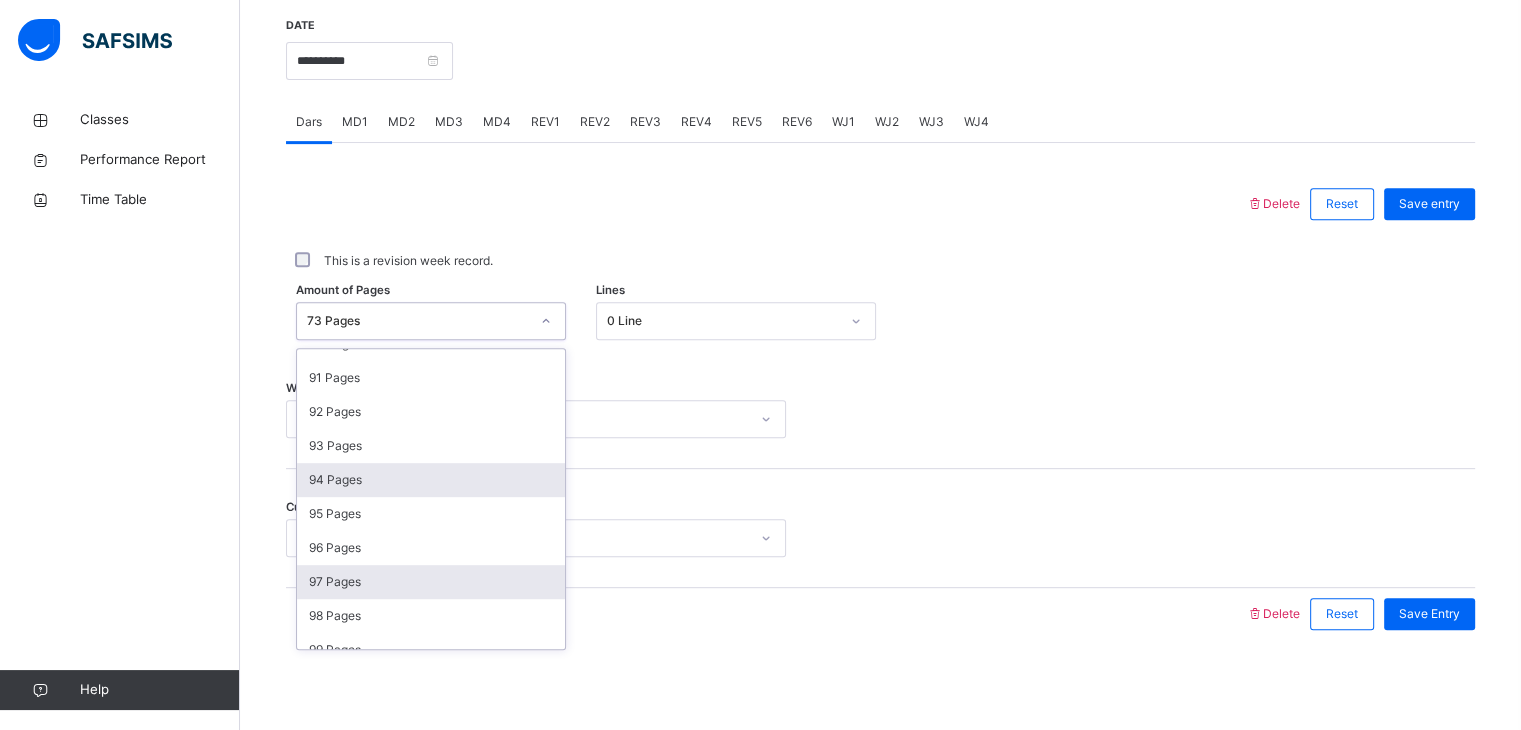 scroll, scrollTop: 3086, scrollLeft: 0, axis: vertical 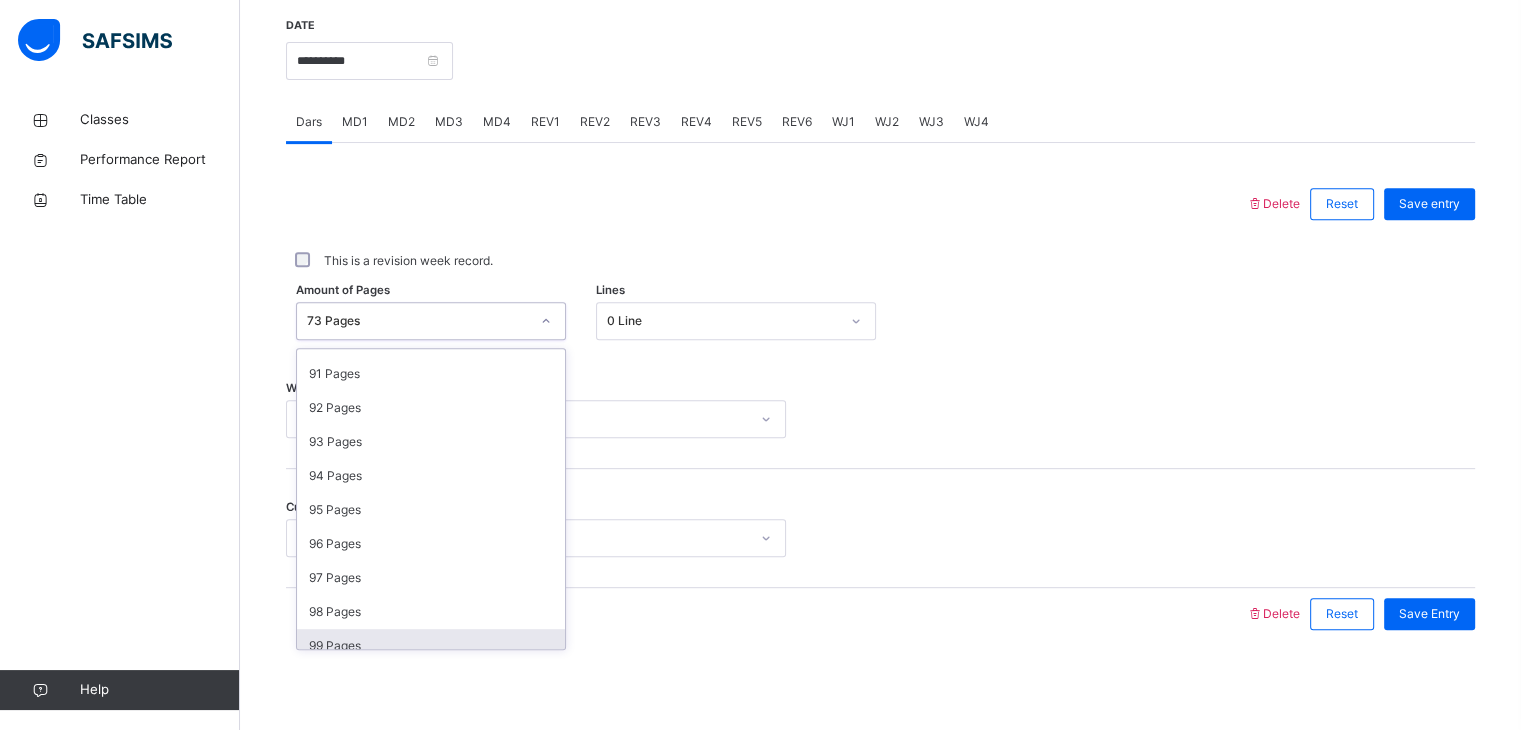 click on "99 Pages" at bounding box center [431, 646] 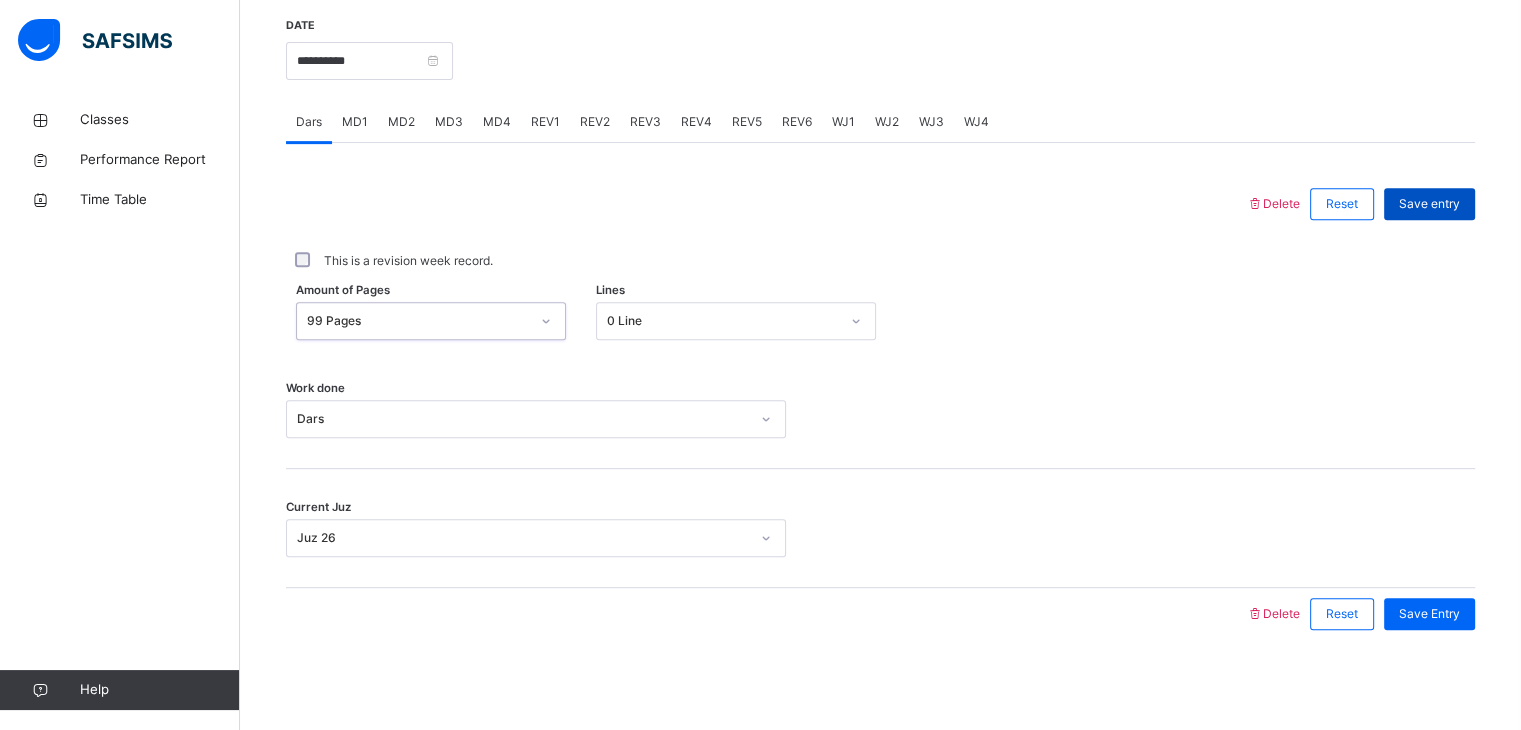 click on "Save entry" at bounding box center [1429, 204] 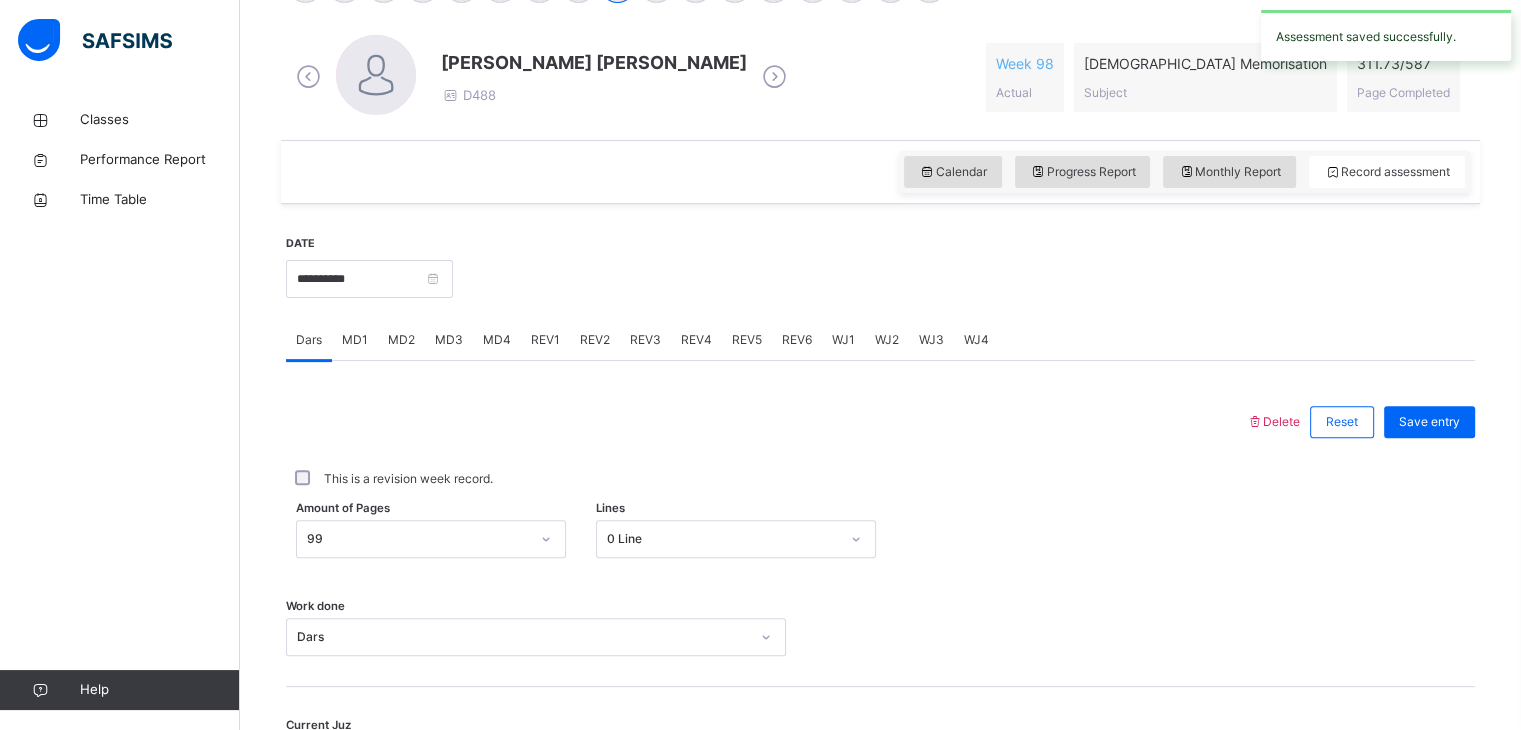 scroll, scrollTop: 439, scrollLeft: 0, axis: vertical 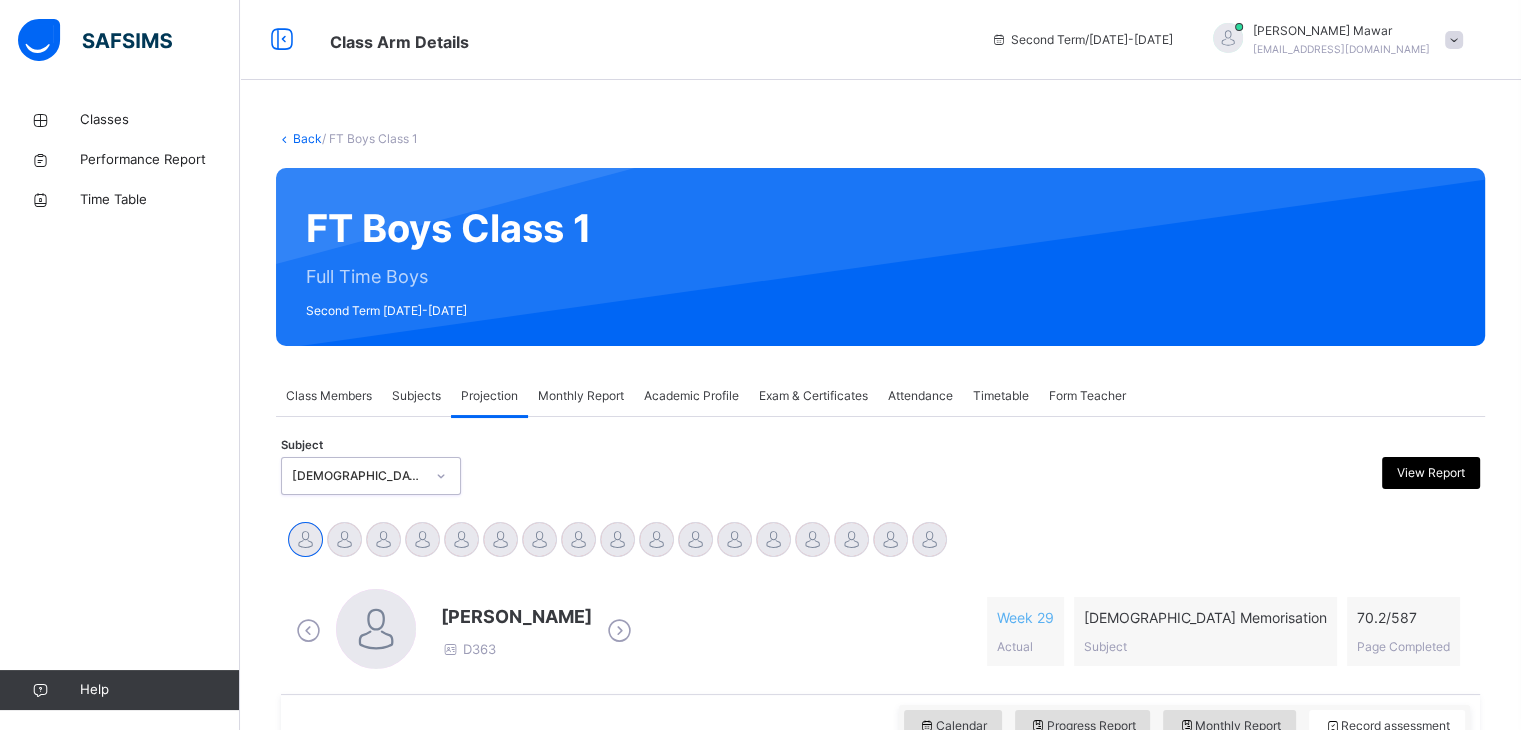 click on "[PERSON_NAME]   D363 Week 29 Actual   [DEMOGRAPHIC_DATA] Memorisation Subject 70.2 / 587 Page Completed" at bounding box center [880, 631] 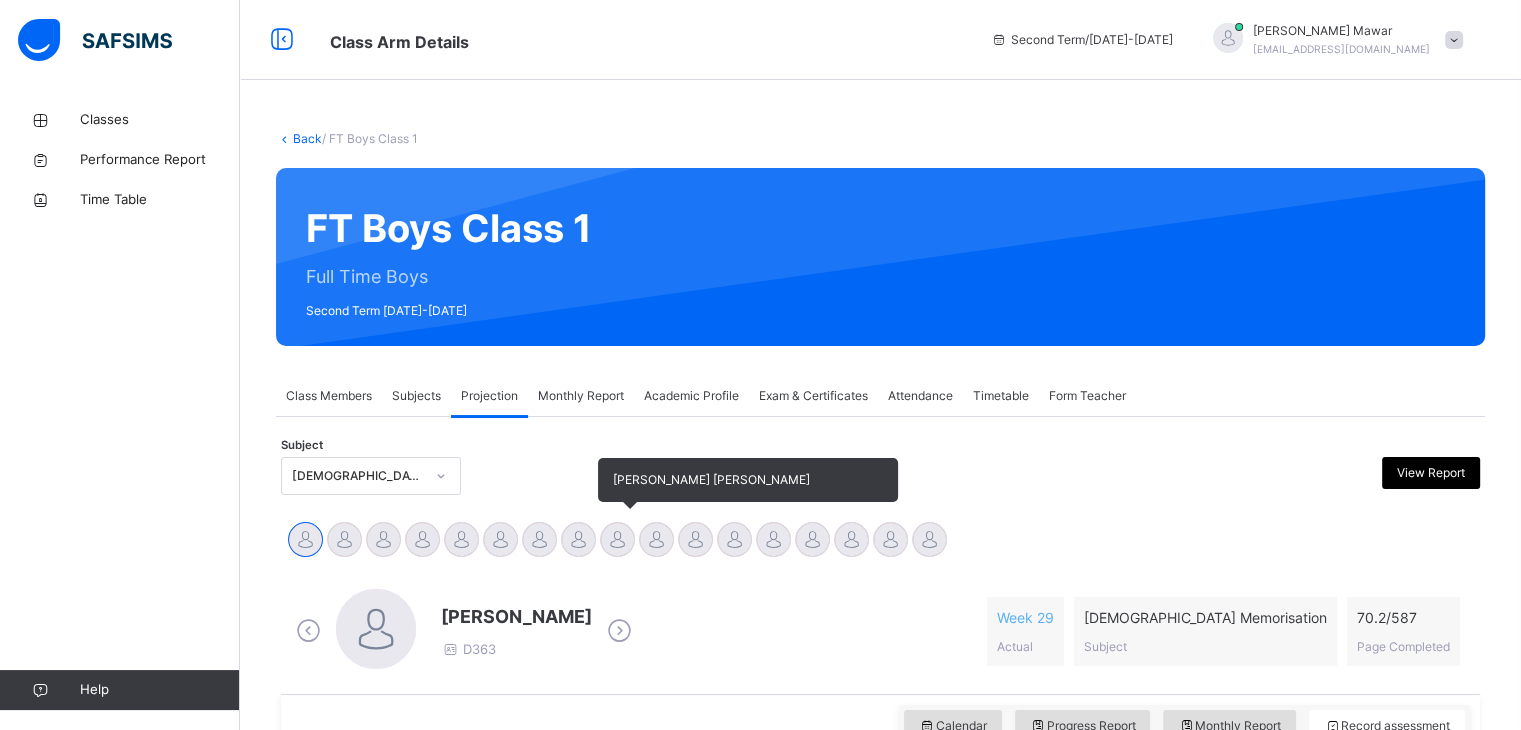 click at bounding box center [617, 539] 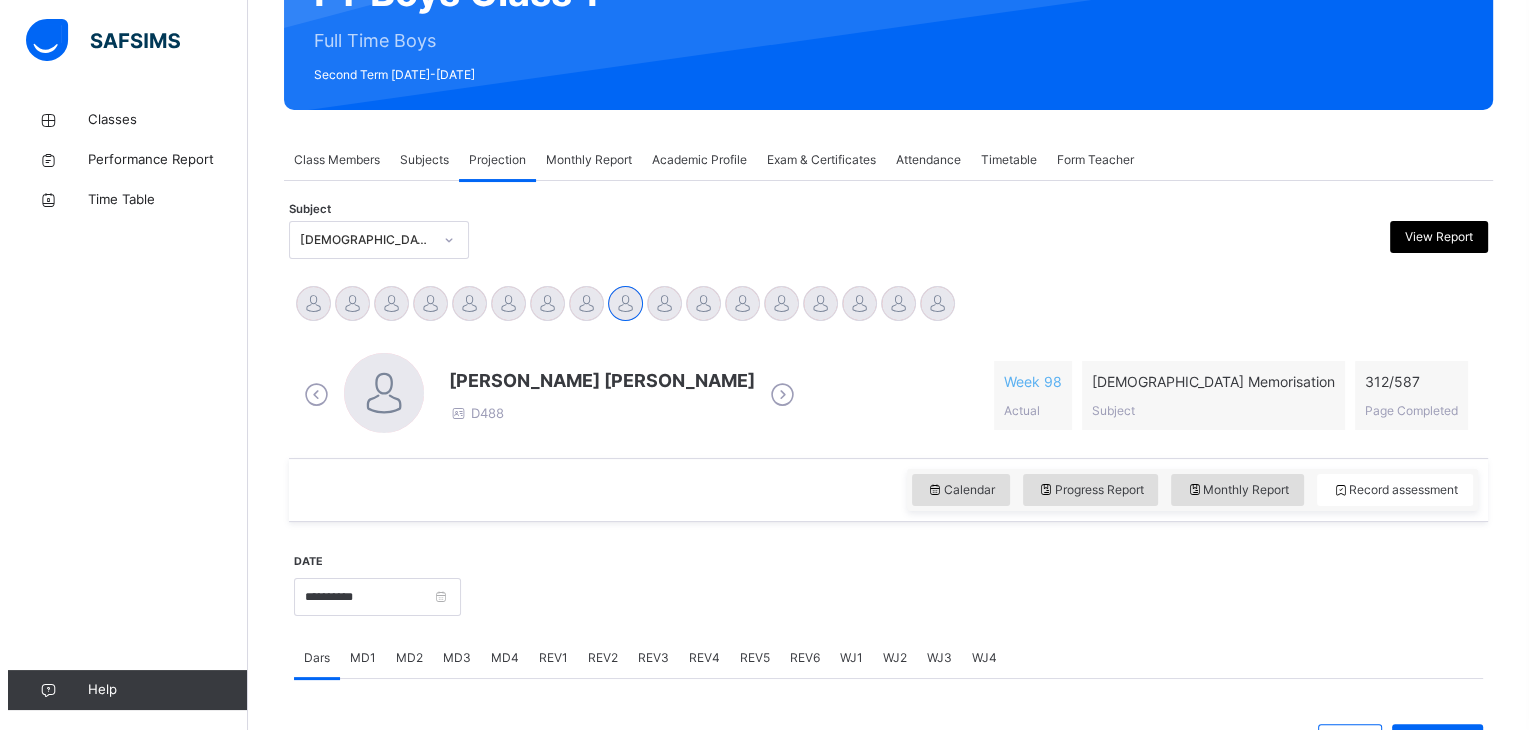 scroll, scrollTop: 236, scrollLeft: 0, axis: vertical 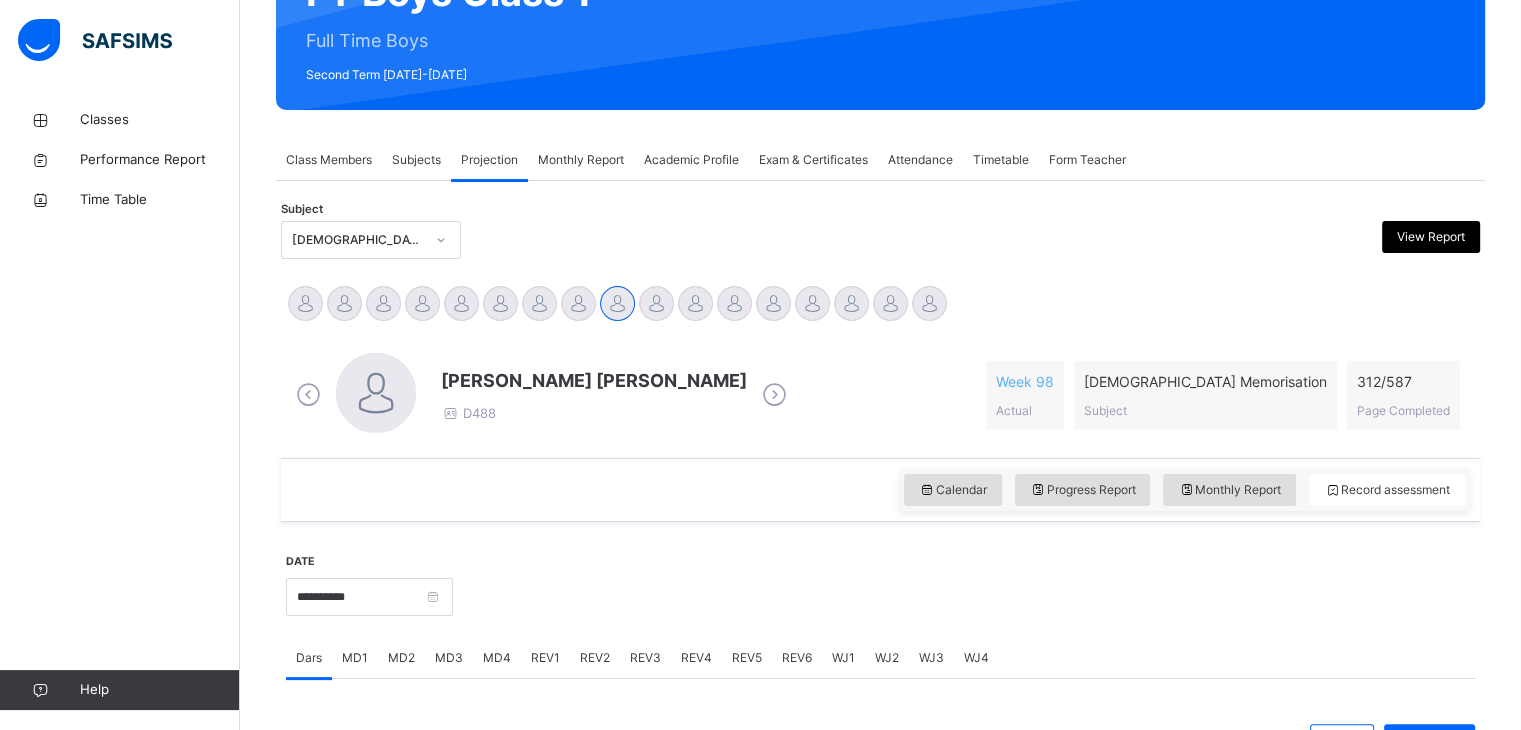 click on "View Report" at bounding box center [1431, 237] 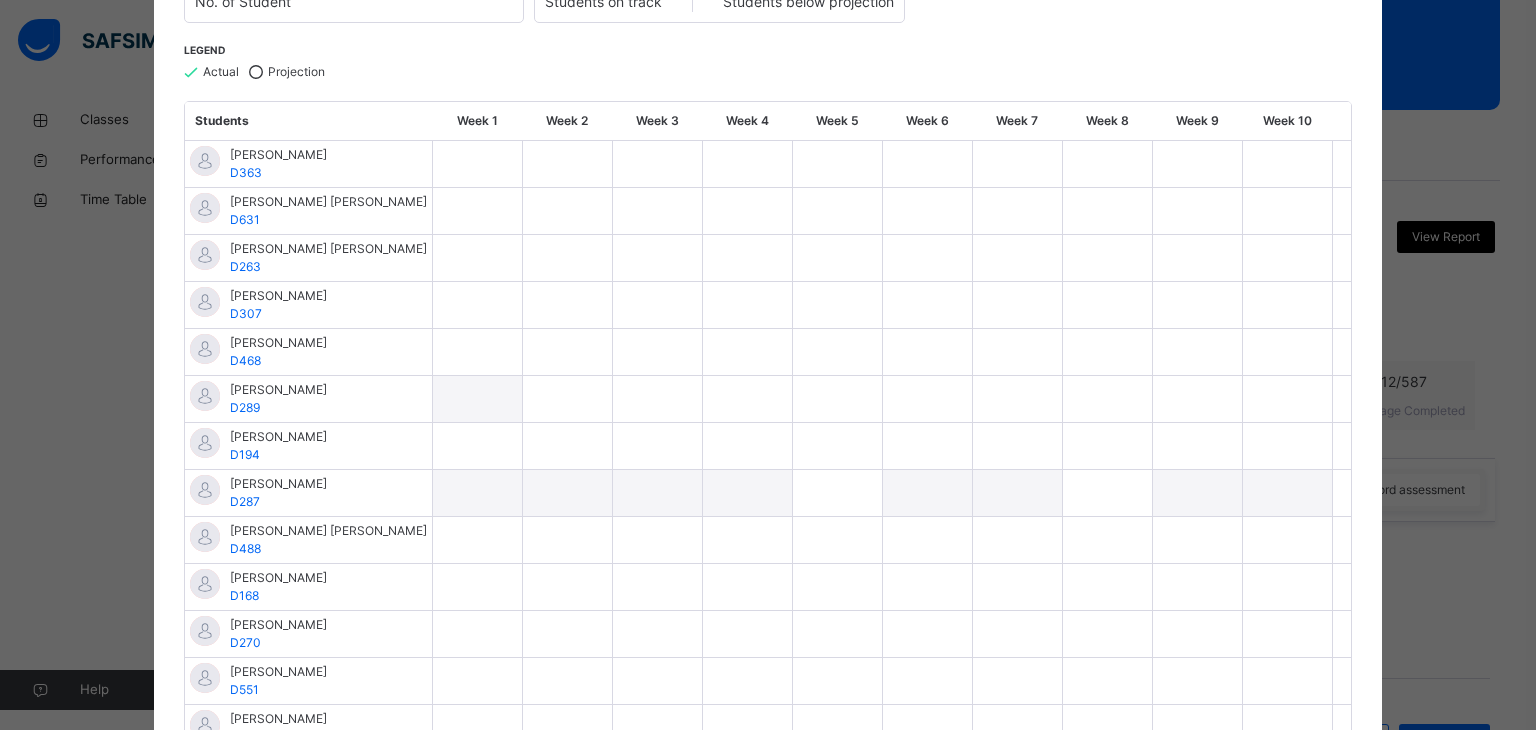scroll, scrollTop: 316, scrollLeft: 0, axis: vertical 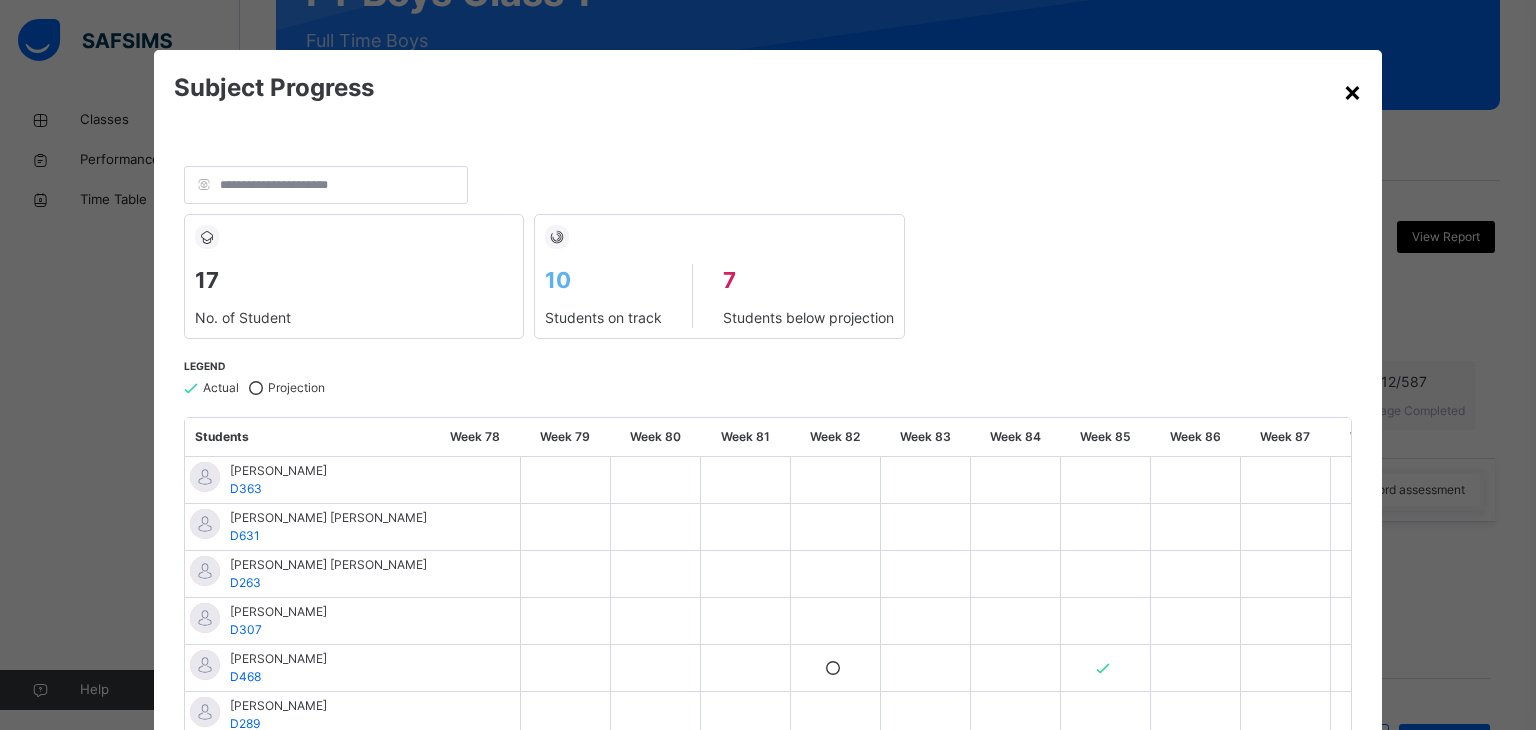 click on "×" at bounding box center [1352, 91] 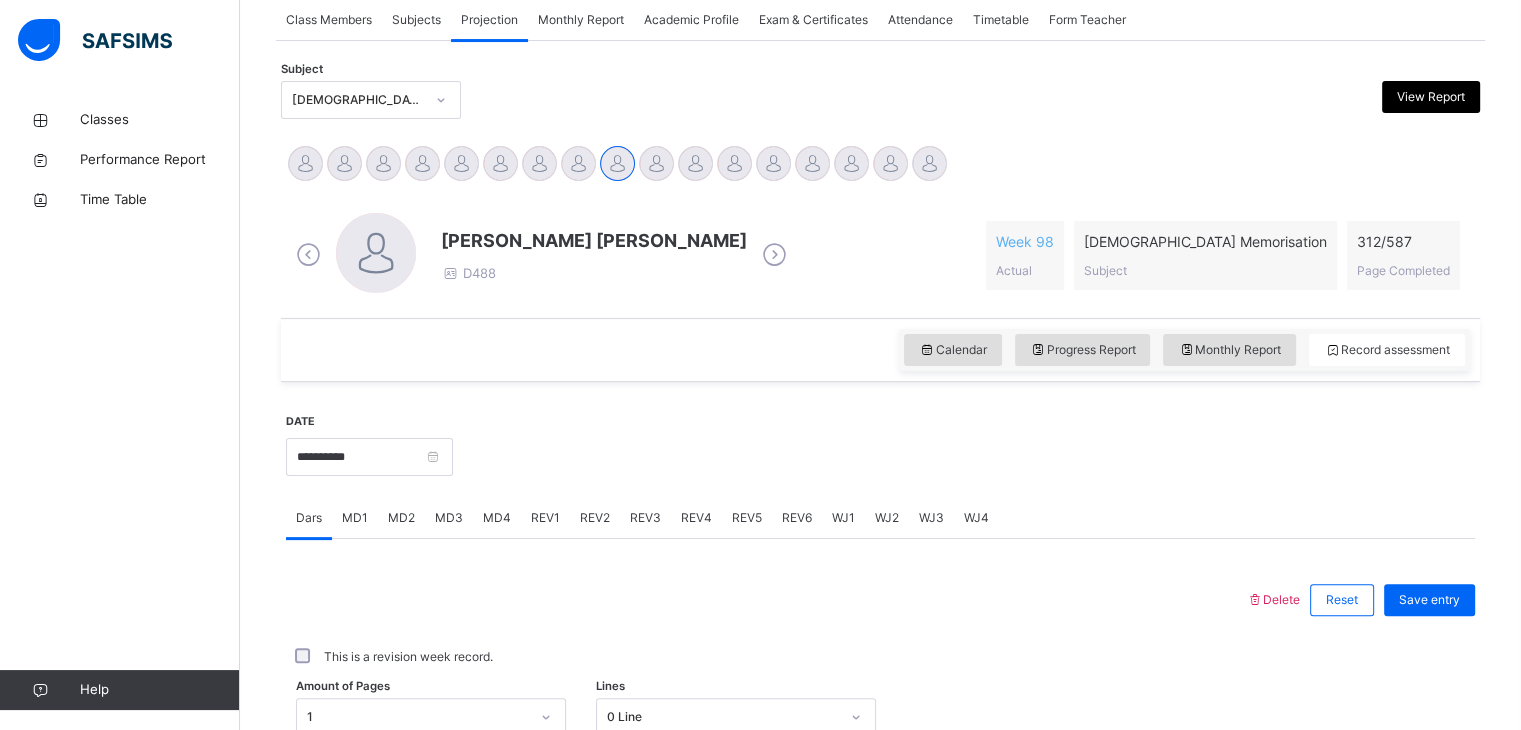 scroll, scrollTop: 378, scrollLeft: 0, axis: vertical 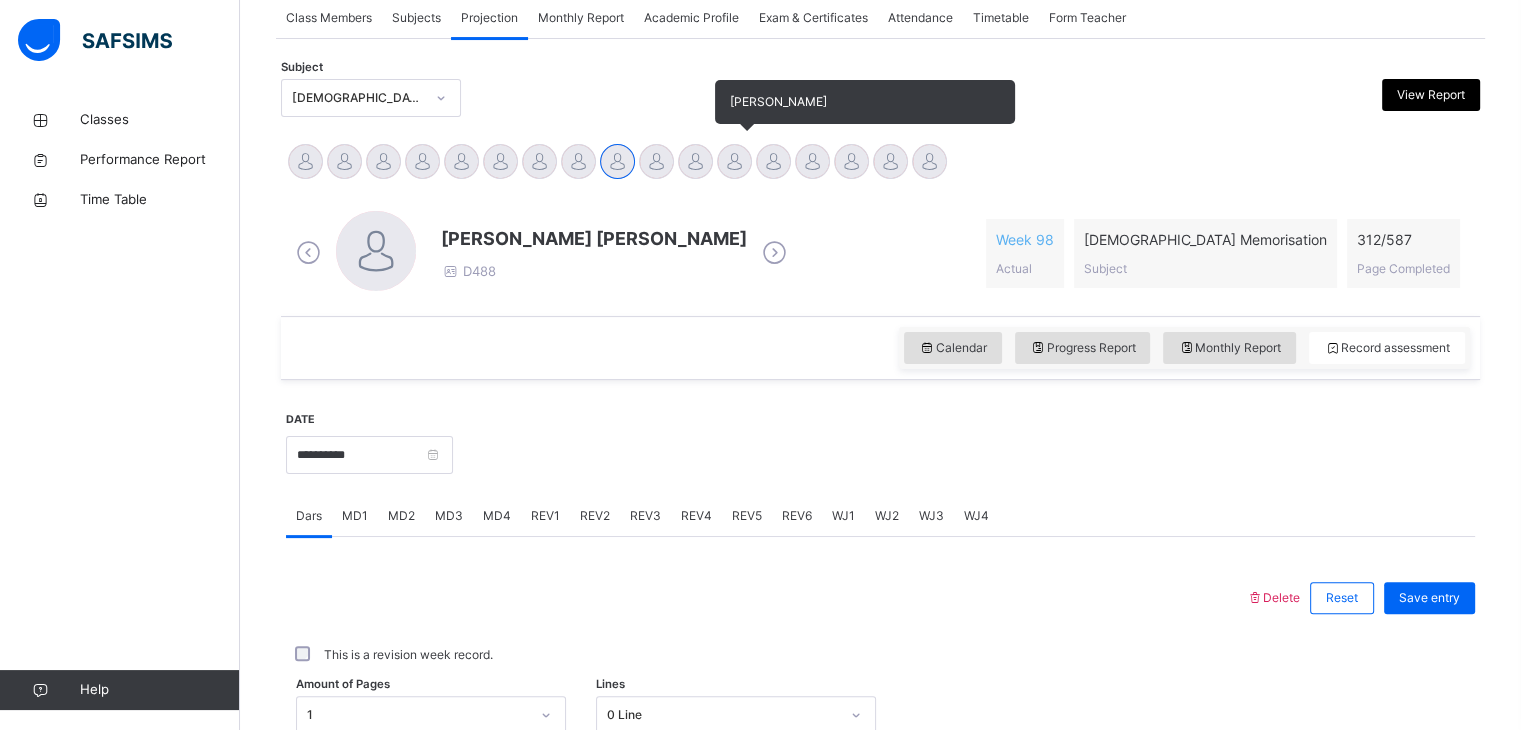 click at bounding box center (734, 161) 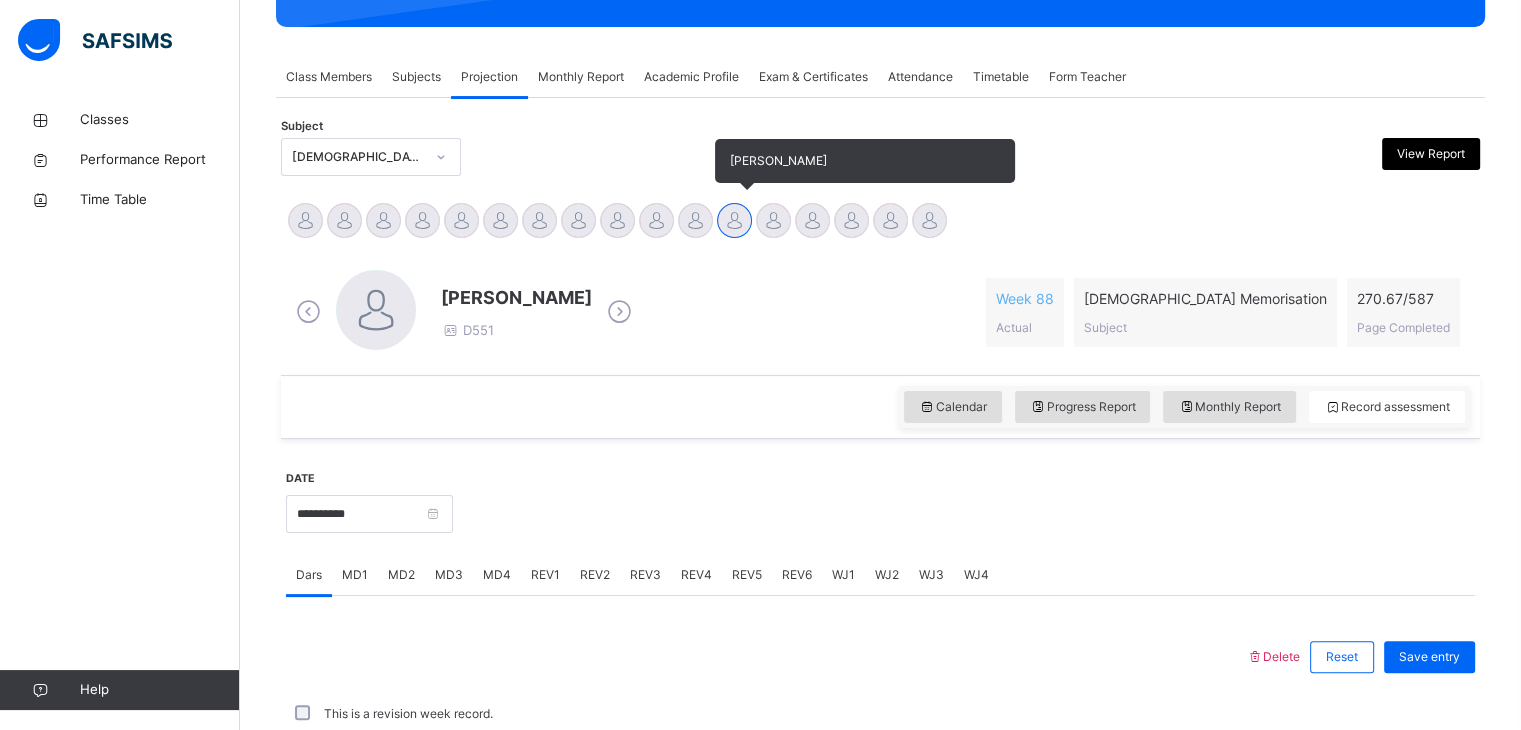 scroll, scrollTop: 378, scrollLeft: 0, axis: vertical 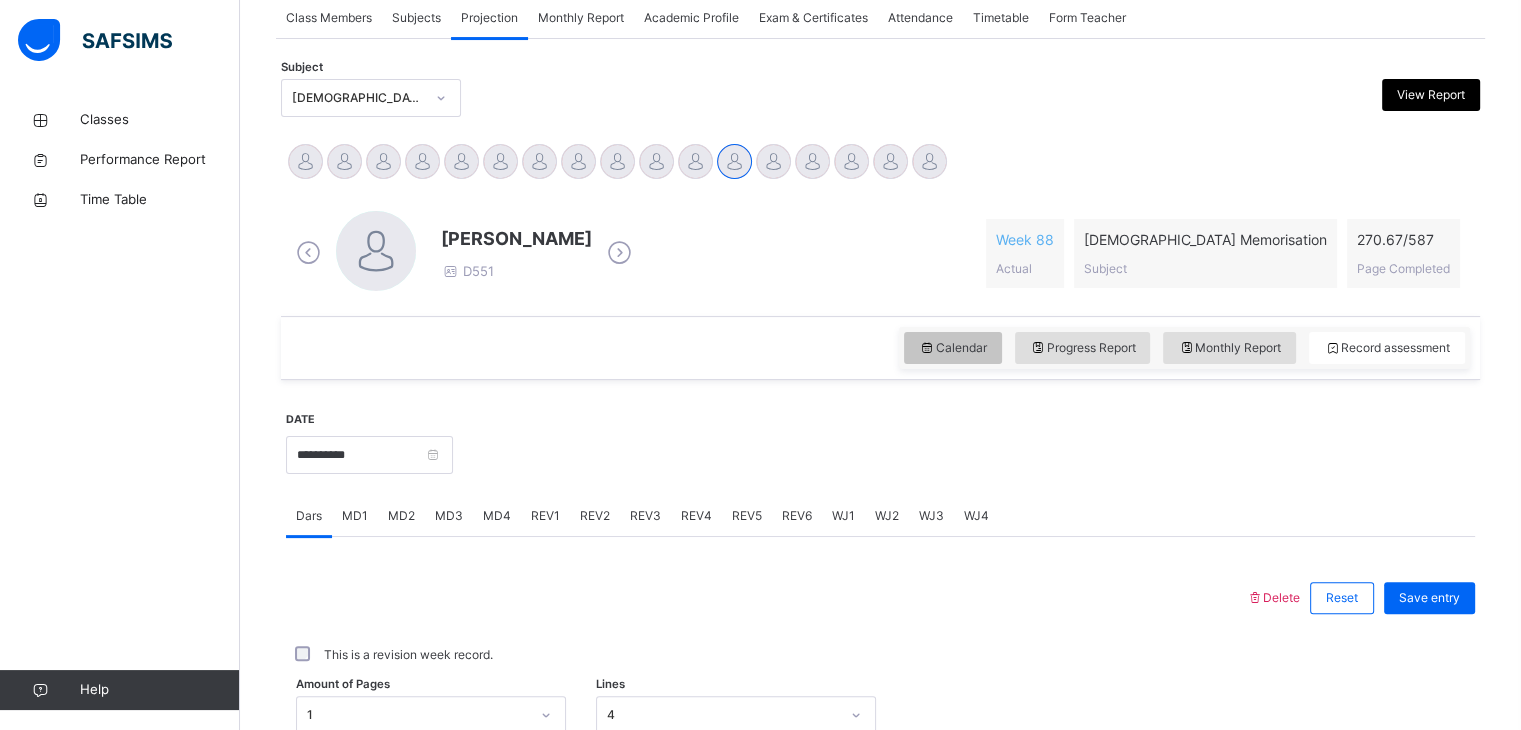 click on "Calendar" at bounding box center [953, 348] 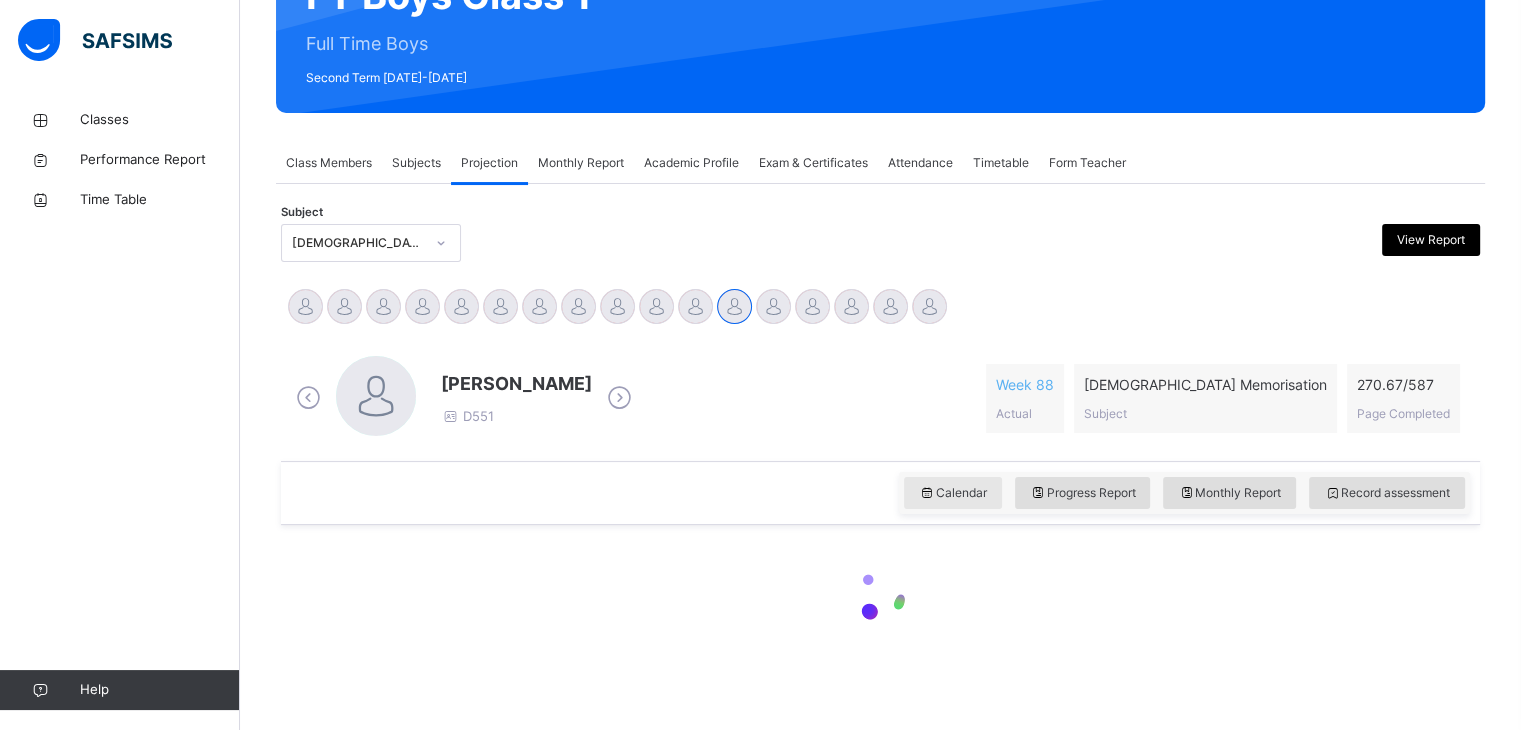 scroll, scrollTop: 378, scrollLeft: 0, axis: vertical 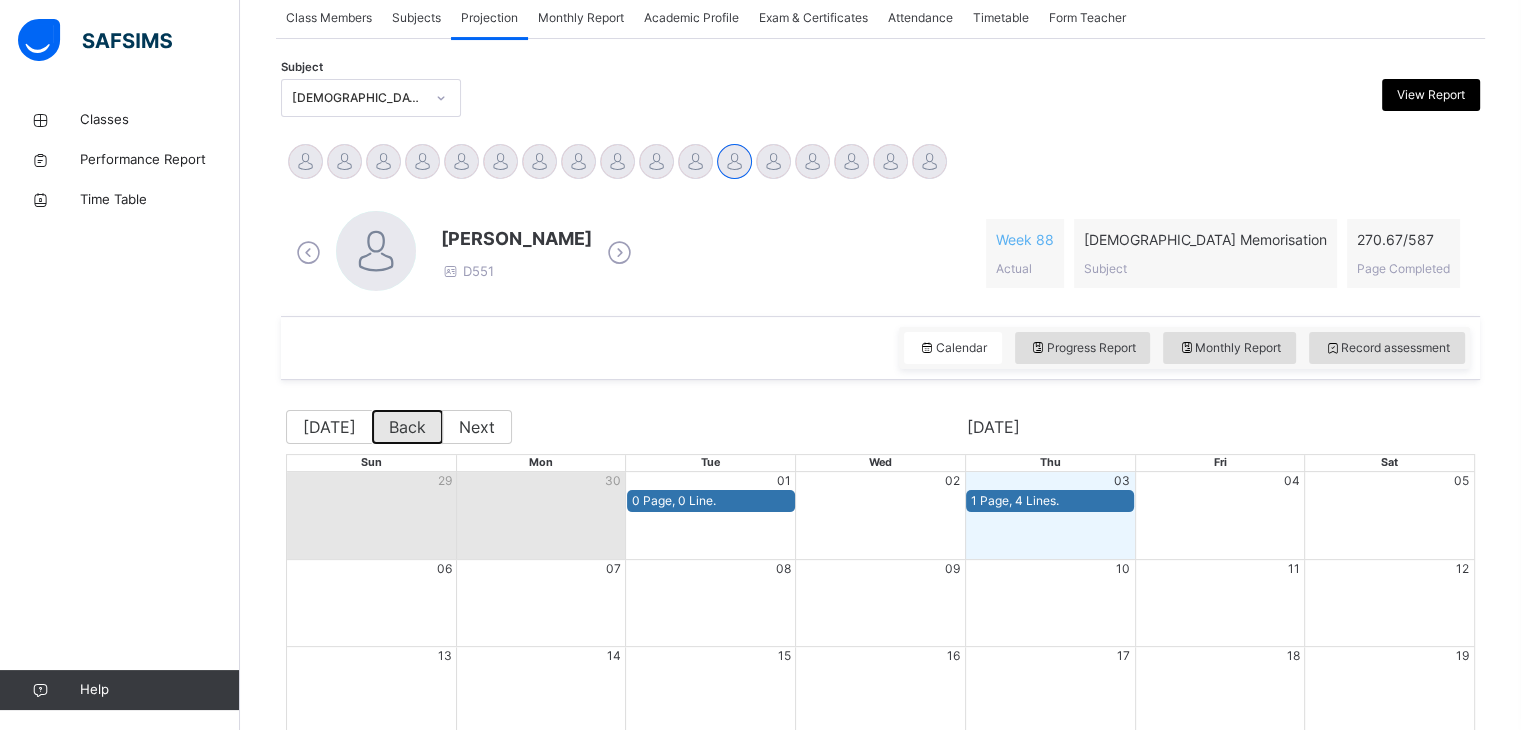 click on "Back" at bounding box center [407, 427] 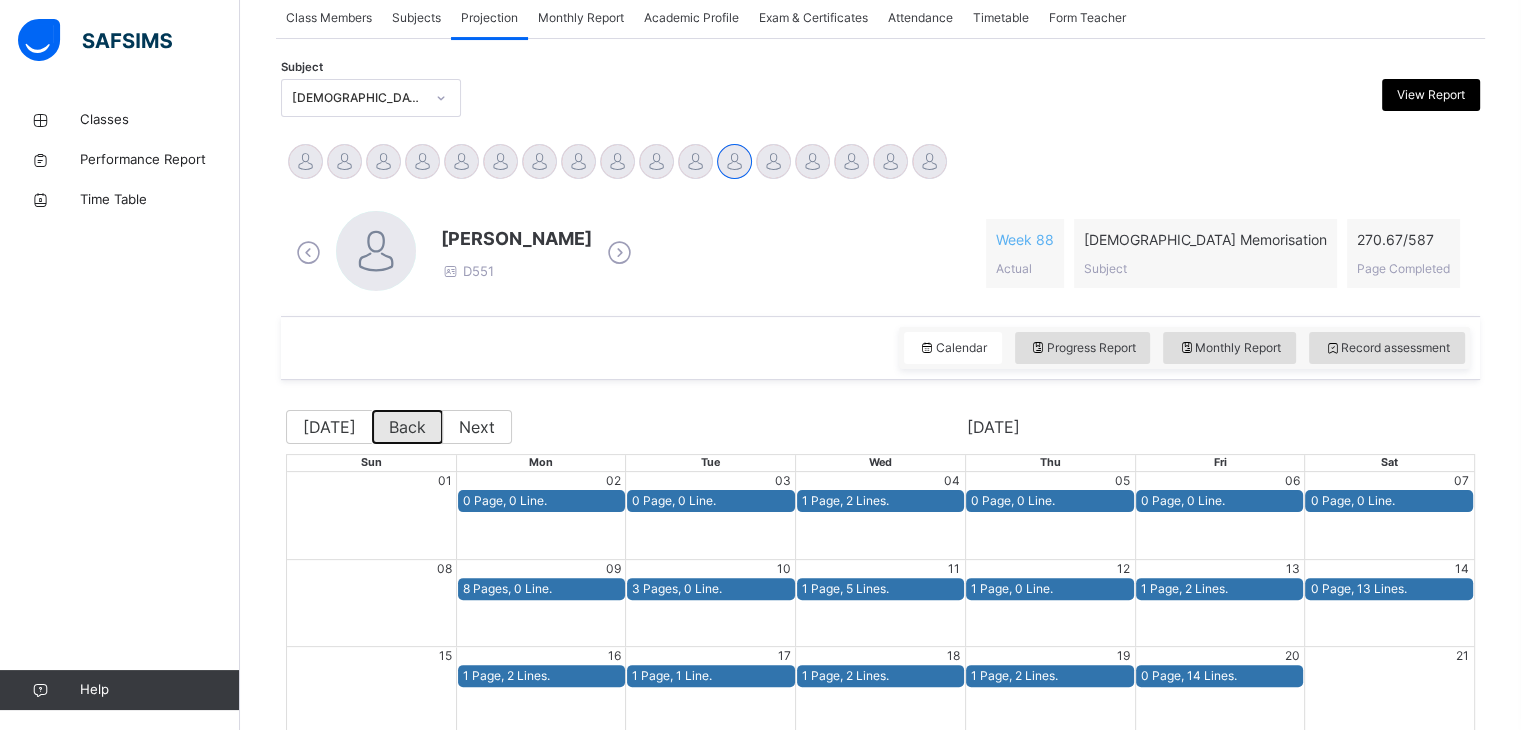 click on "Back" at bounding box center (407, 427) 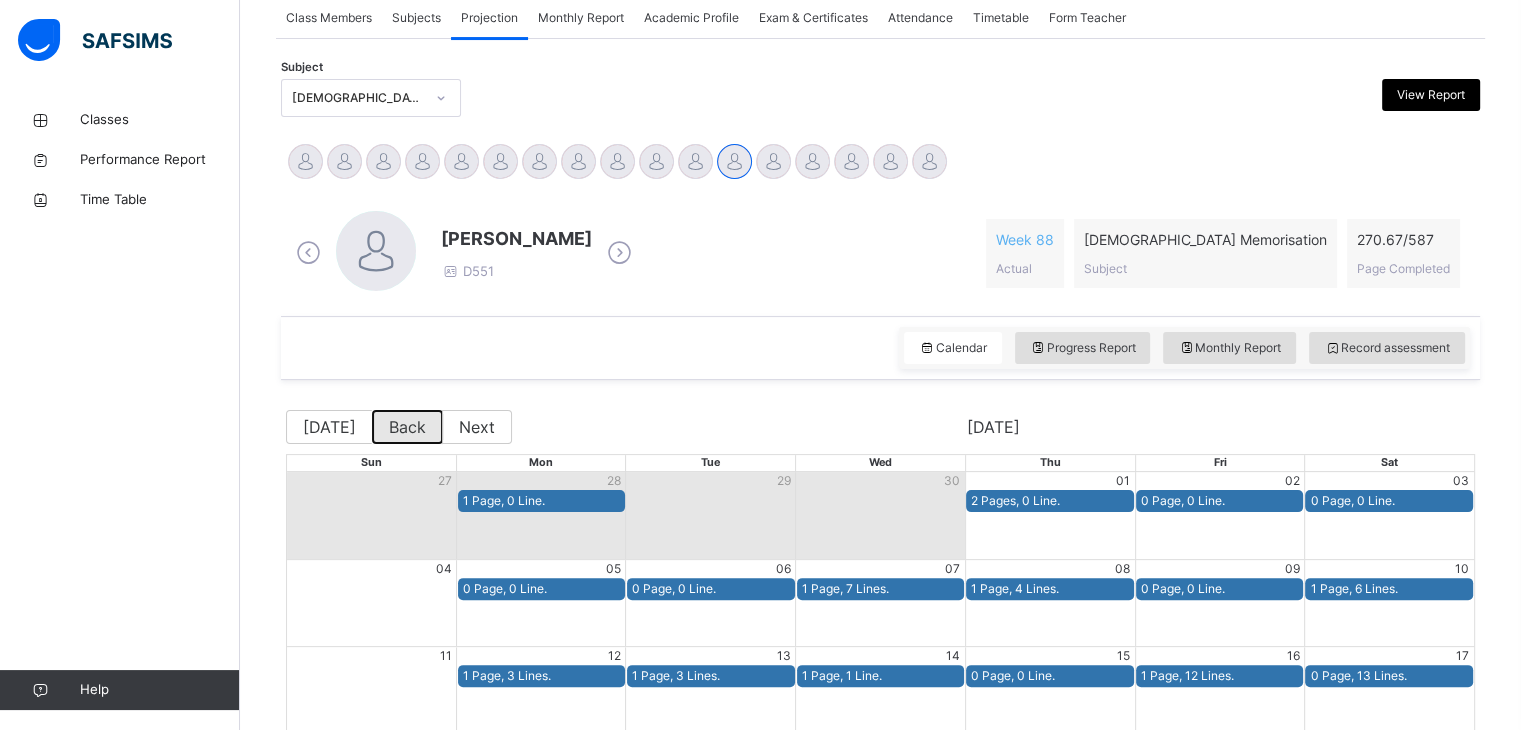 click on "Back" at bounding box center [407, 427] 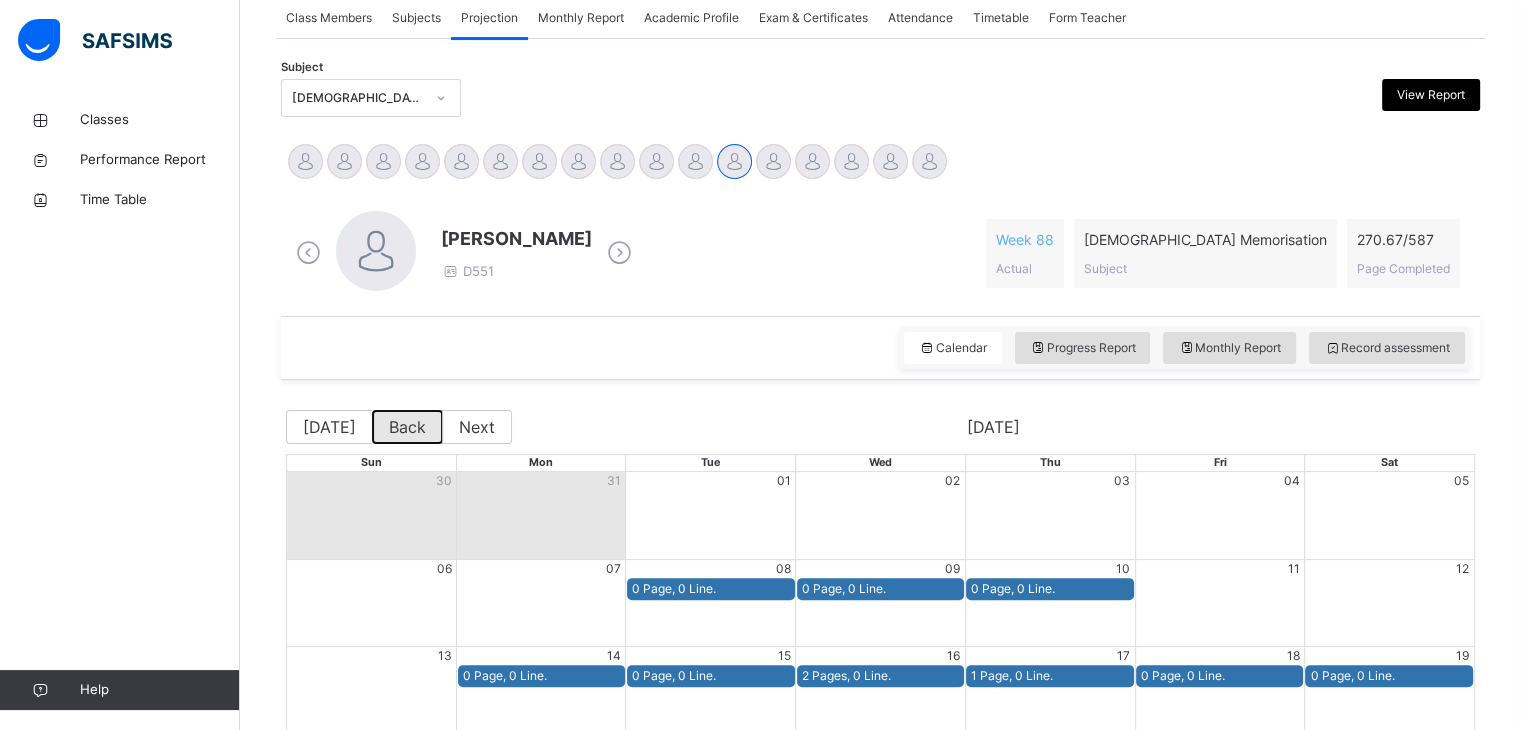 click on "Back" at bounding box center (407, 427) 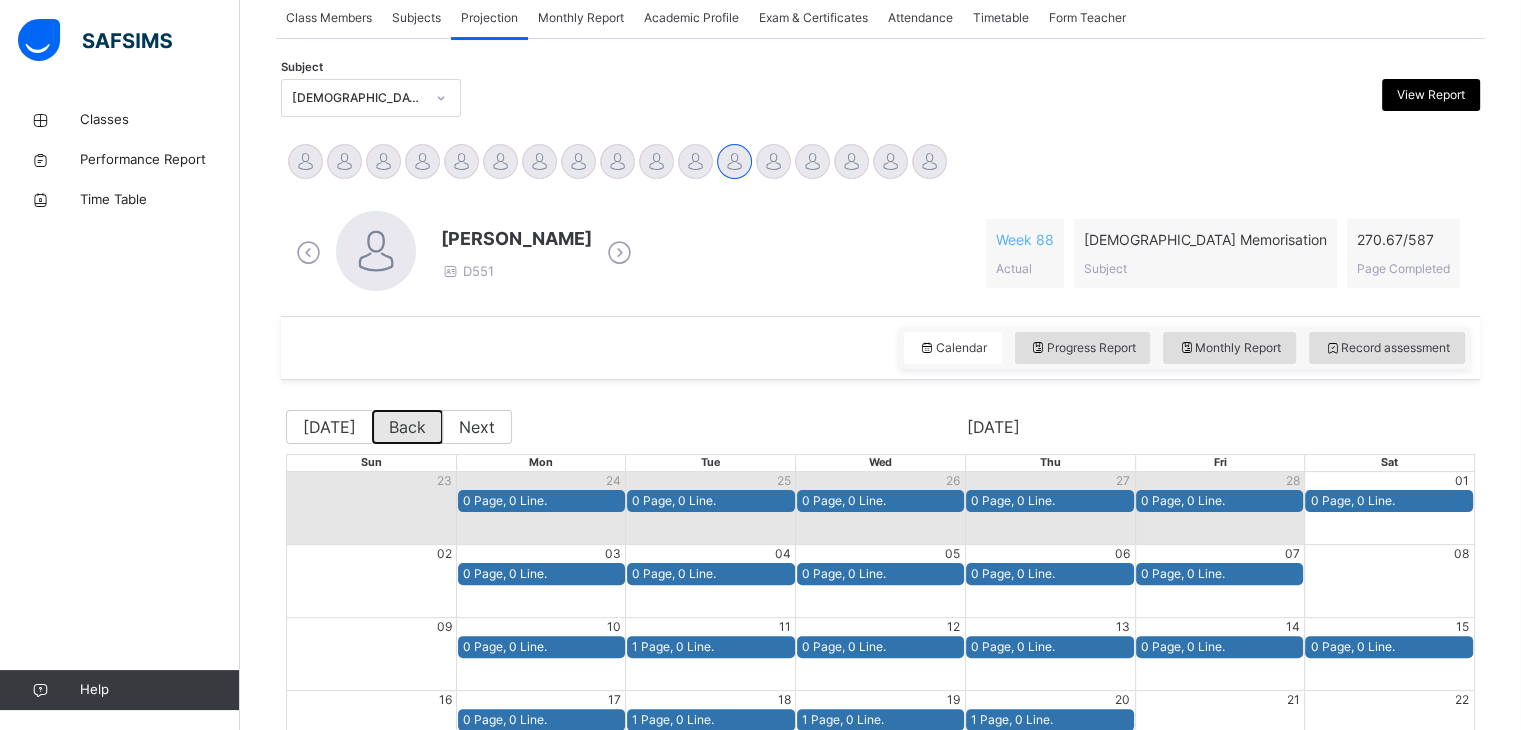 click on "Back" at bounding box center (407, 427) 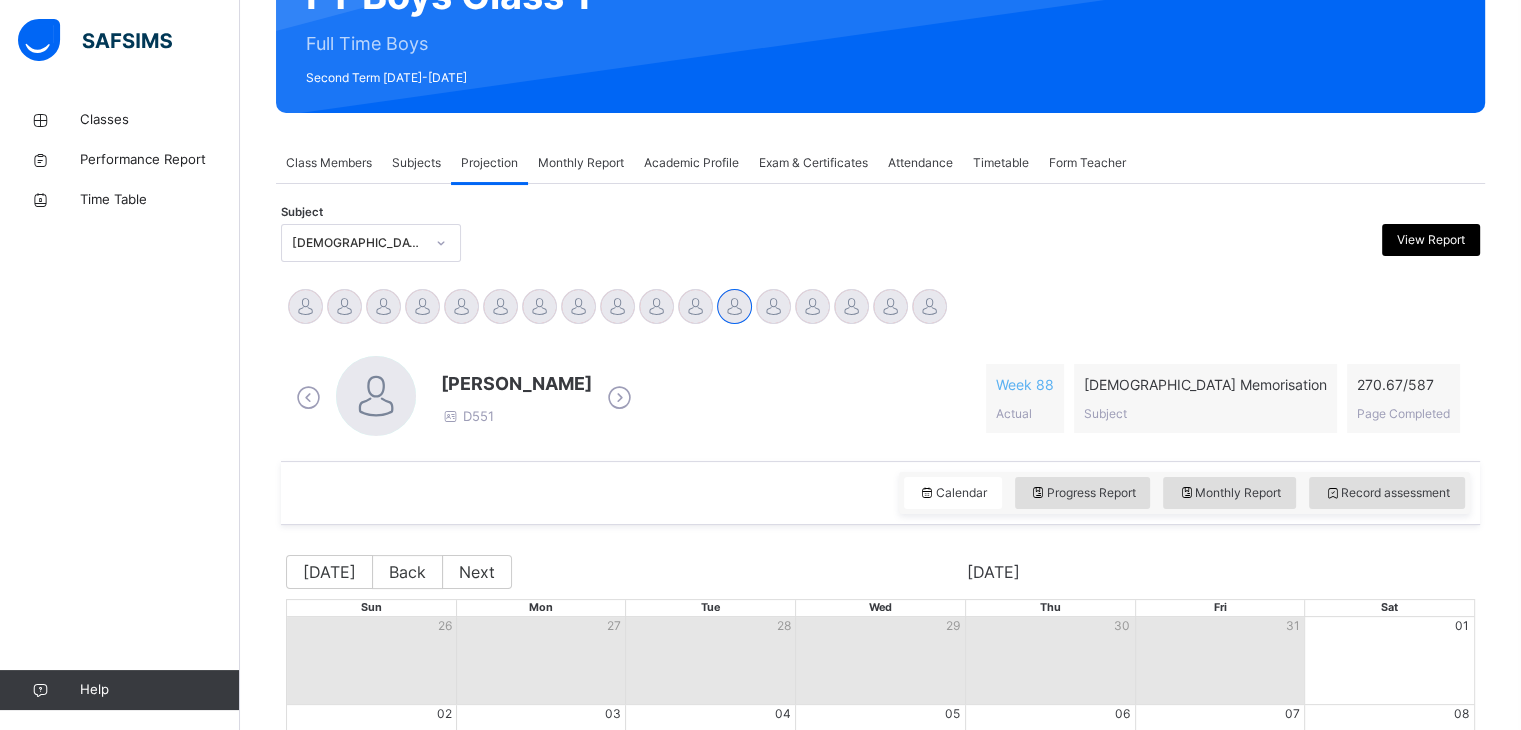 scroll, scrollTop: 378, scrollLeft: 0, axis: vertical 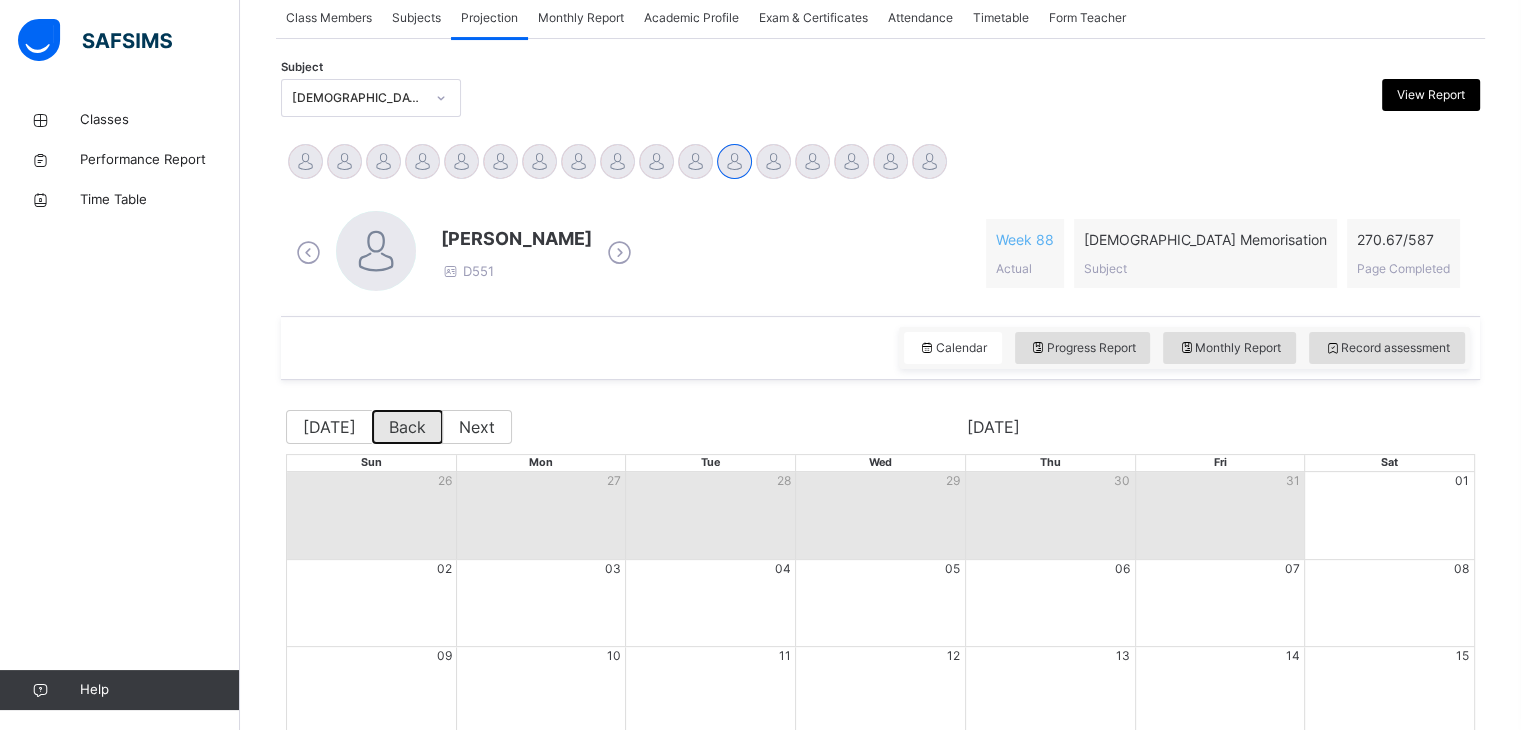 click on "Back" at bounding box center (407, 427) 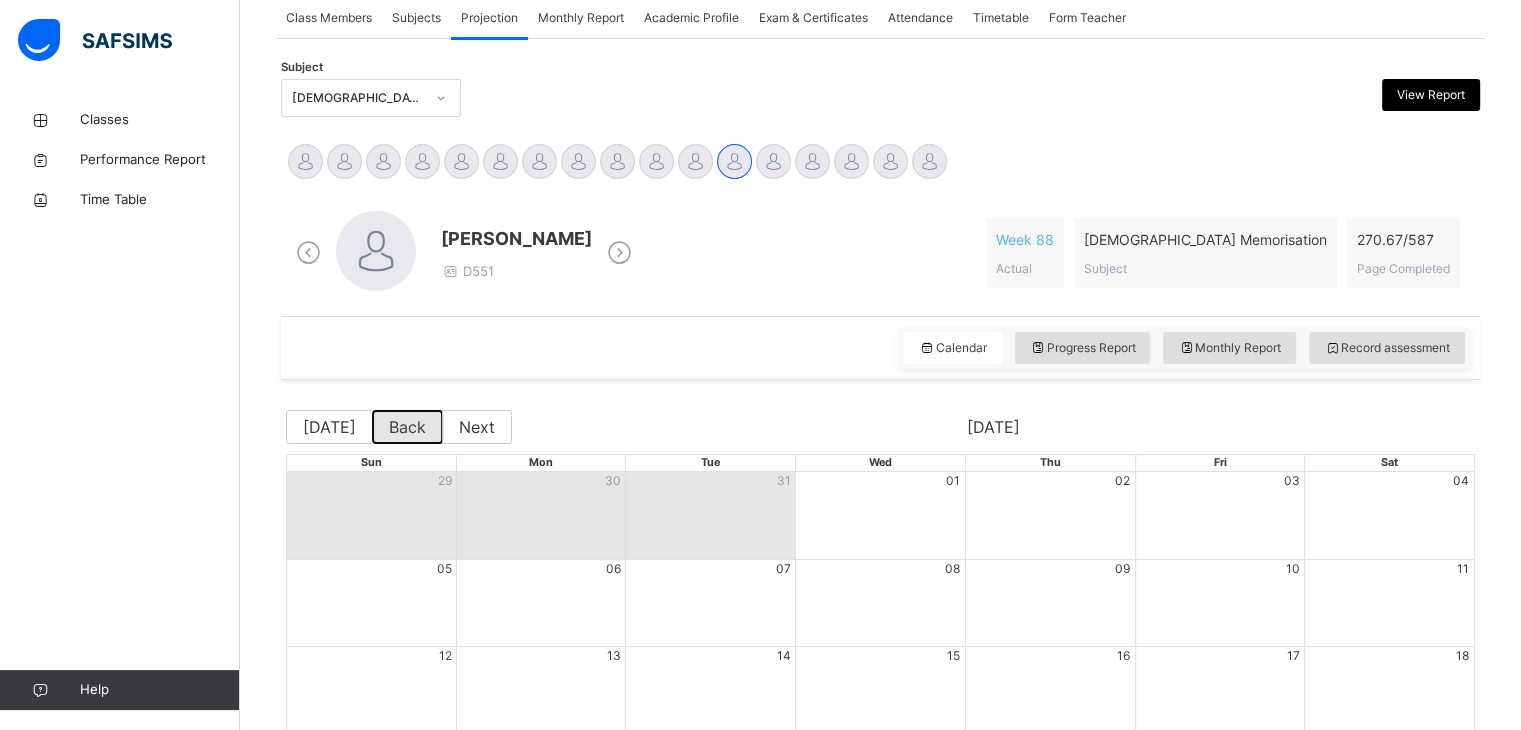 click on "Back" at bounding box center (407, 427) 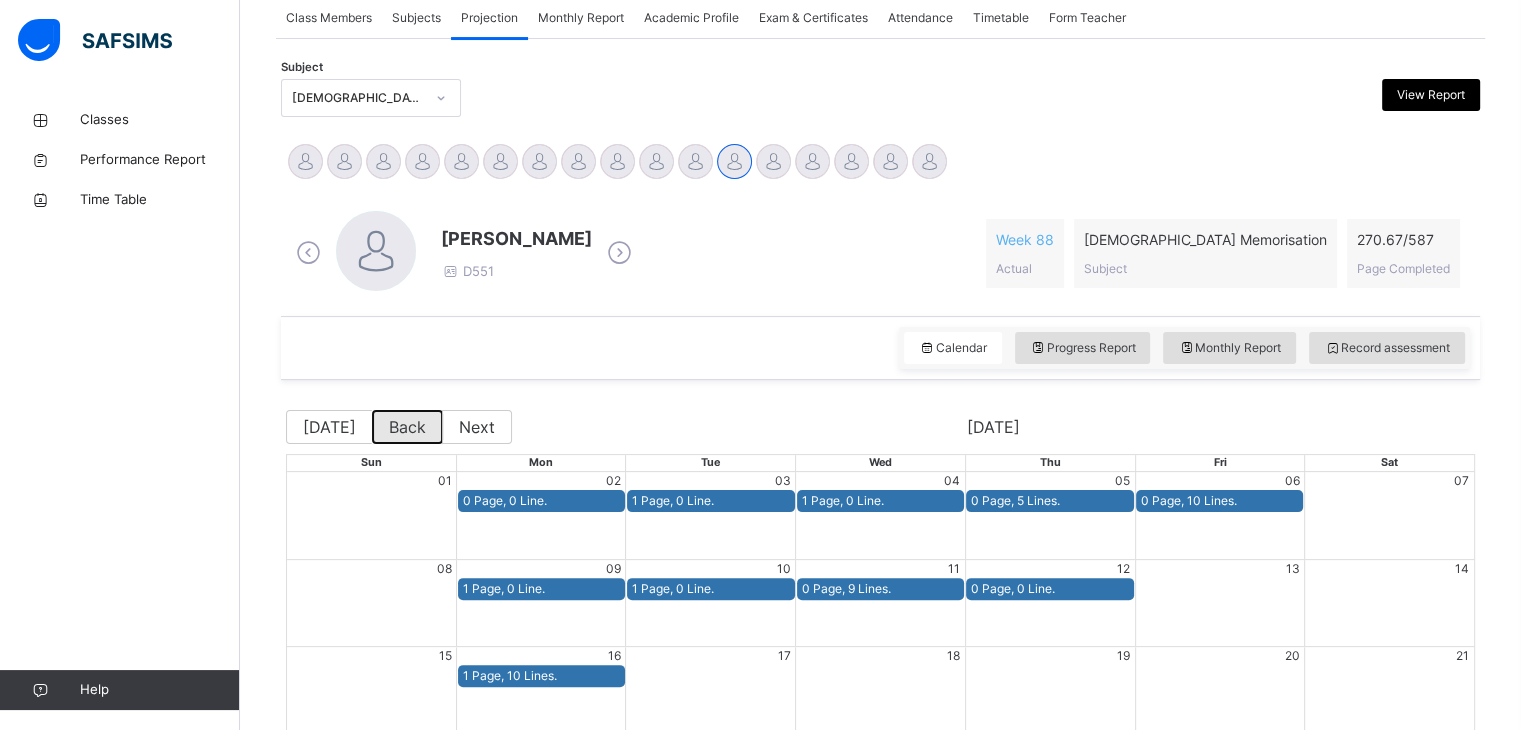 click on "Back" at bounding box center [407, 427] 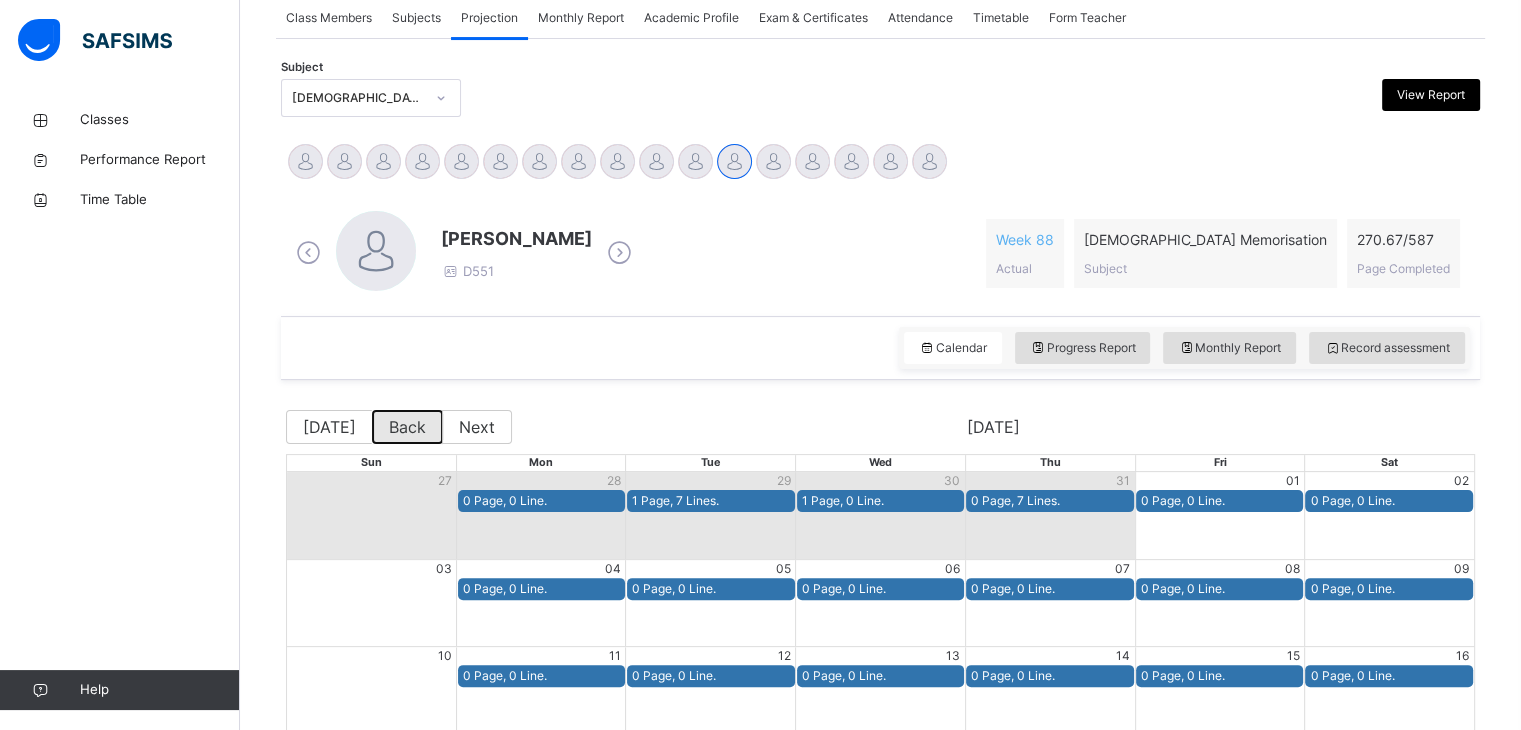 click on "Back" at bounding box center [407, 427] 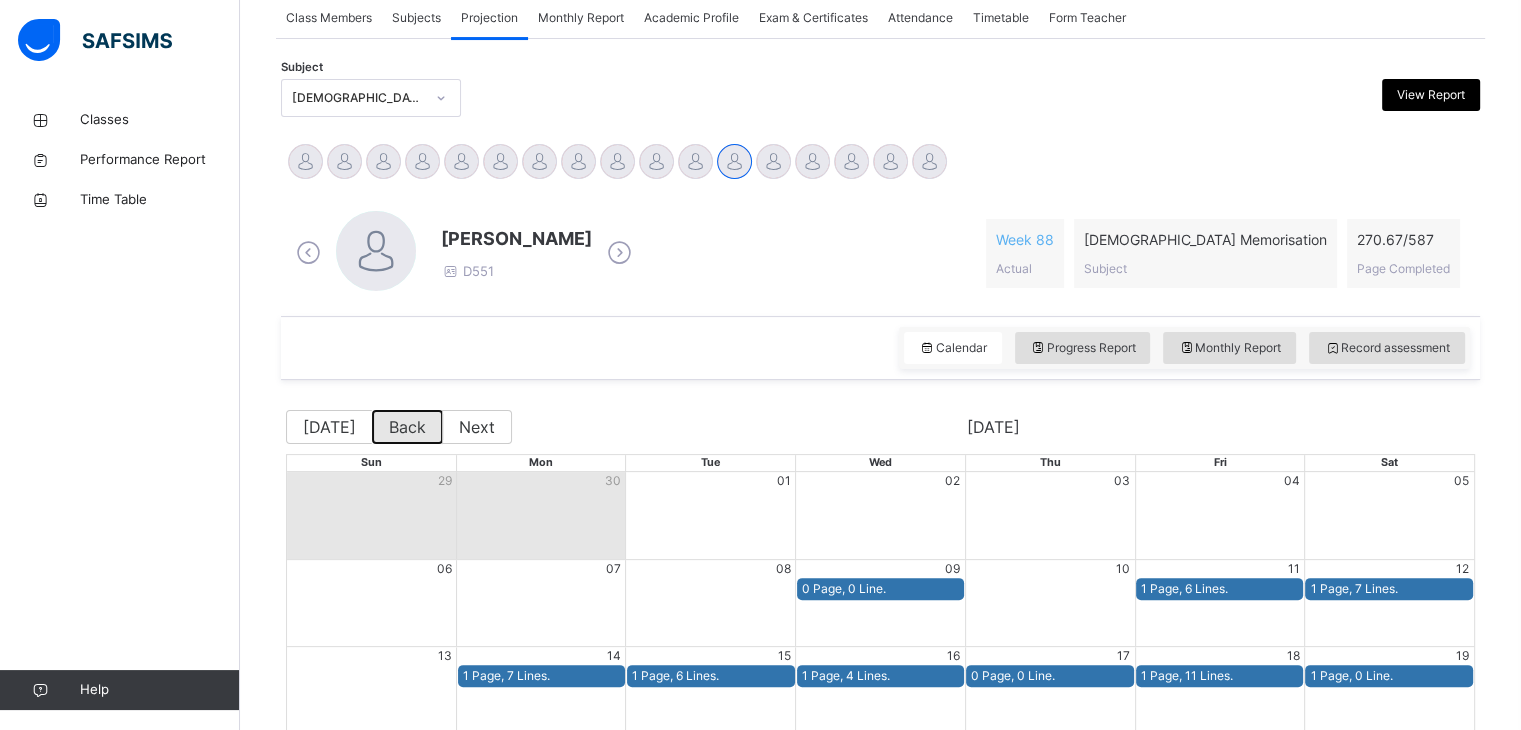 click on "Back" at bounding box center [407, 427] 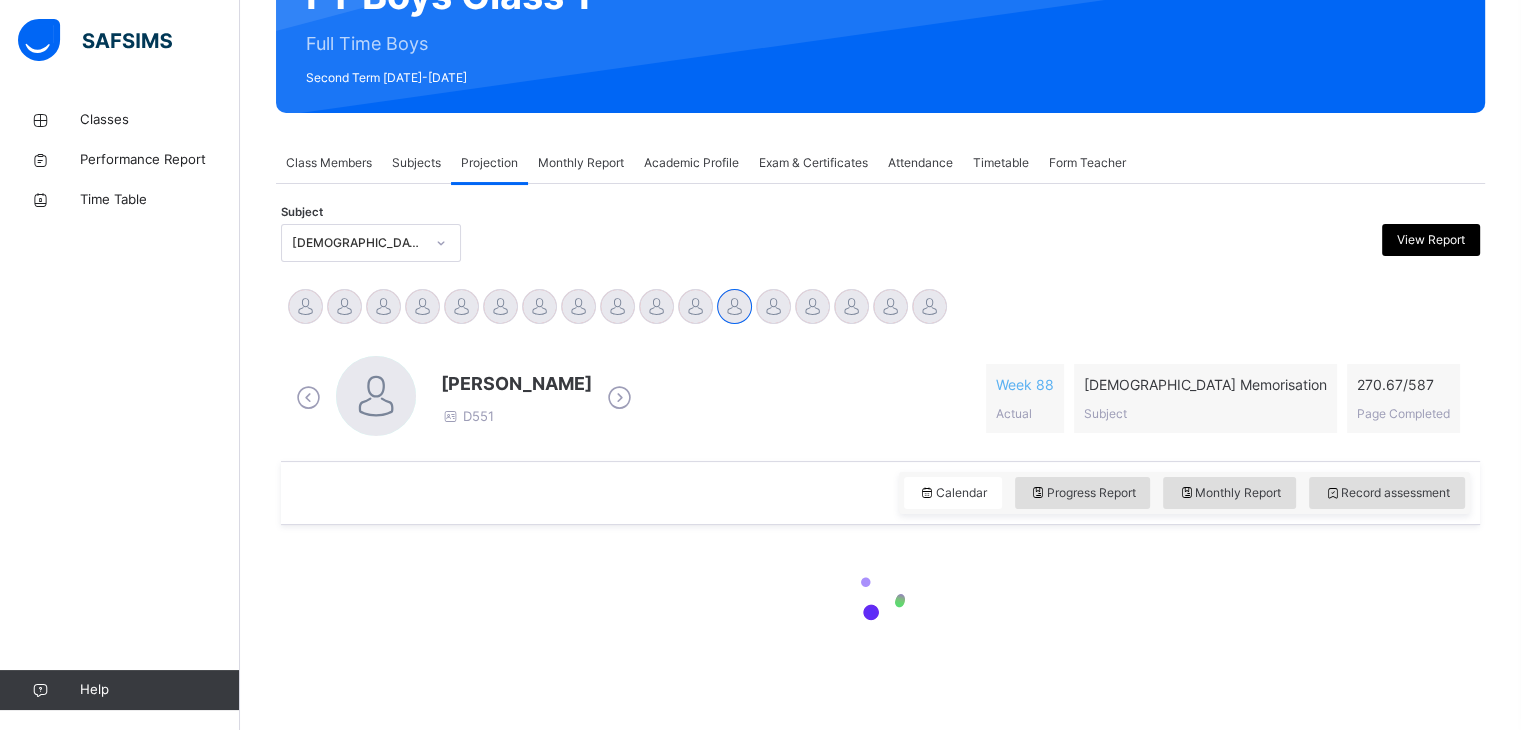 scroll, scrollTop: 378, scrollLeft: 0, axis: vertical 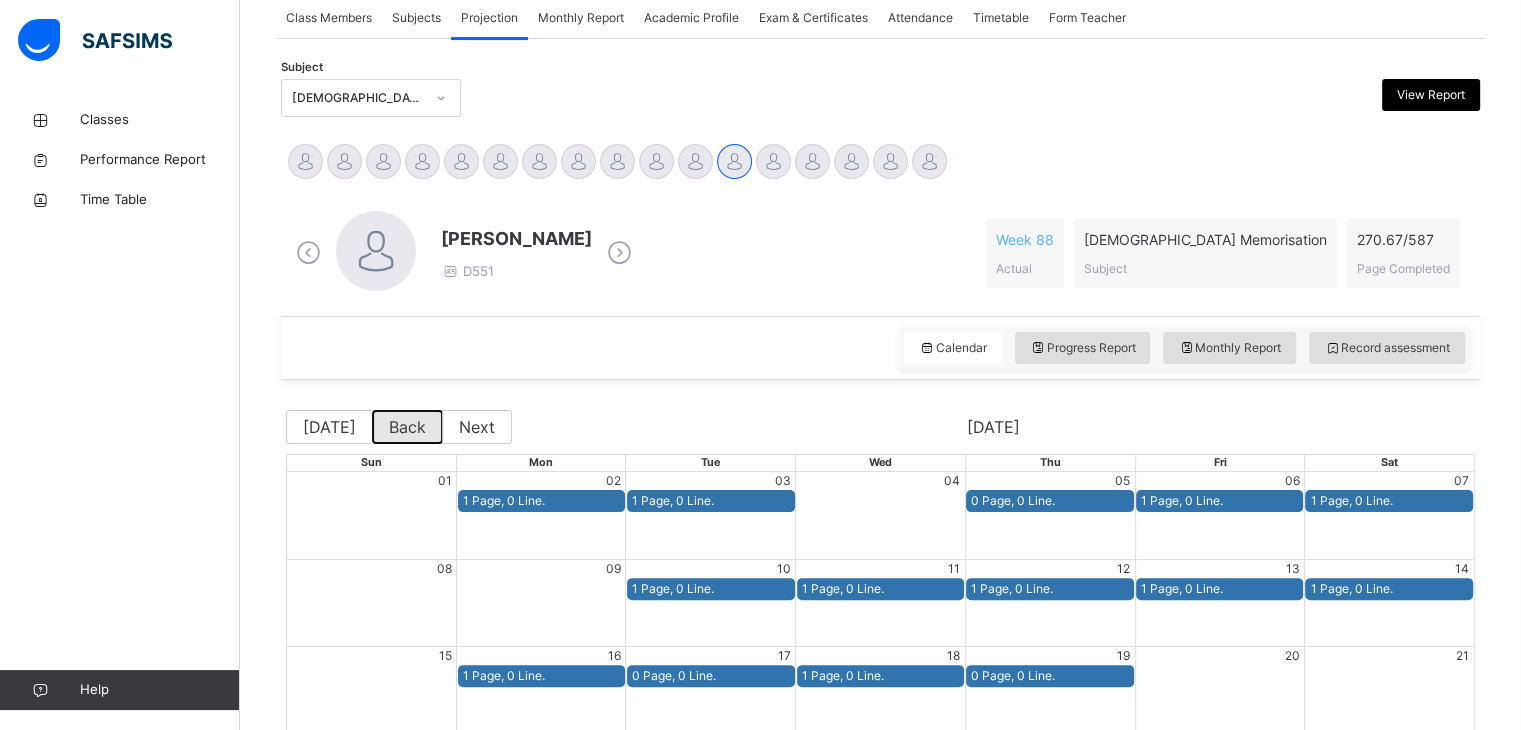 click on "Back" at bounding box center [407, 427] 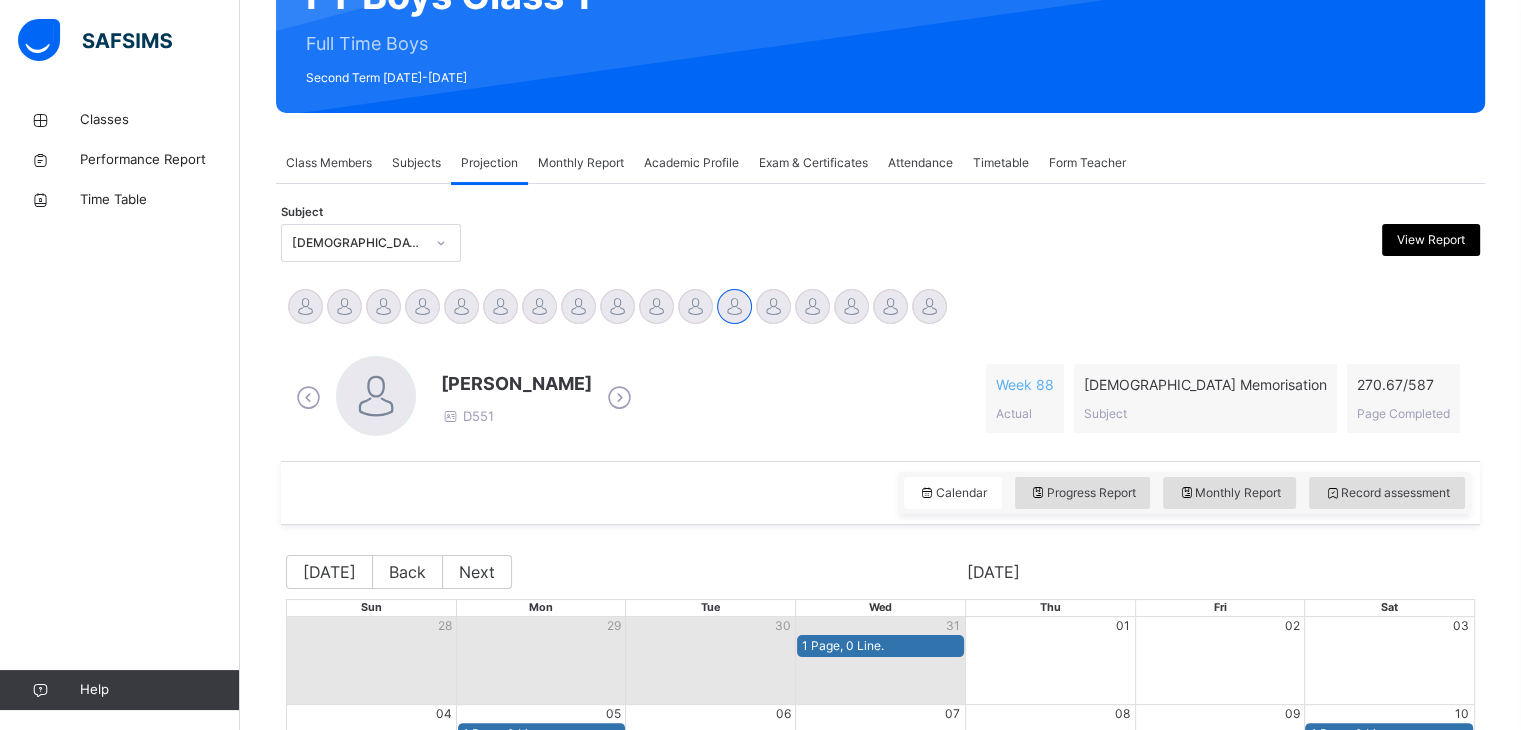 scroll, scrollTop: 378, scrollLeft: 0, axis: vertical 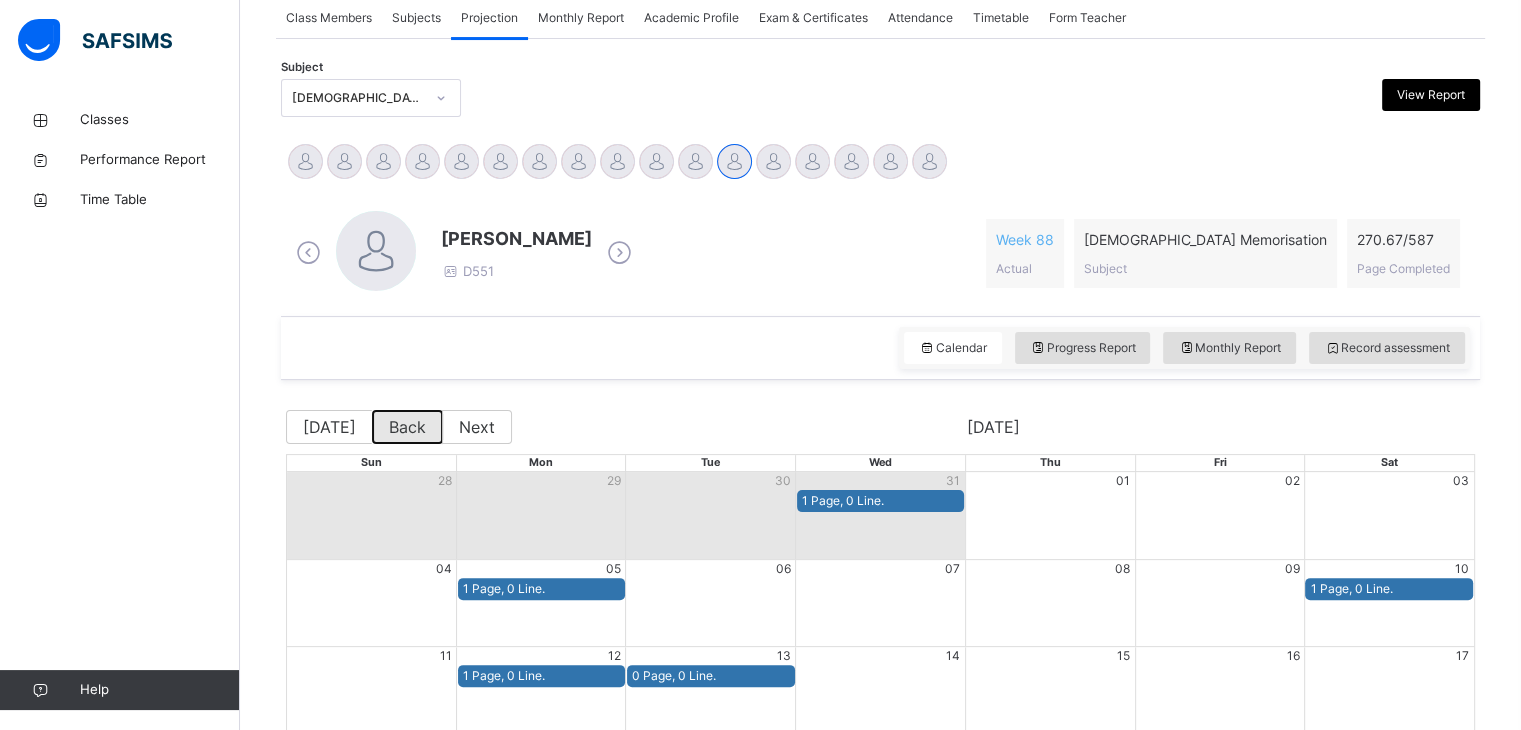 click on "Back" at bounding box center [407, 427] 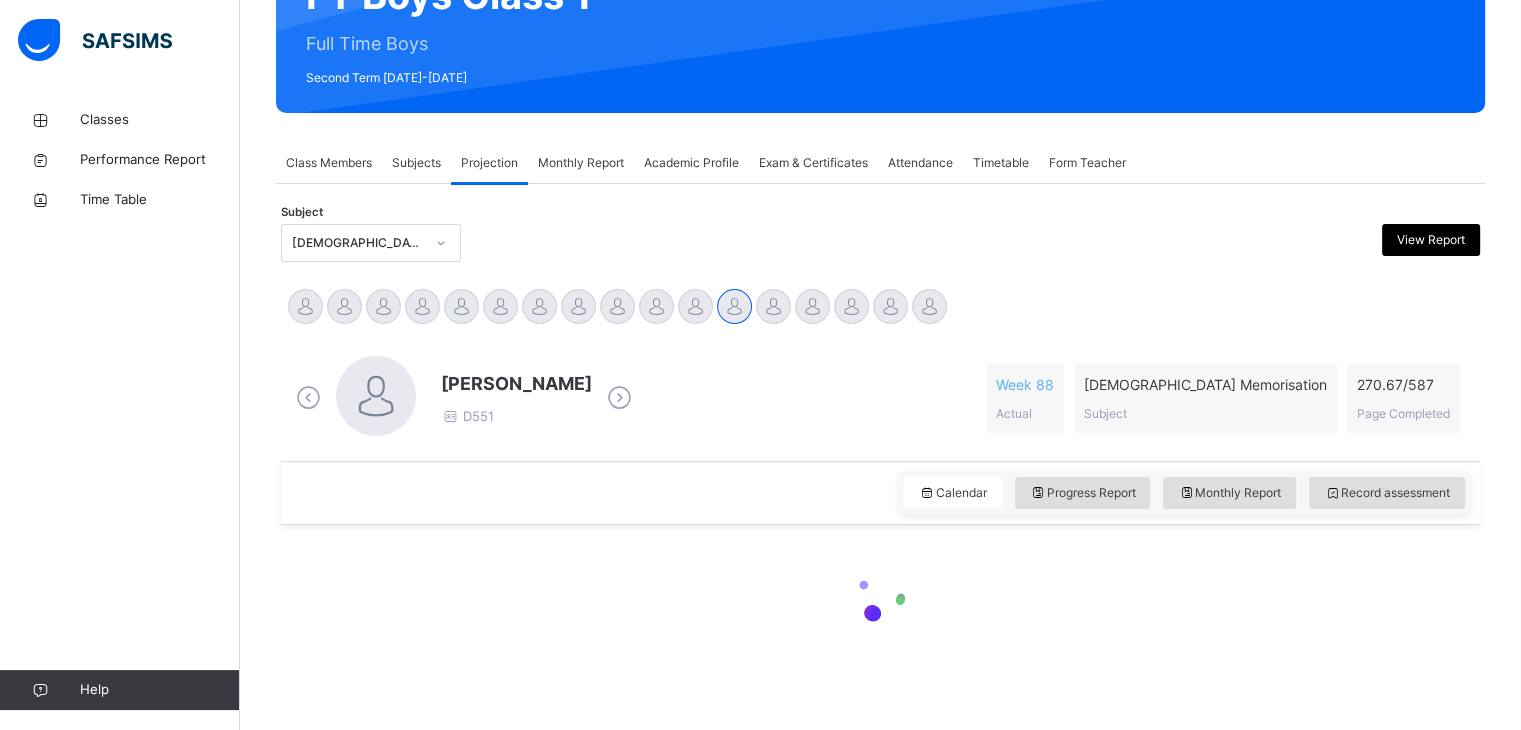 scroll, scrollTop: 378, scrollLeft: 0, axis: vertical 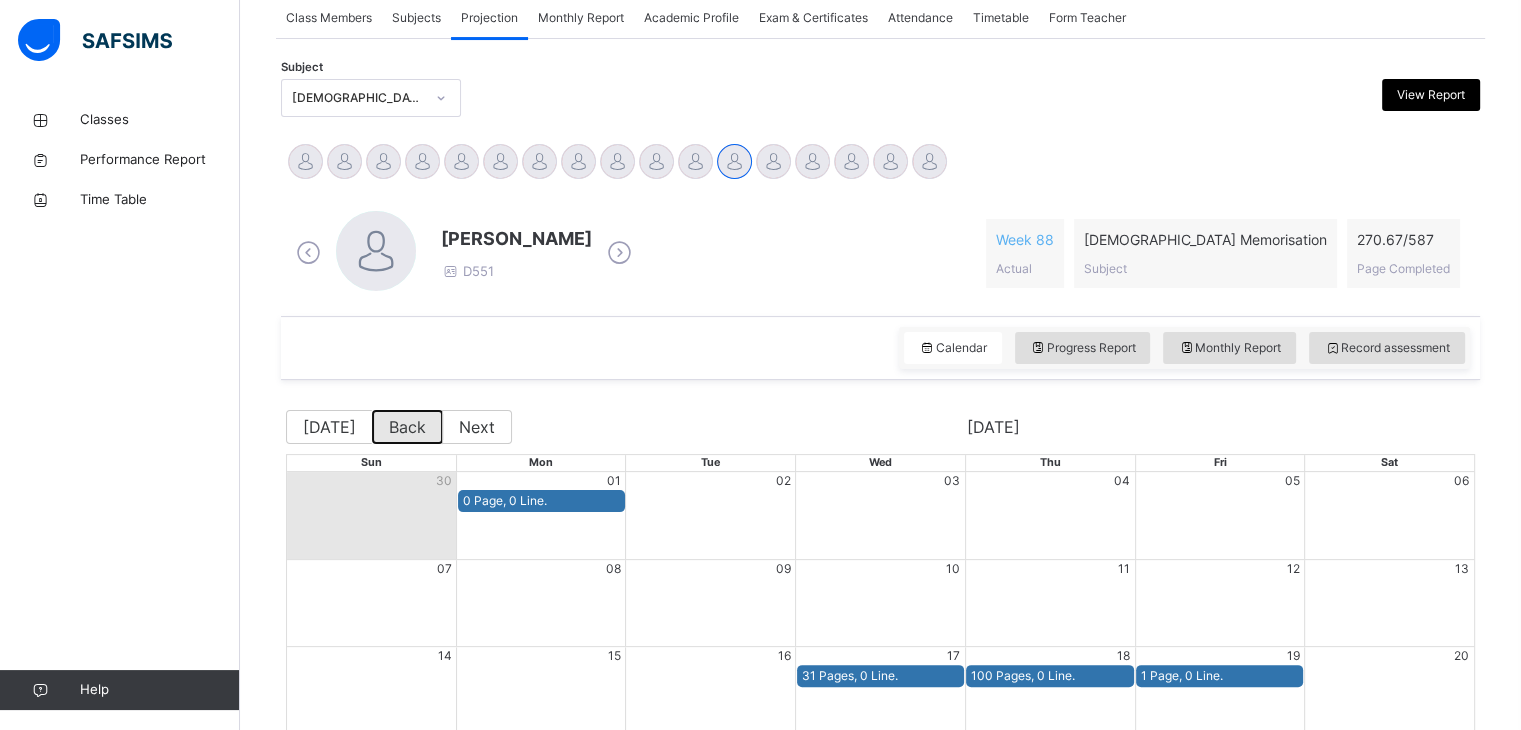 click on "Back" at bounding box center (407, 427) 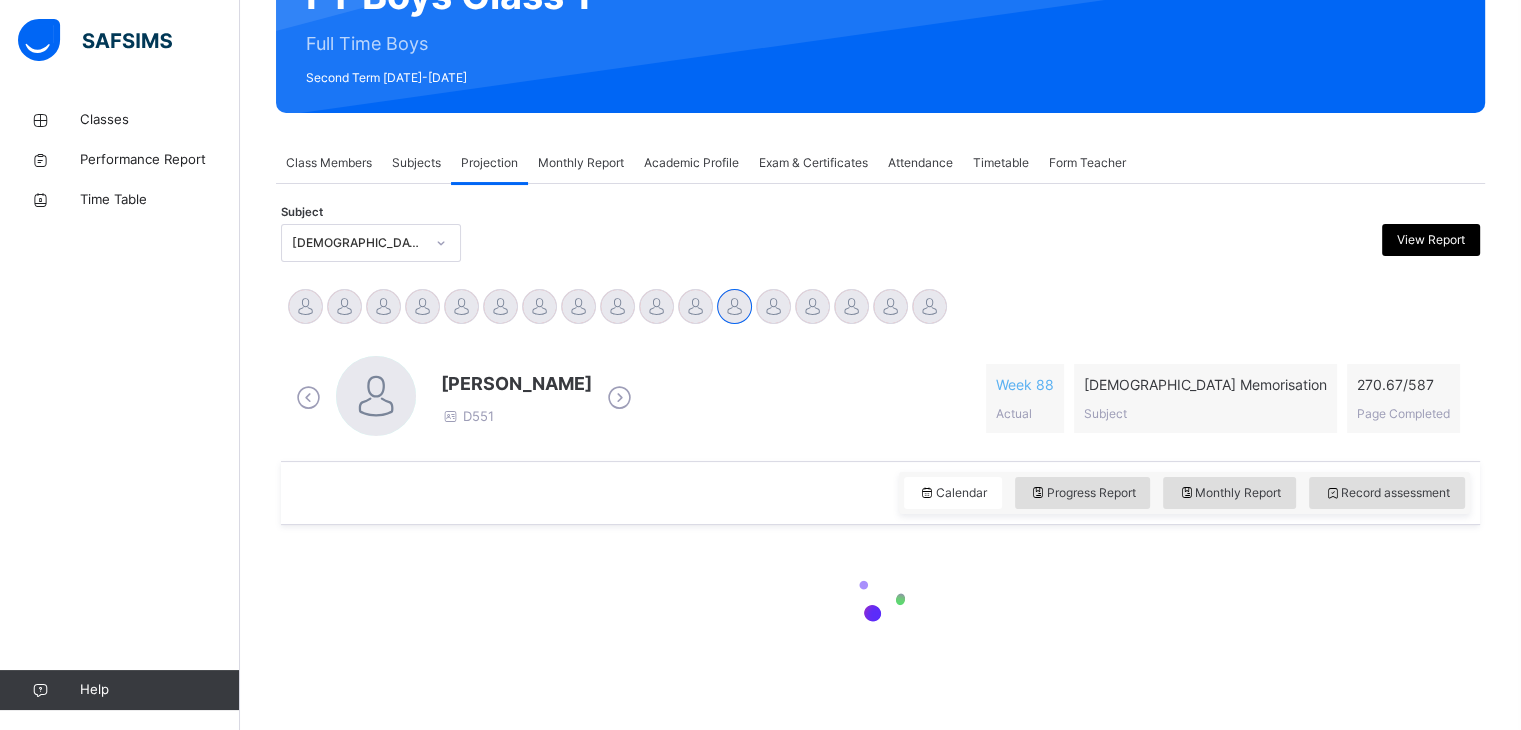 scroll, scrollTop: 378, scrollLeft: 0, axis: vertical 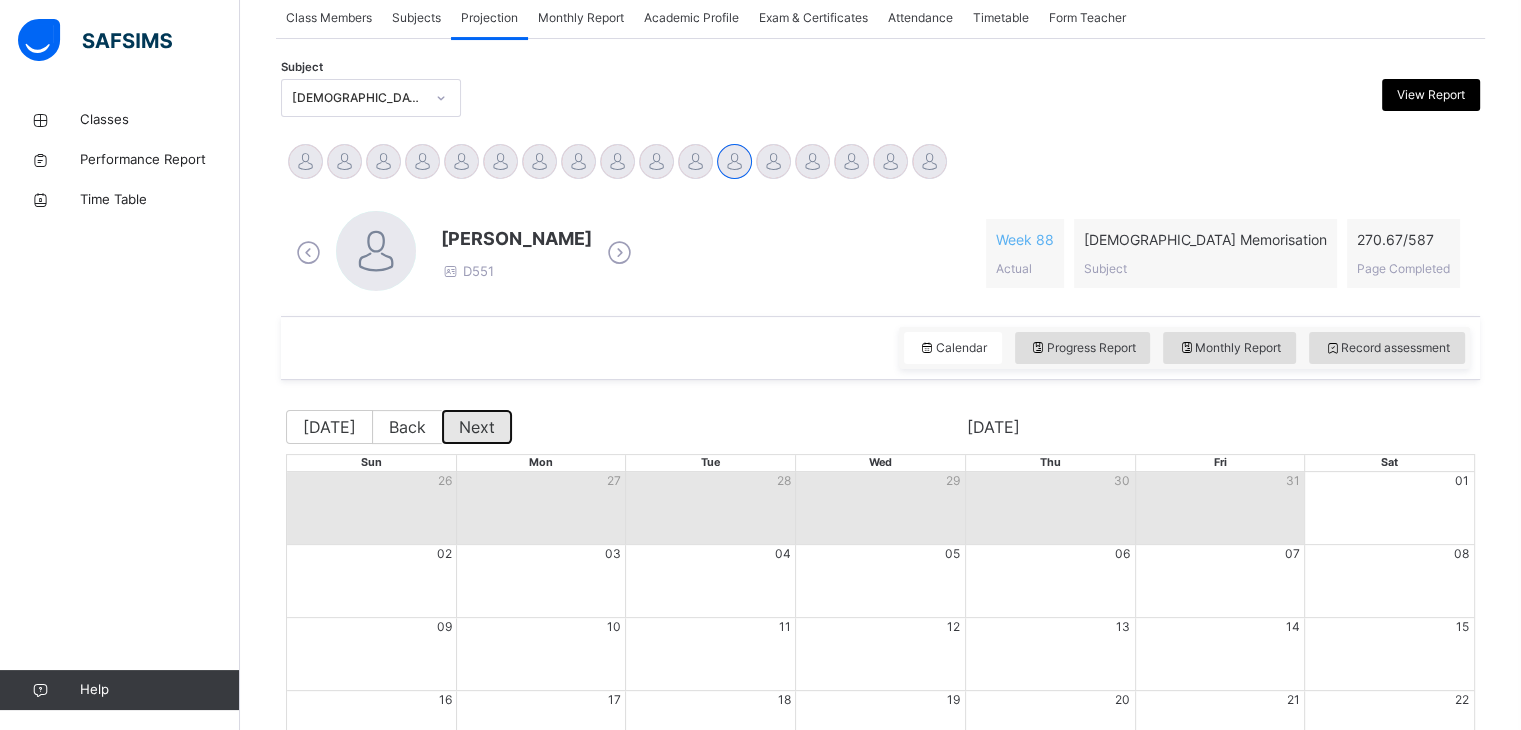click on "Next" at bounding box center (477, 427) 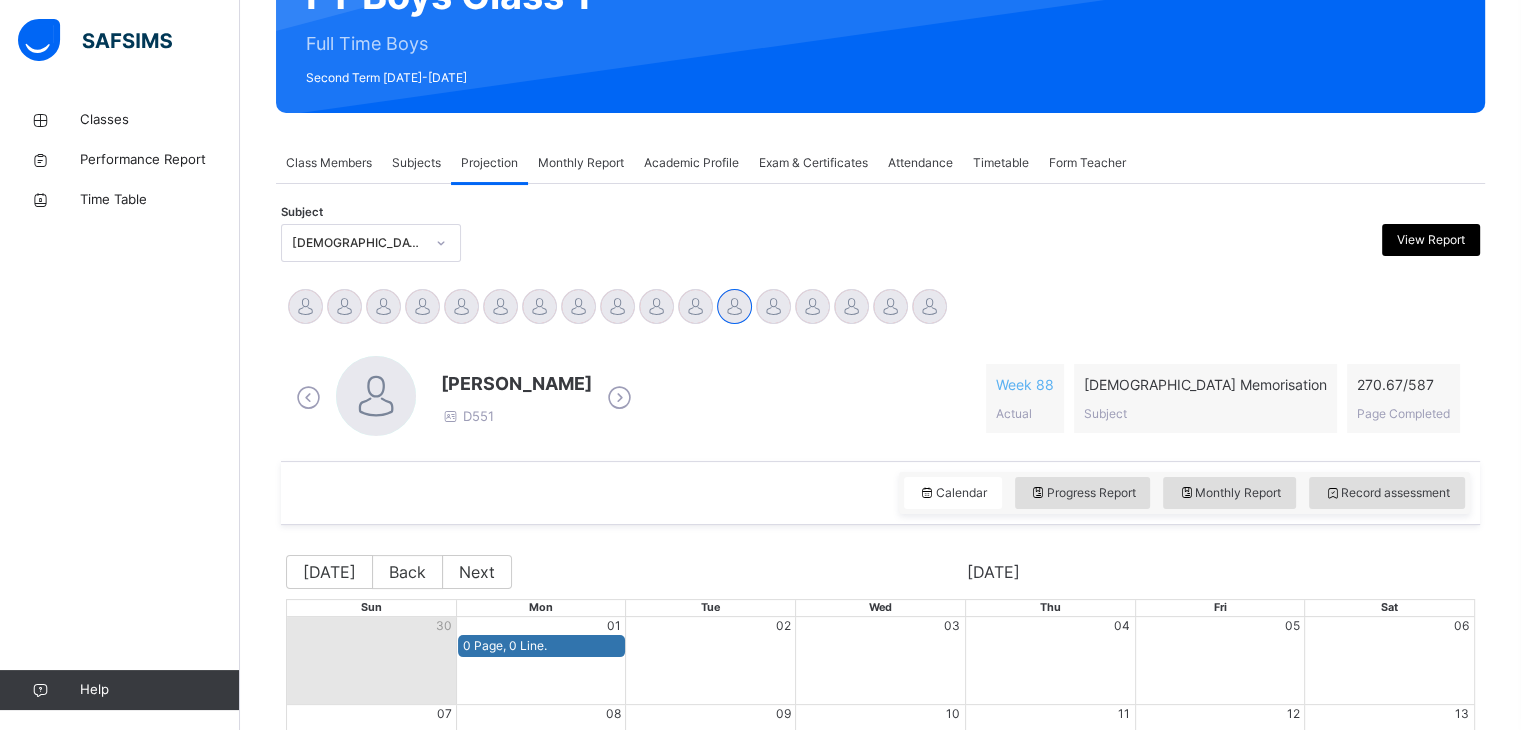 scroll, scrollTop: 378, scrollLeft: 0, axis: vertical 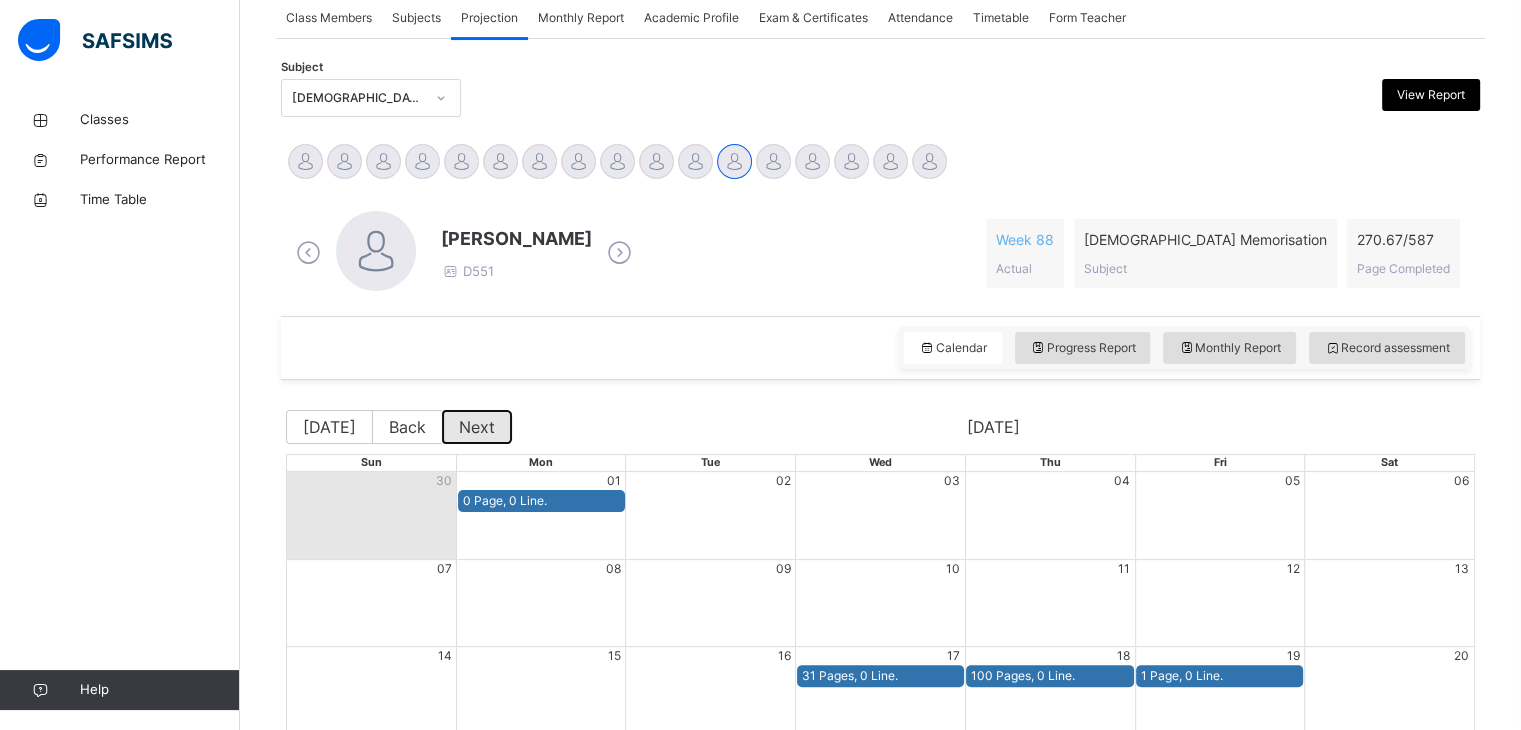 click on "Next" at bounding box center [477, 427] 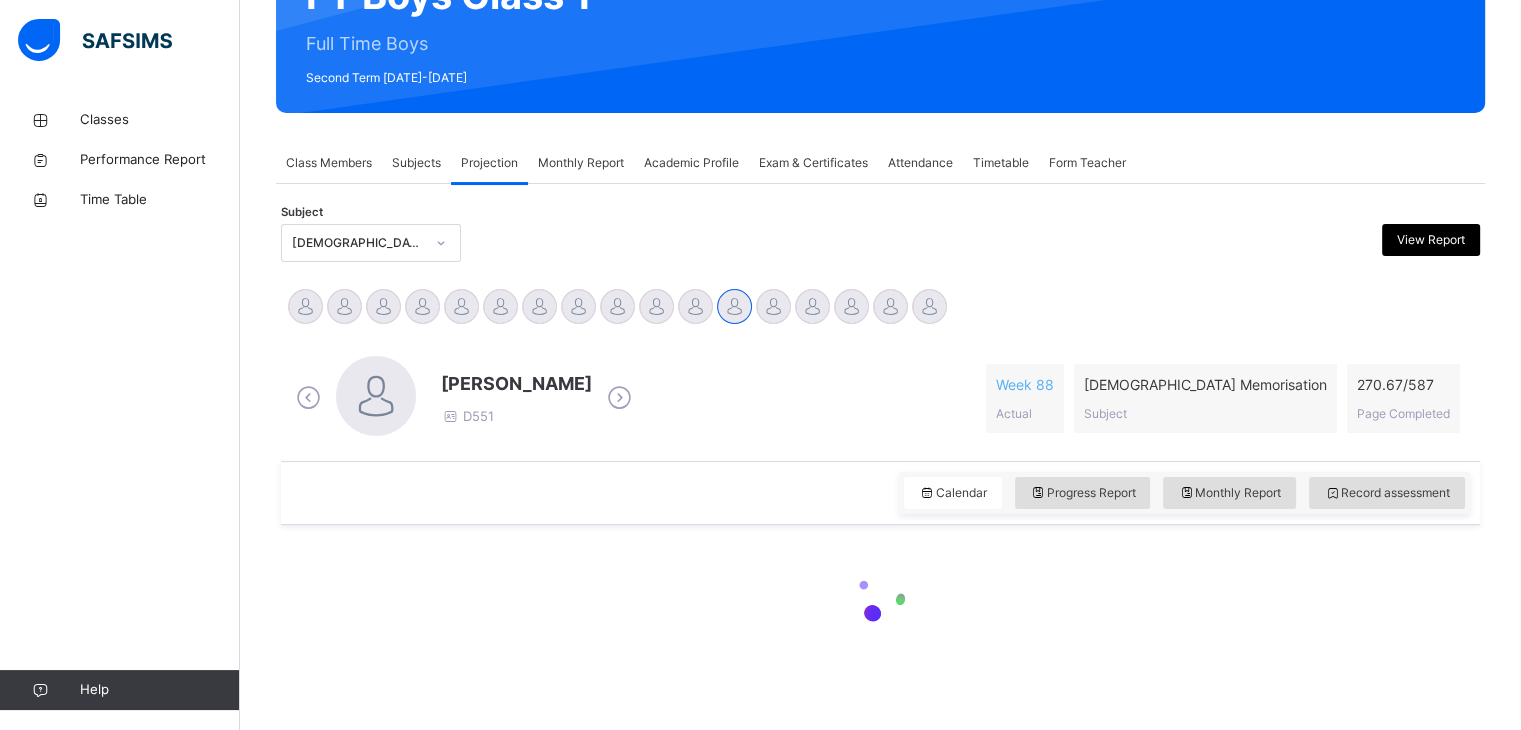 scroll, scrollTop: 378, scrollLeft: 0, axis: vertical 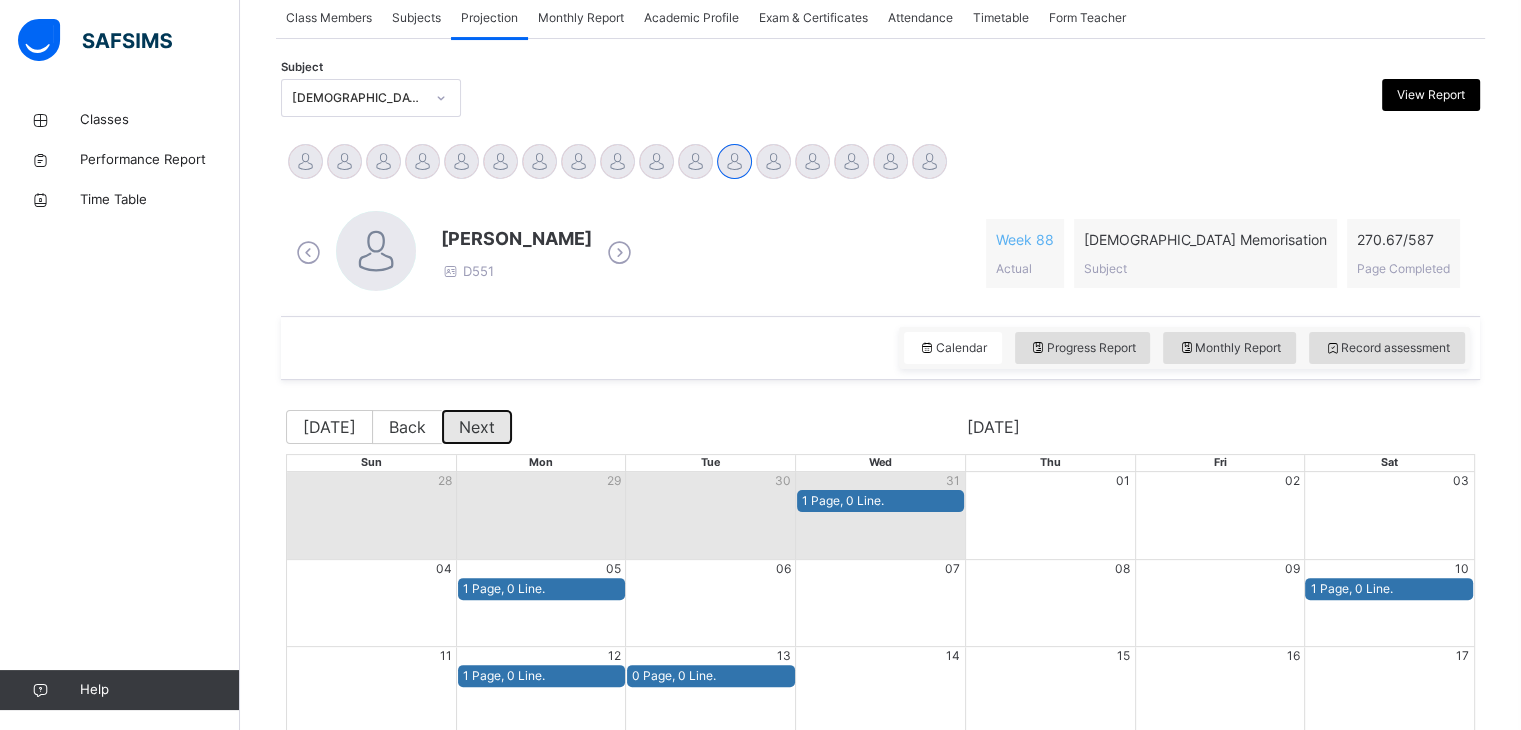 click on "Next" at bounding box center [477, 427] 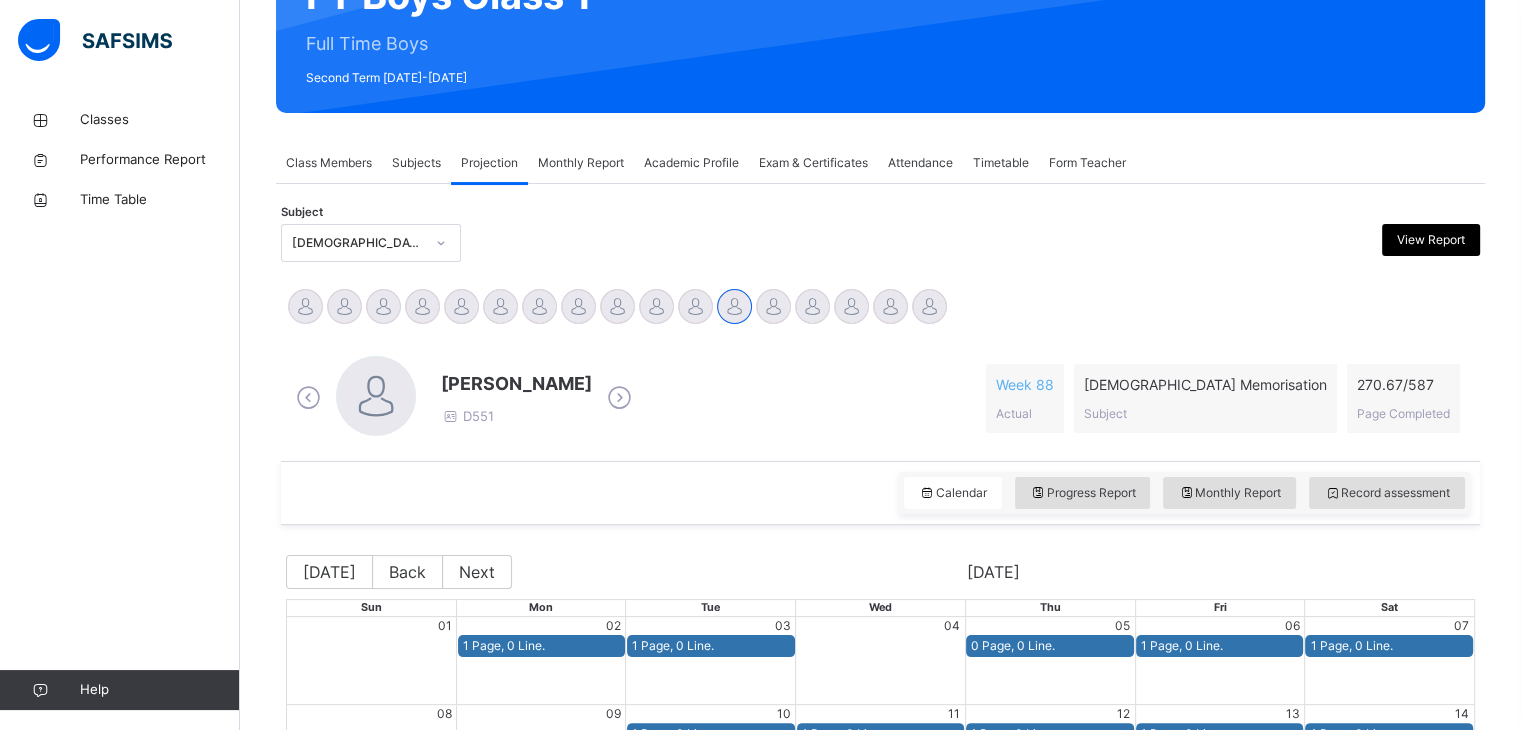 scroll, scrollTop: 378, scrollLeft: 0, axis: vertical 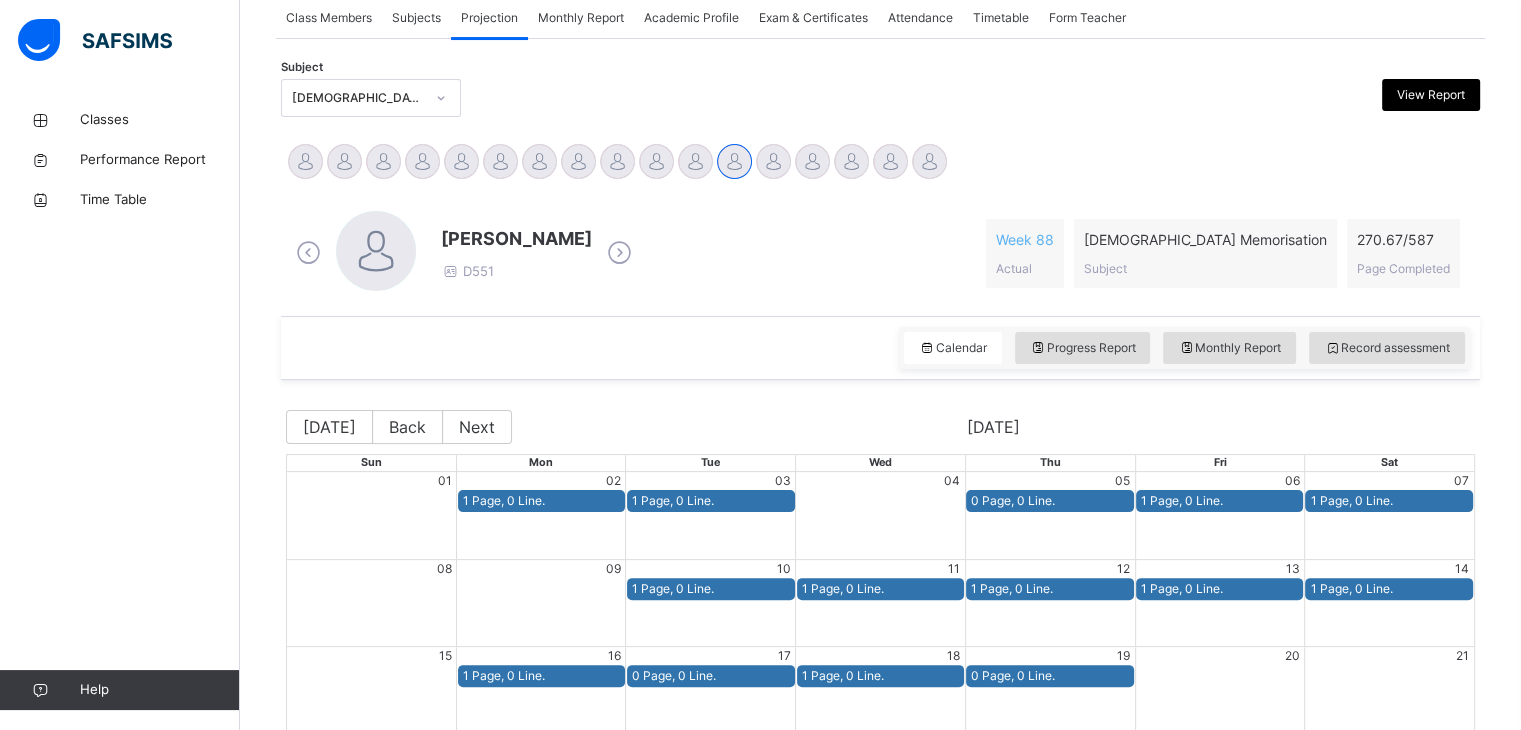 click on "Monthly Report" at bounding box center (581, 18) 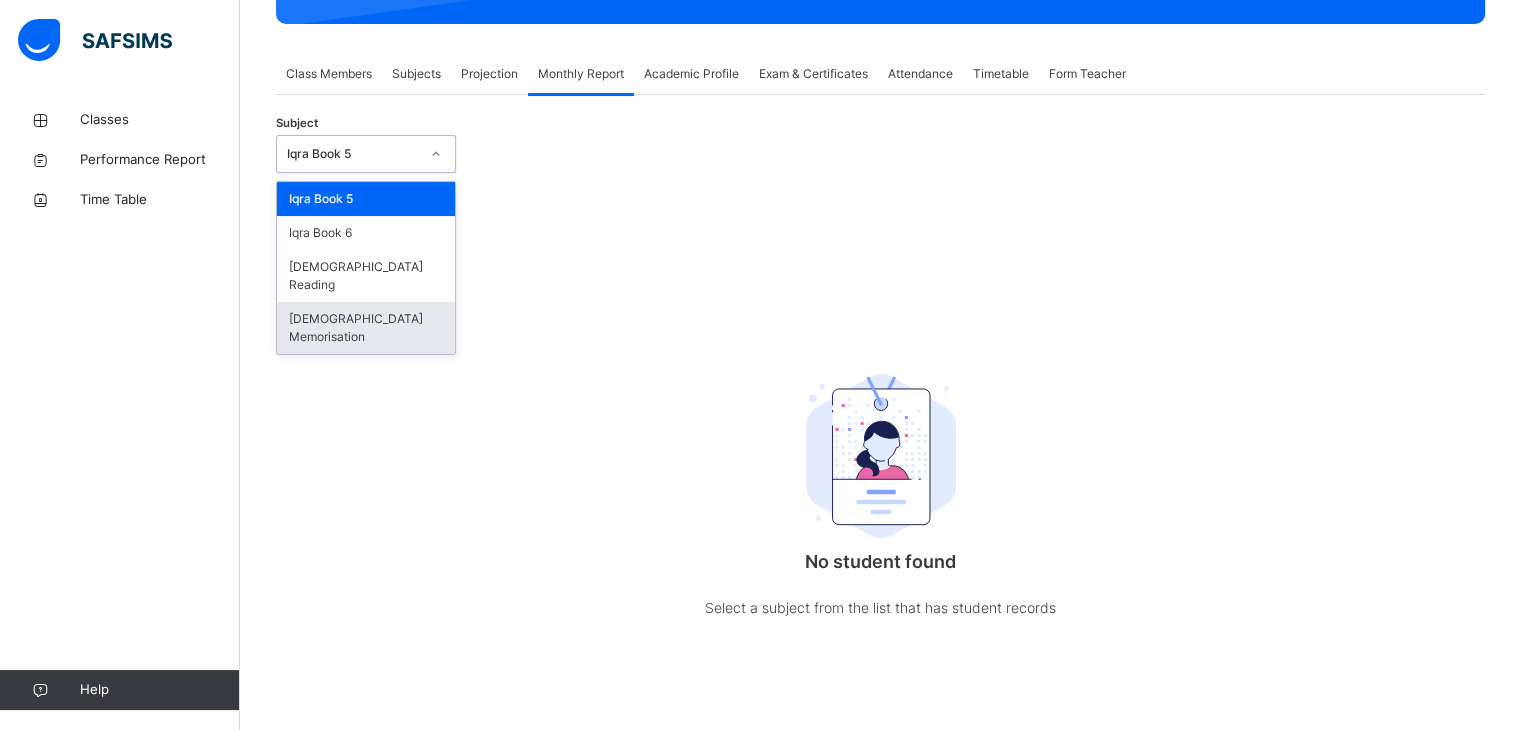 click on "[DEMOGRAPHIC_DATA] Memorisation" at bounding box center [366, 328] 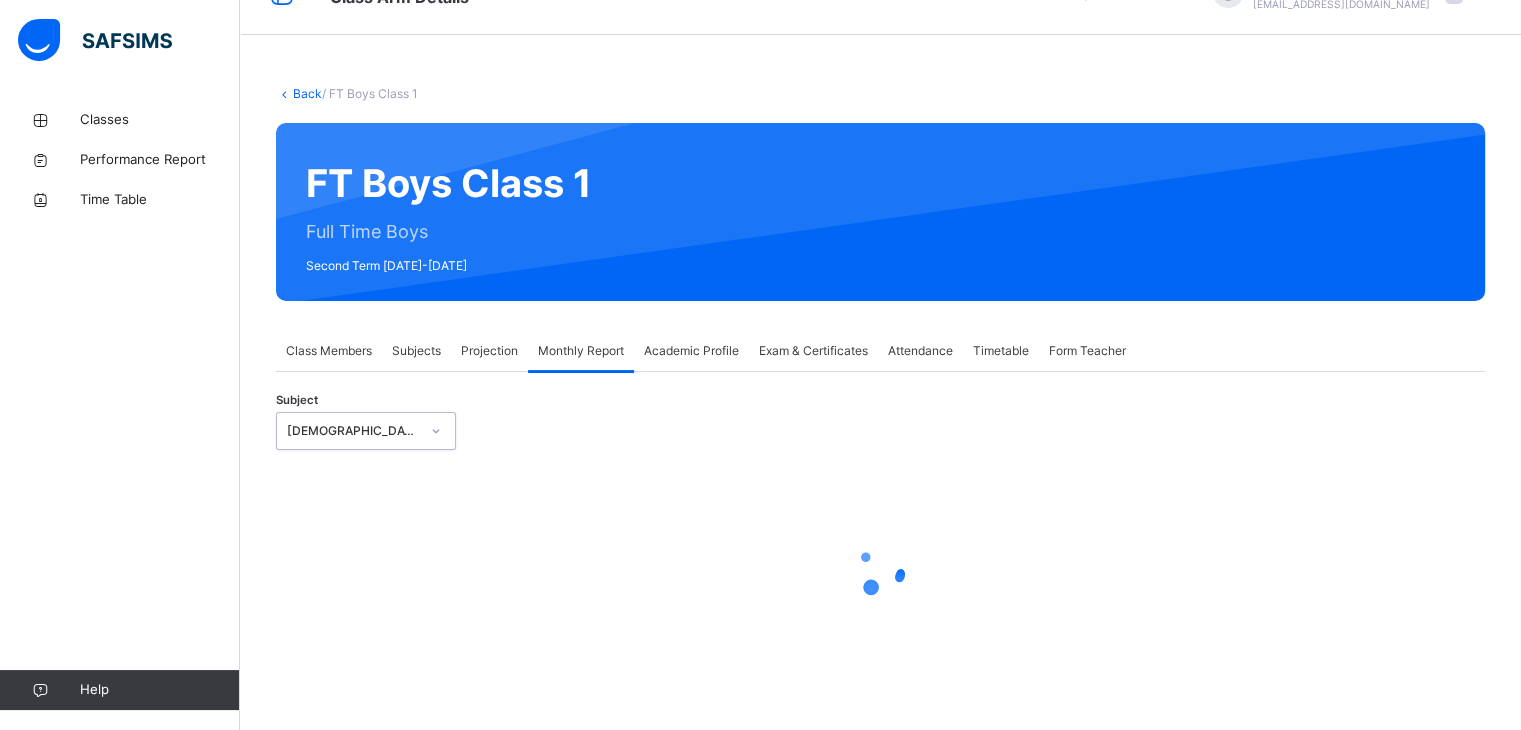 select on "****" 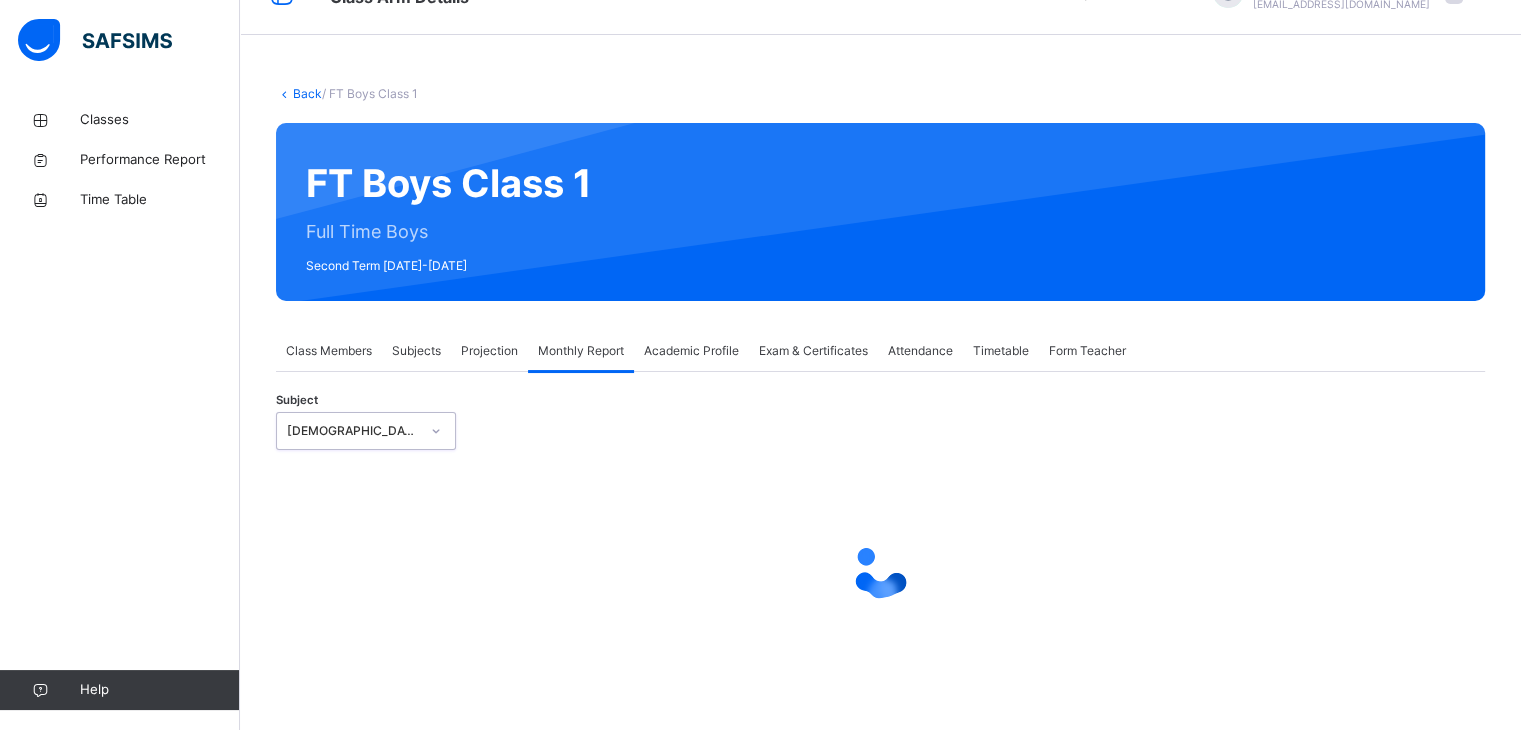select on "*" 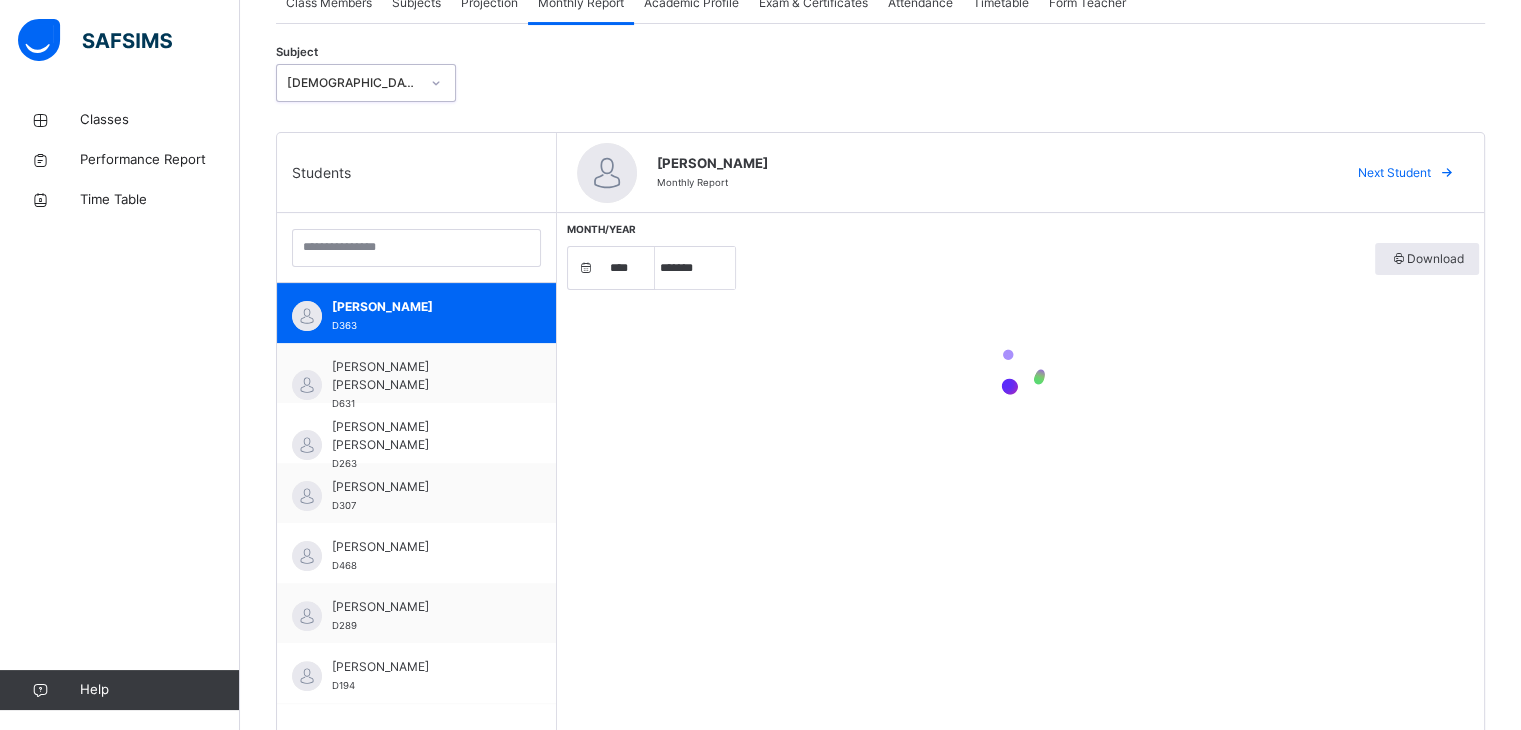 scroll, scrollTop: 596, scrollLeft: 0, axis: vertical 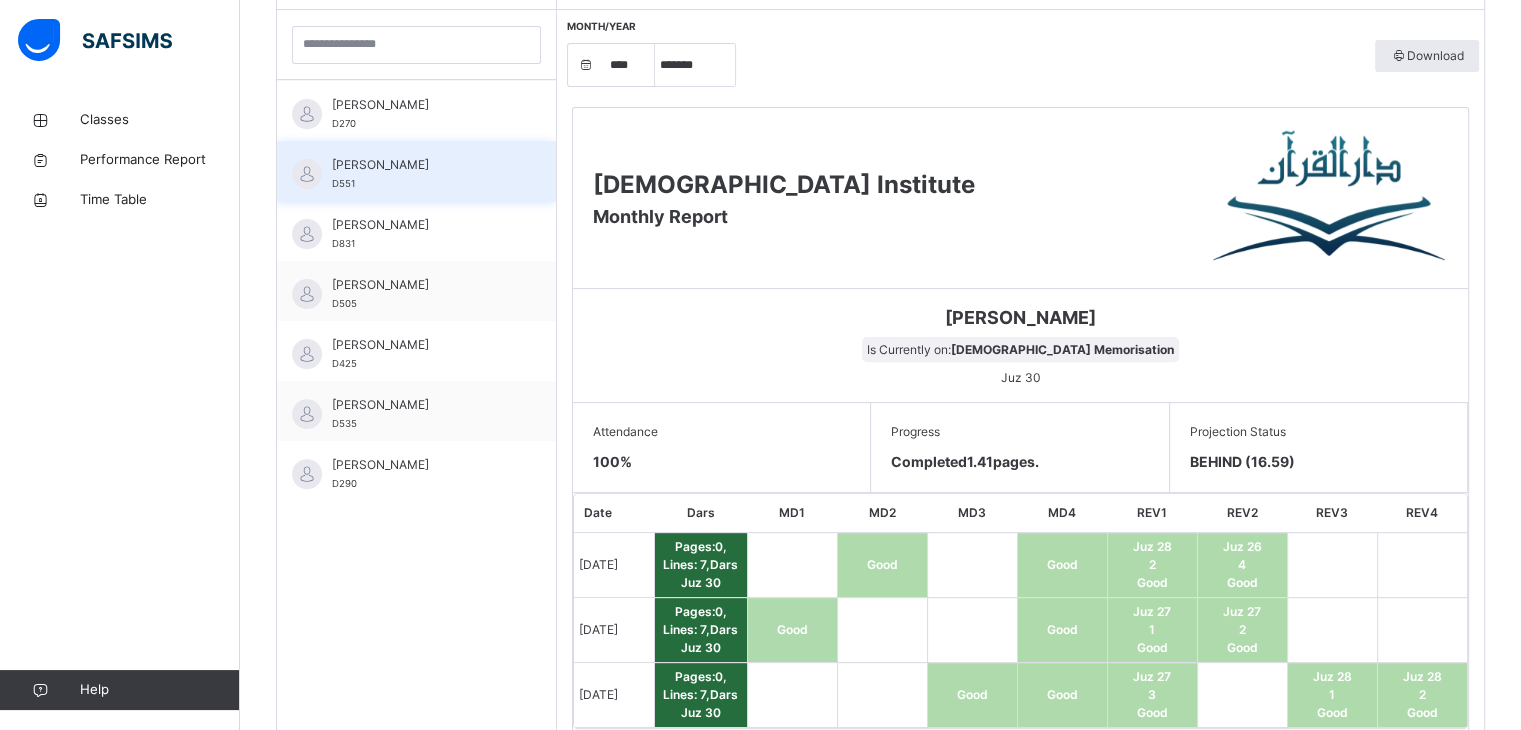click on "[PERSON_NAME]" at bounding box center [421, 165] 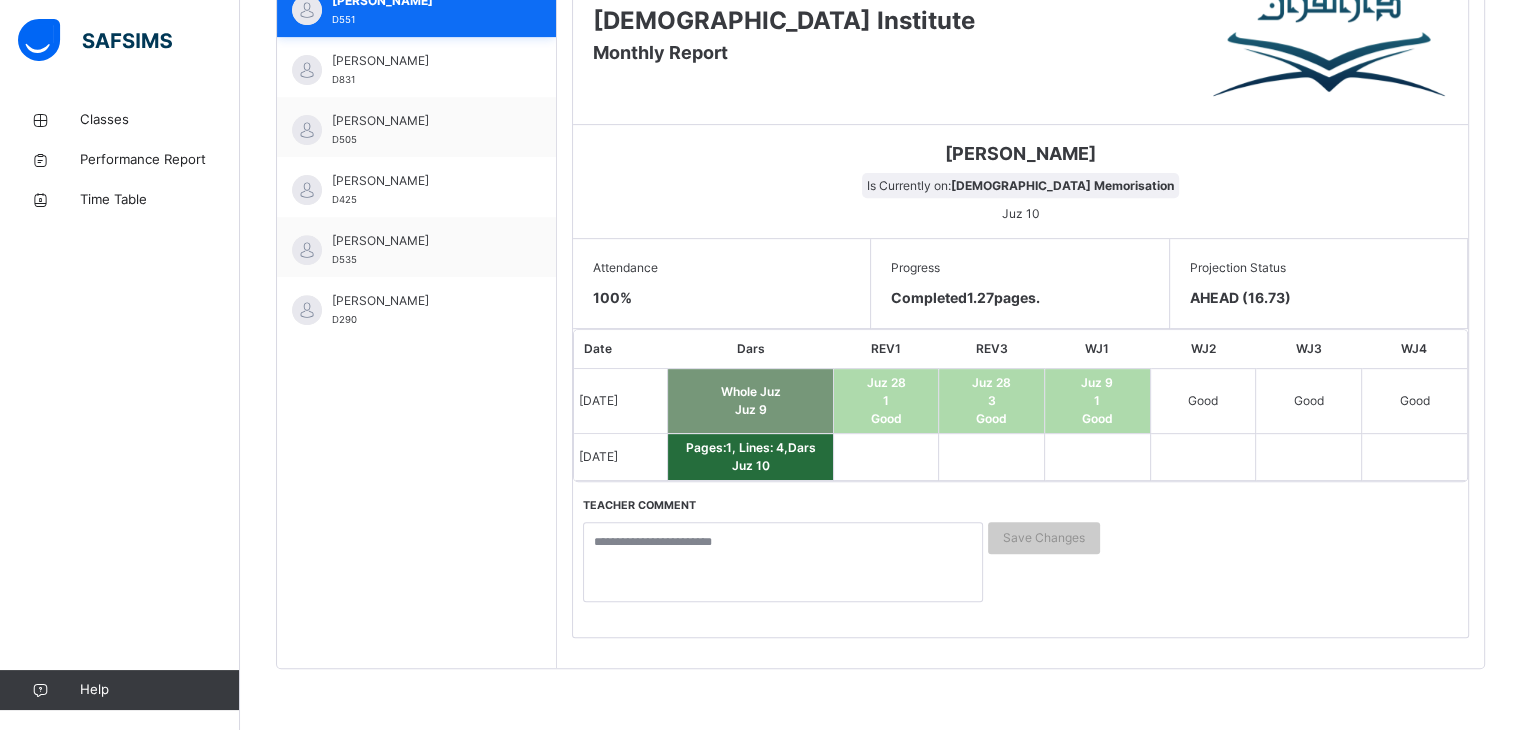 scroll, scrollTop: 762, scrollLeft: 0, axis: vertical 